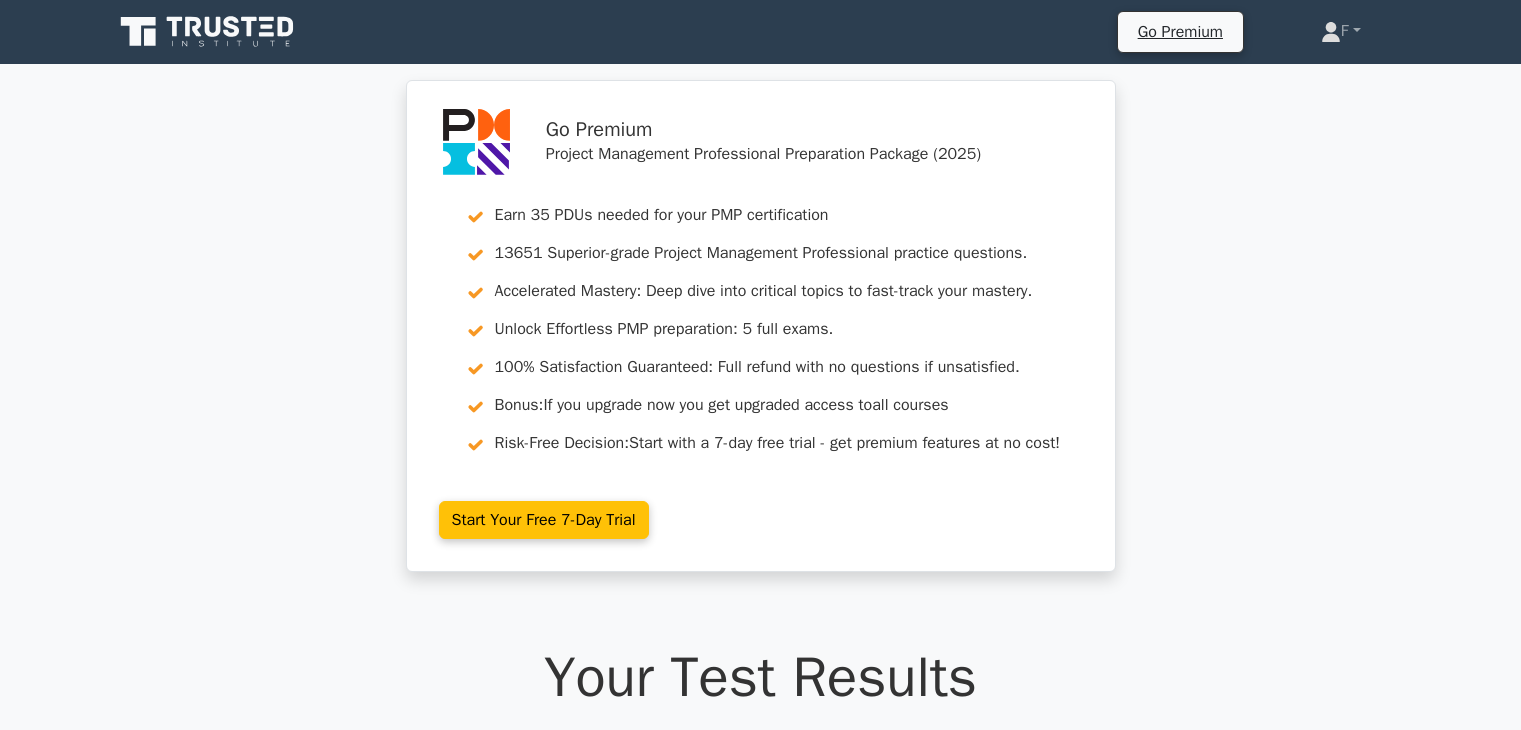 scroll, scrollTop: 2700, scrollLeft: 0, axis: vertical 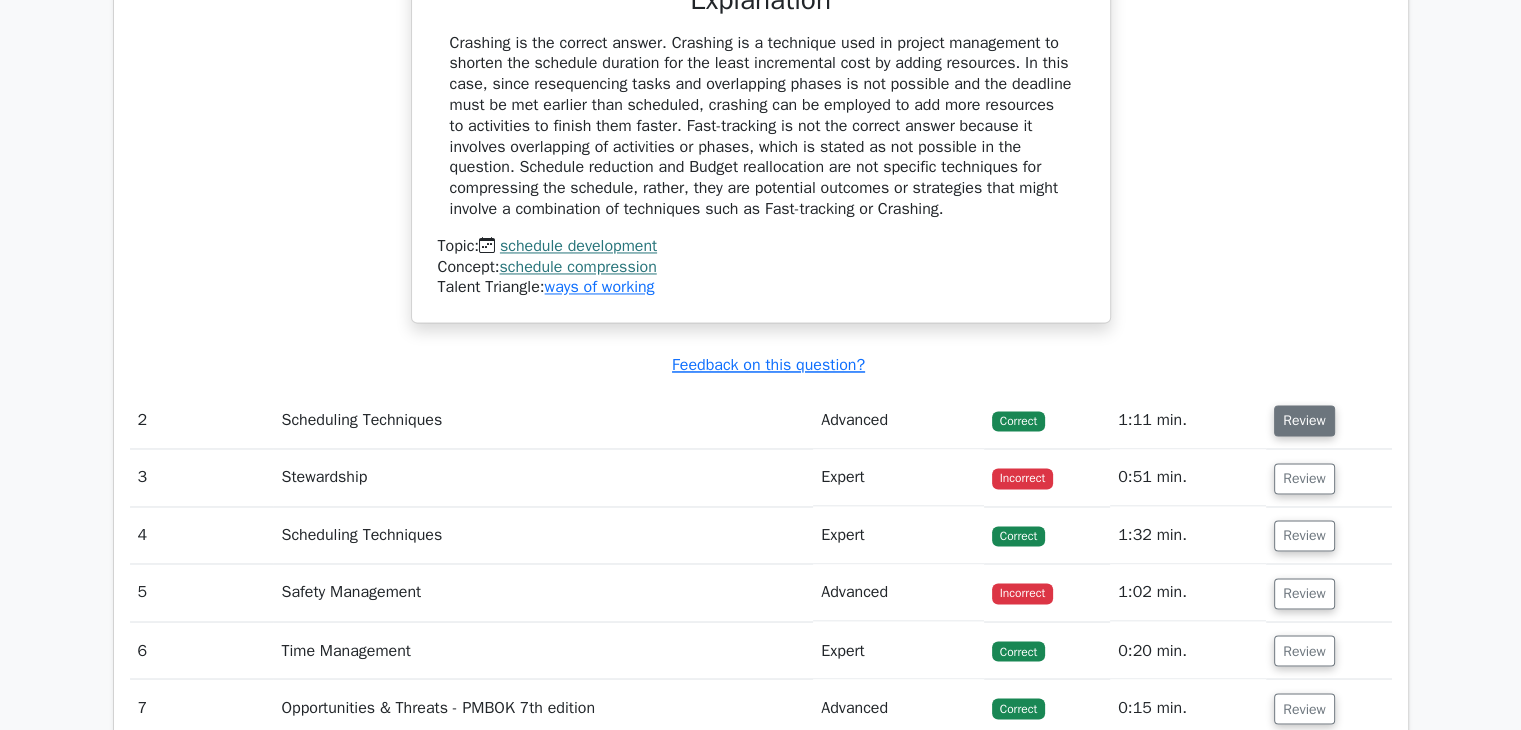 click on "Review" at bounding box center [1304, 420] 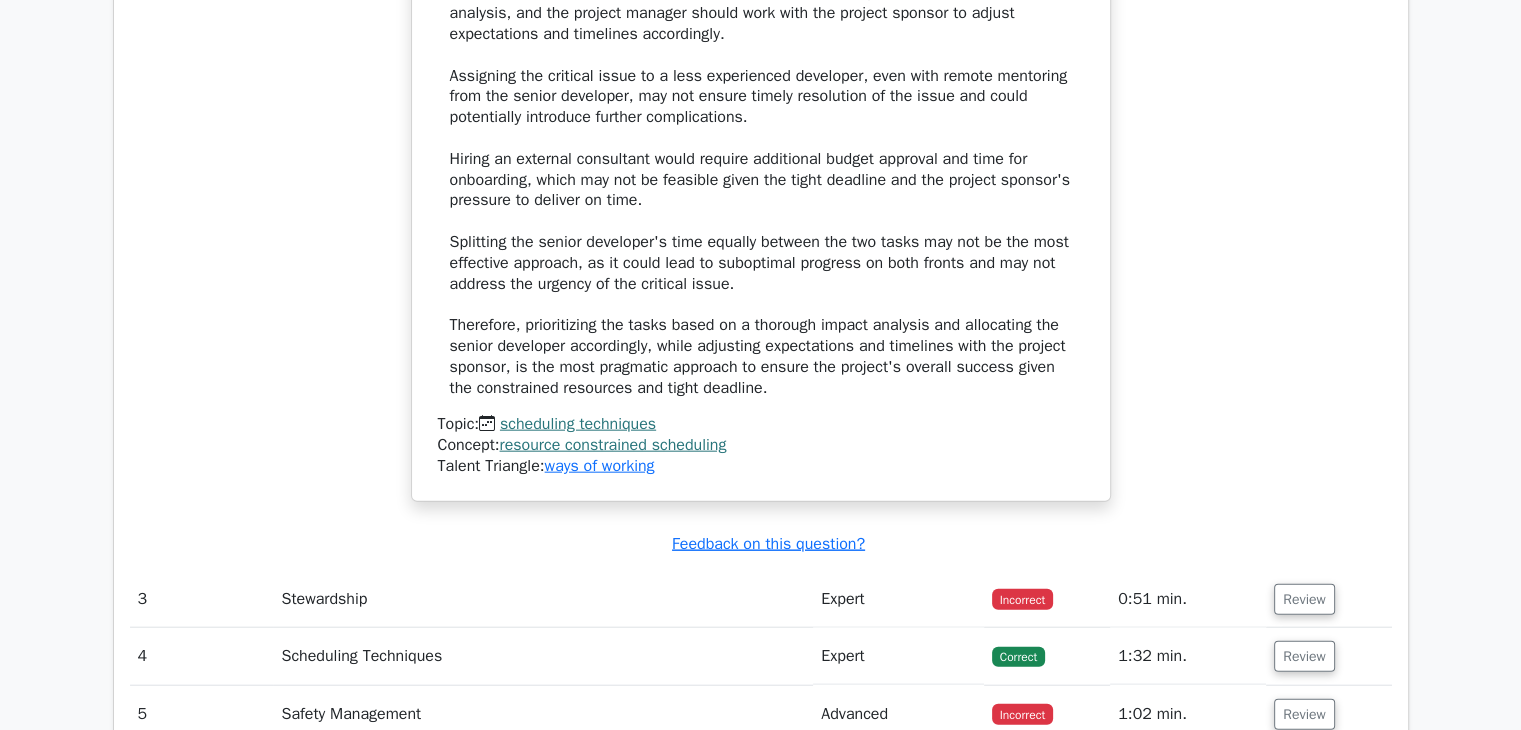 scroll, scrollTop: 4900, scrollLeft: 0, axis: vertical 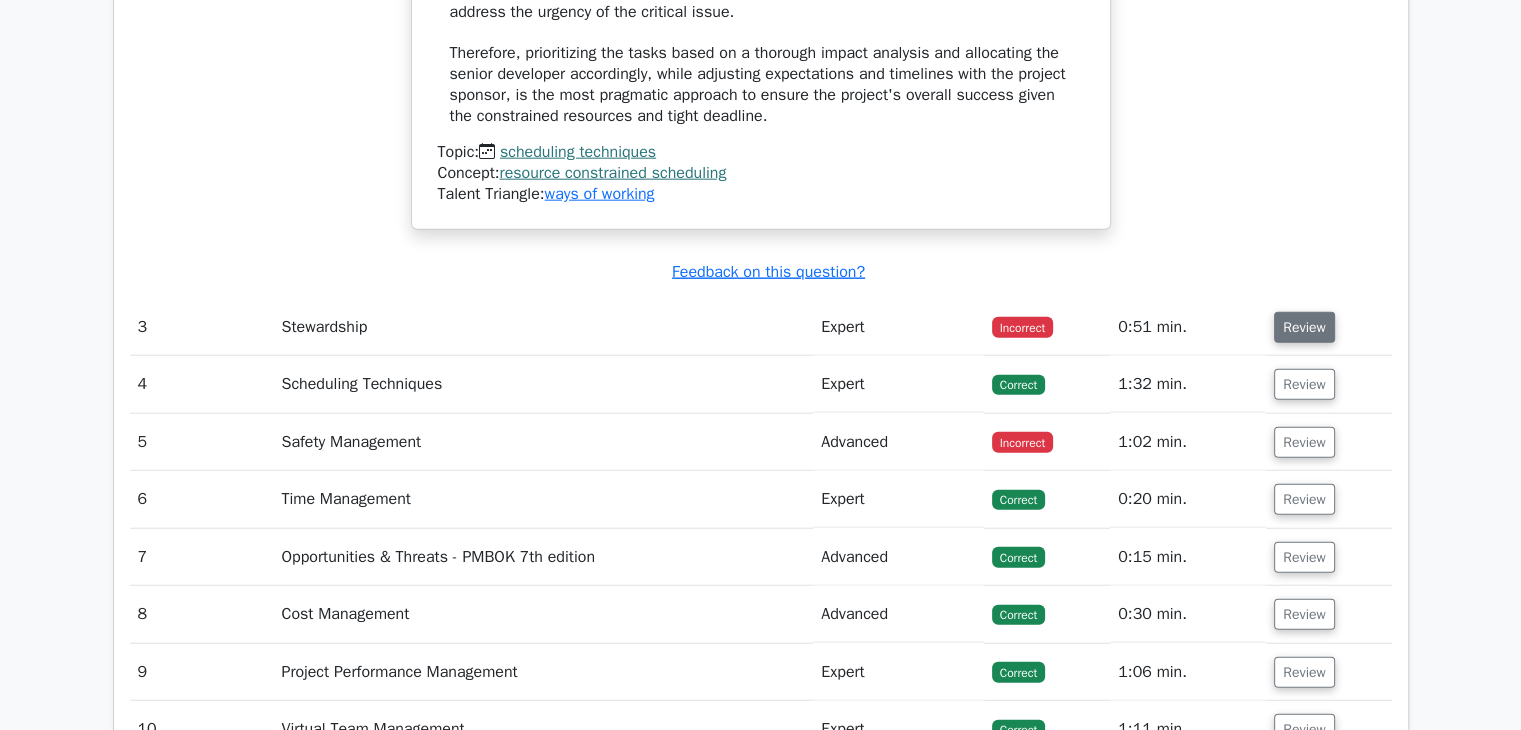 click on "Review" at bounding box center [1304, 327] 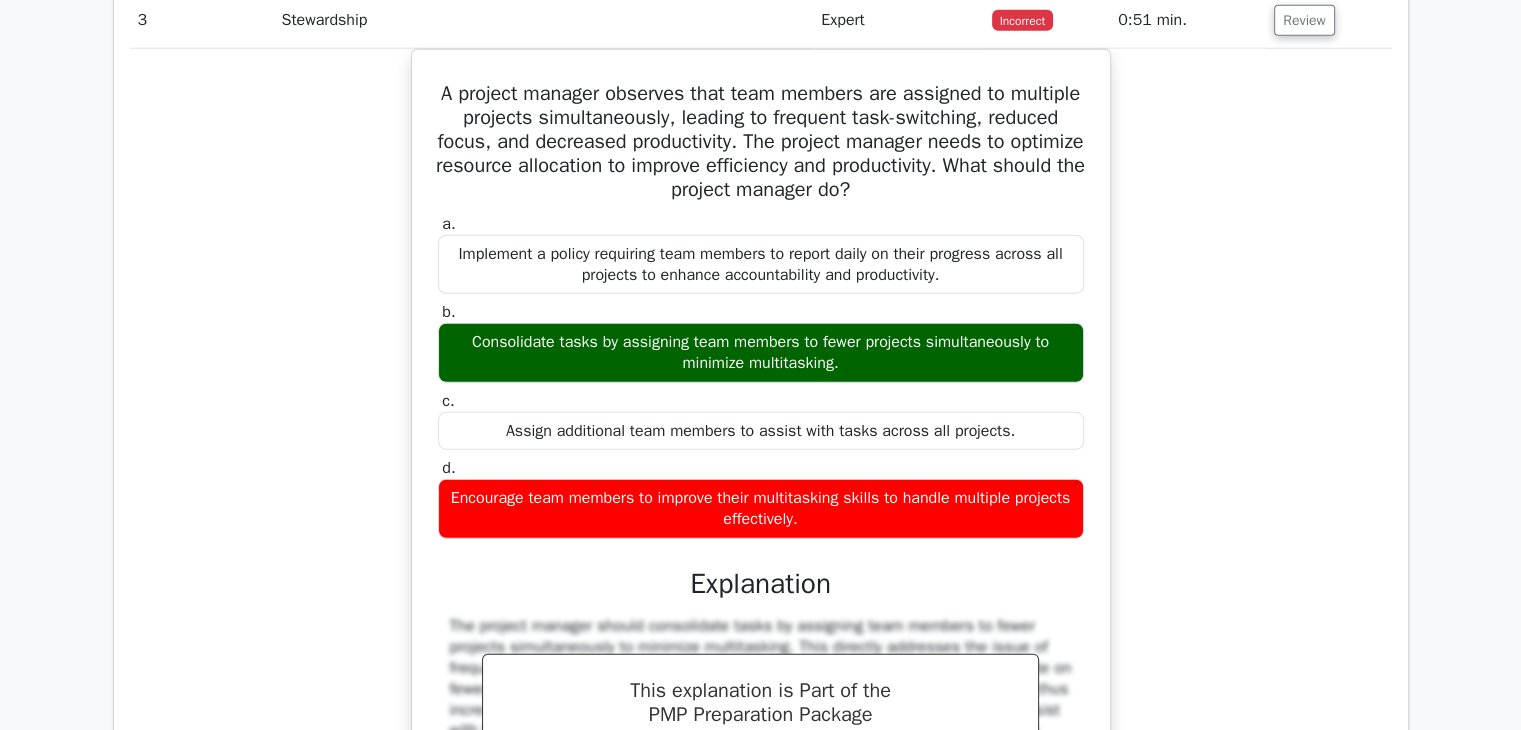 scroll, scrollTop: 5100, scrollLeft: 0, axis: vertical 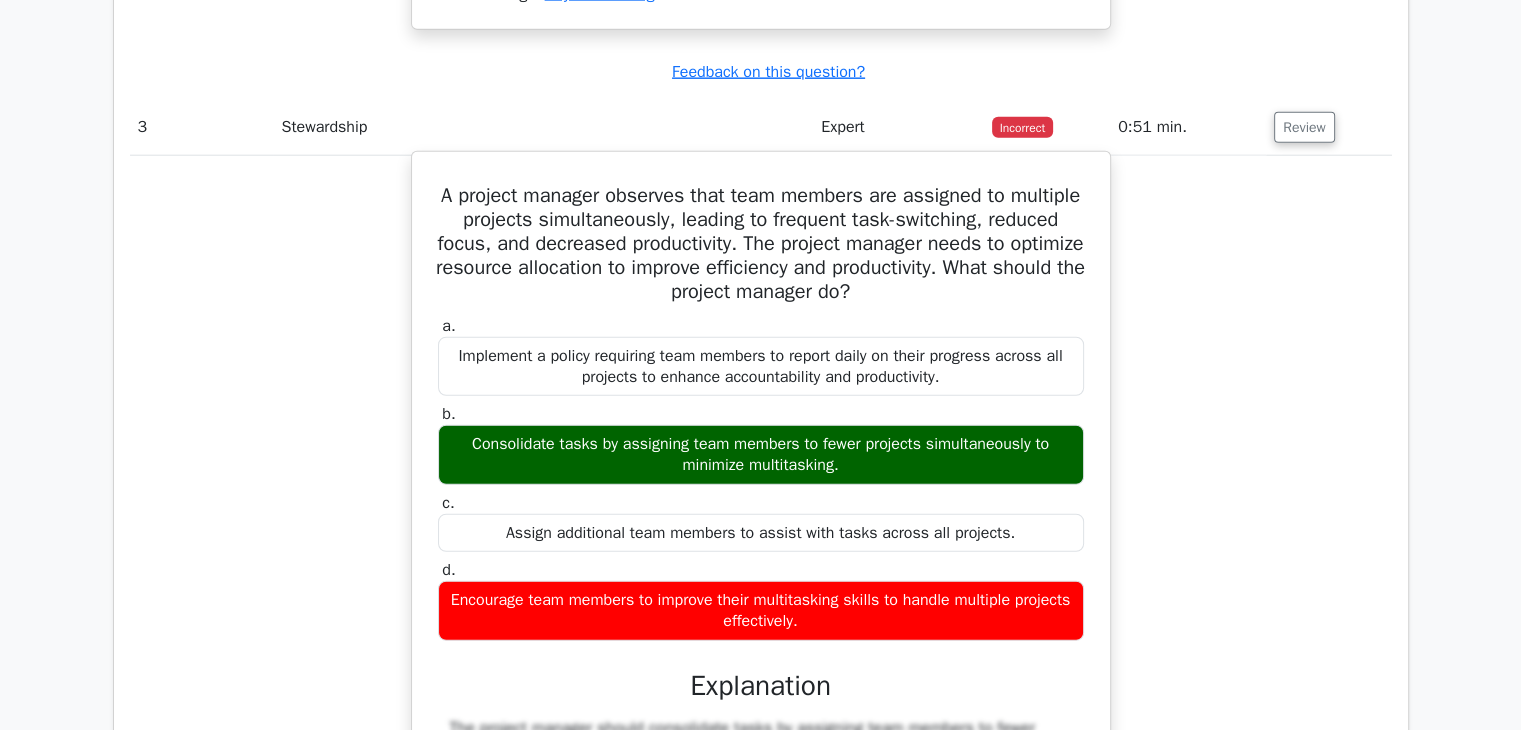 drag, startPoint x: 470, startPoint y: 211, endPoint x: 839, endPoint y: 631, distance: 559.07153 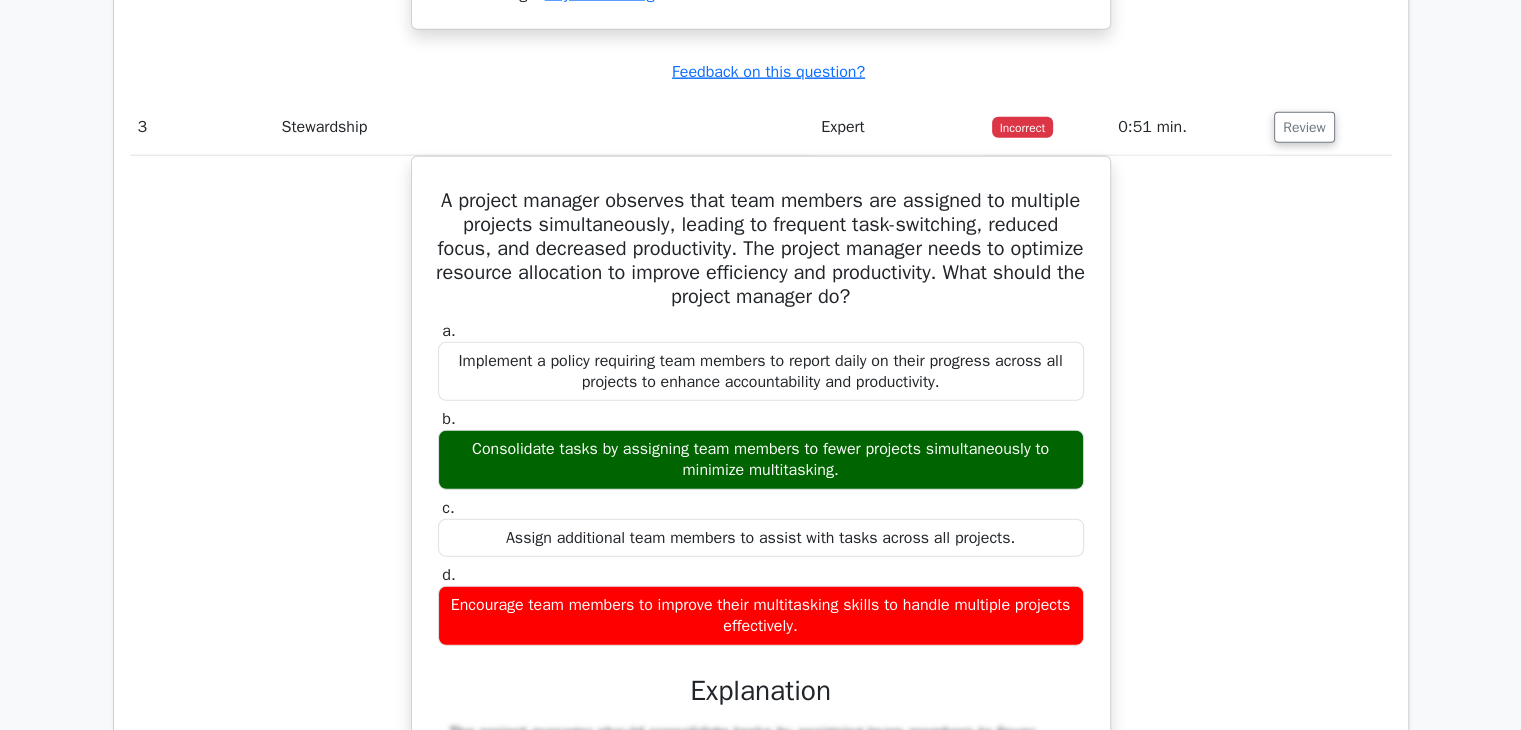 click on "A project manager observes that team members are assigned to multiple projects simultaneously, leading to frequent task-switching, reduced focus, and decreased productivity. The project manager needs to optimize resource allocation to improve efficiency and productivity. What should the project manager do?
a.
Implement a policy requiring team members to report daily on their progress across all projects to enhance accountability and productivity.
b. c. d." at bounding box center [761, 628] 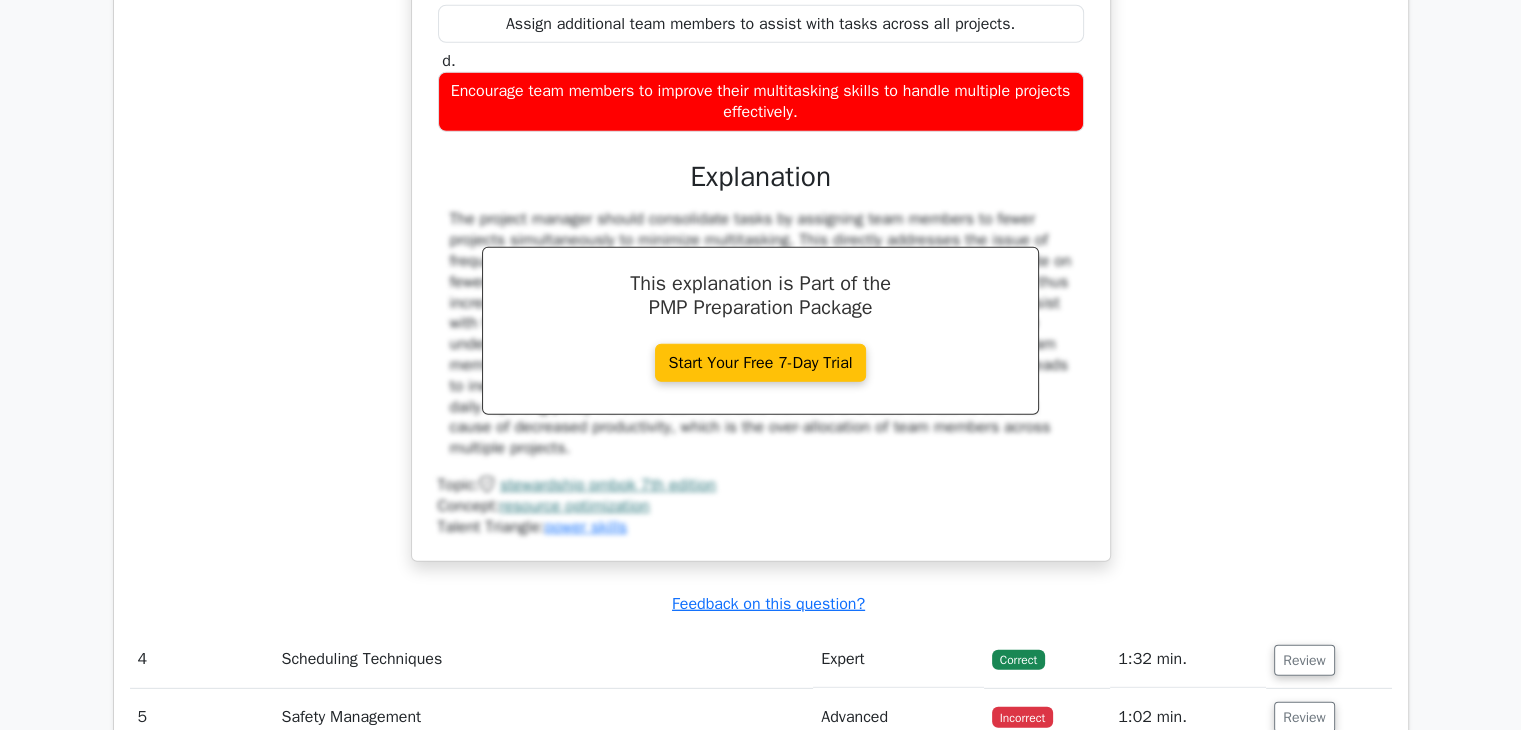 scroll, scrollTop: 5900, scrollLeft: 0, axis: vertical 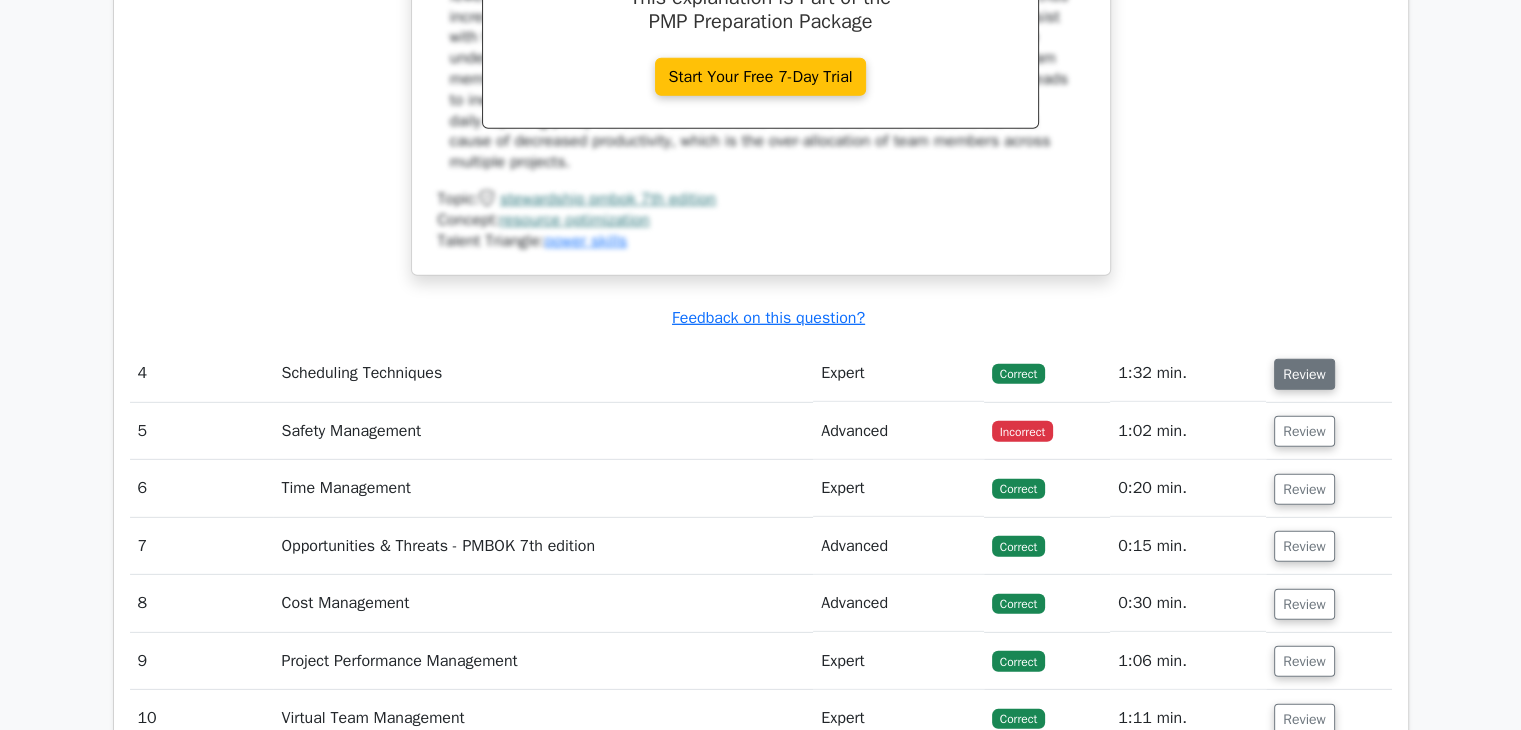 click on "Review" at bounding box center (1304, 374) 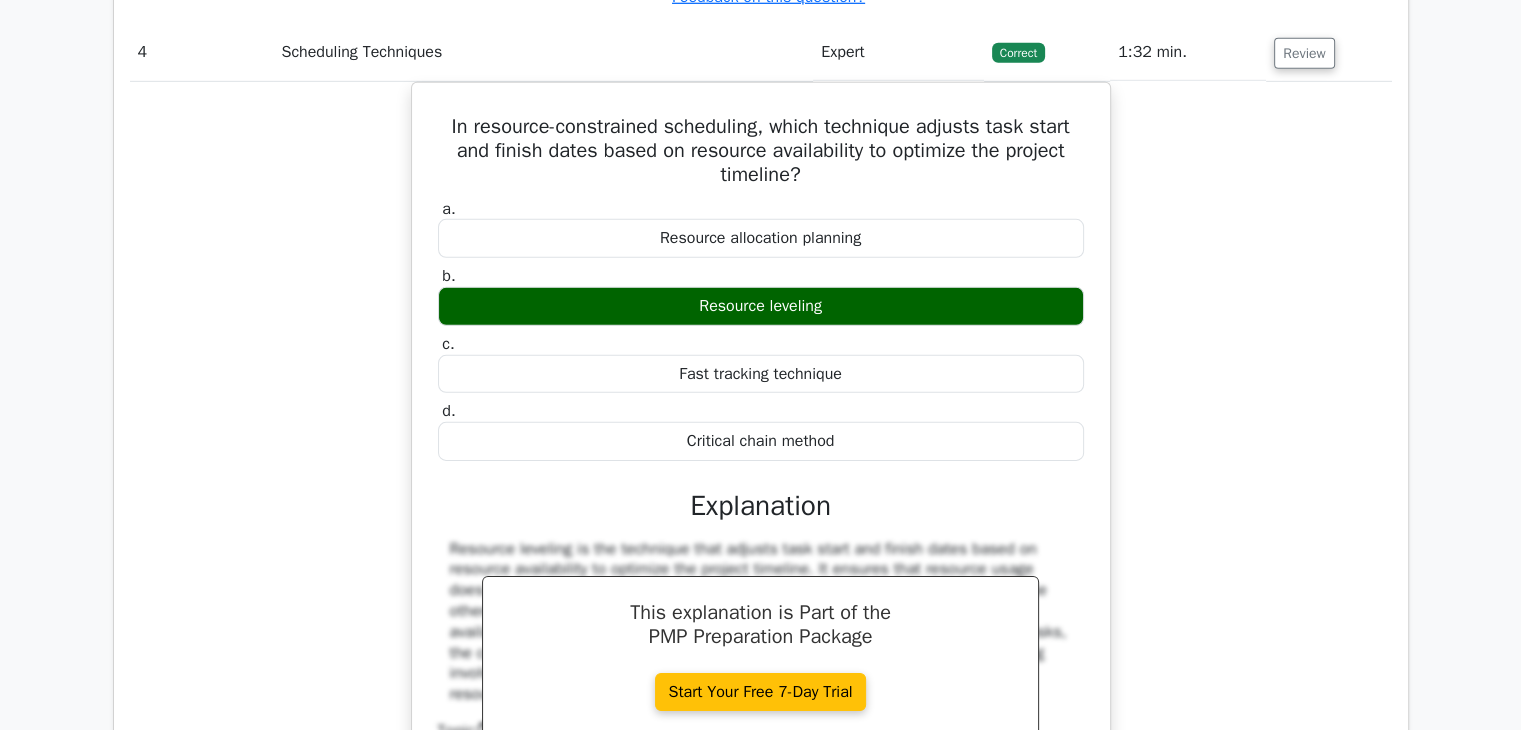 scroll, scrollTop: 6200, scrollLeft: 0, axis: vertical 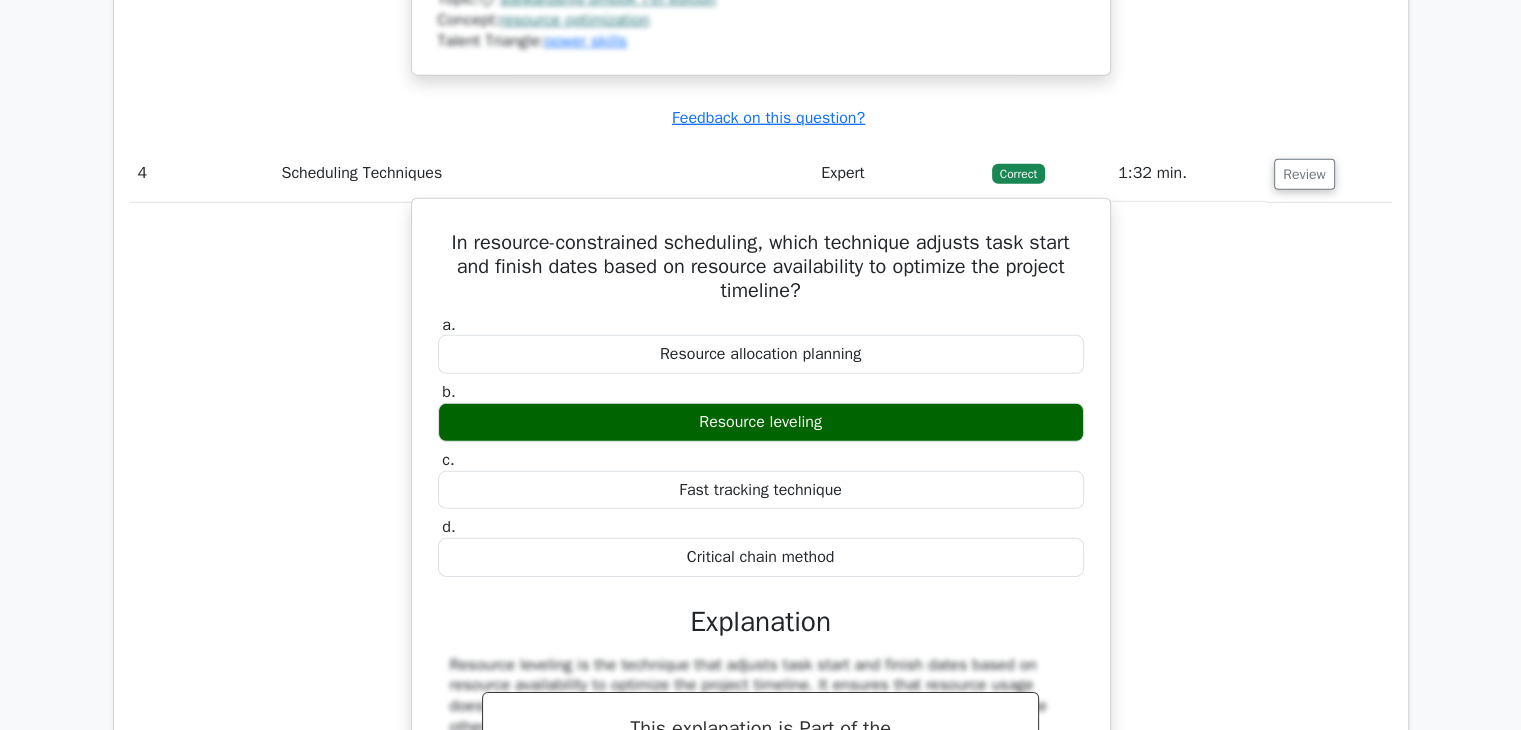 drag, startPoint x: 442, startPoint y: 259, endPoint x: 845, endPoint y: 555, distance: 500.025 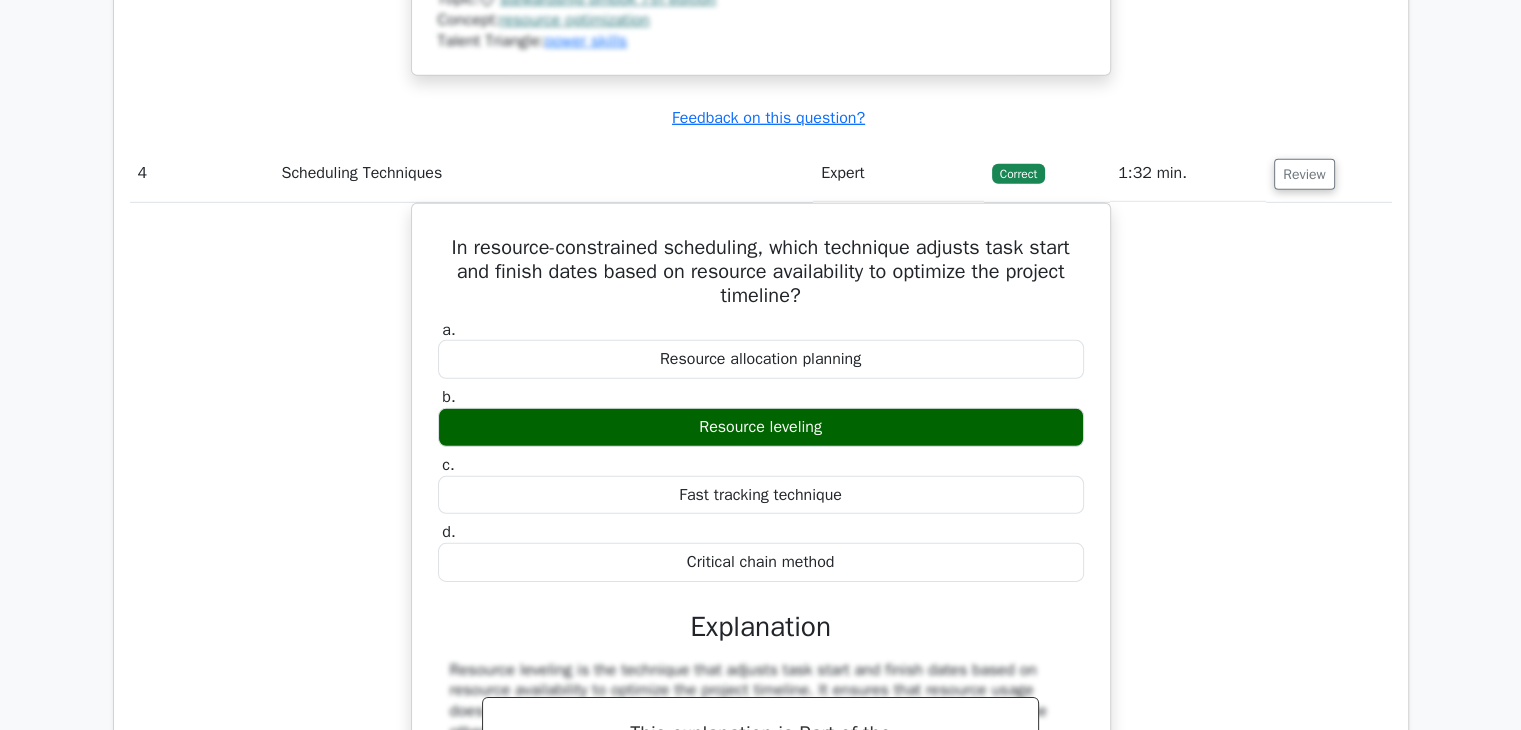 click on "In resource-constrained scheduling, which technique adjusts task start and finish dates based on resource availability to optimize the project timeline?
a.
Resource allocation planning
b.
c. d." at bounding box center (761, 596) 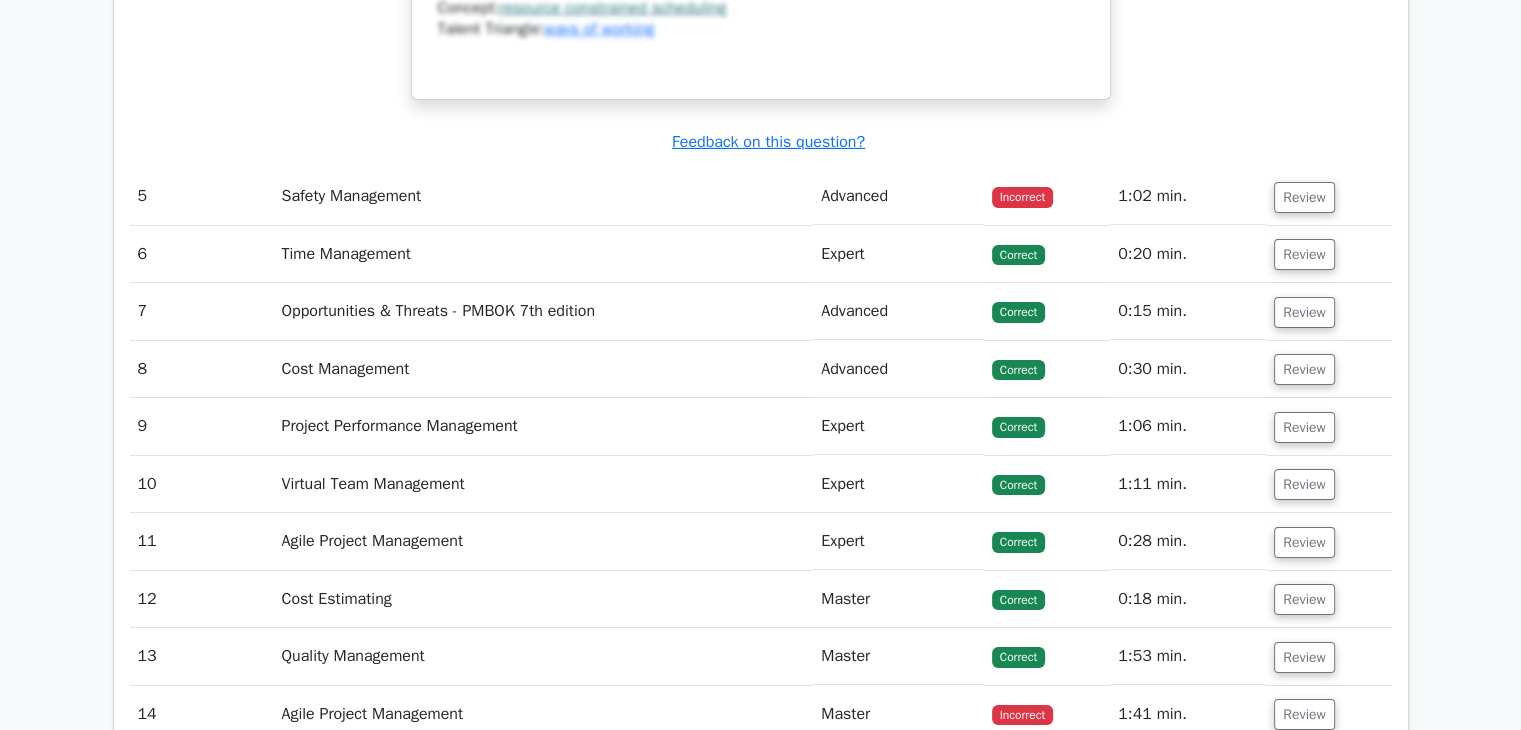 scroll, scrollTop: 7000, scrollLeft: 0, axis: vertical 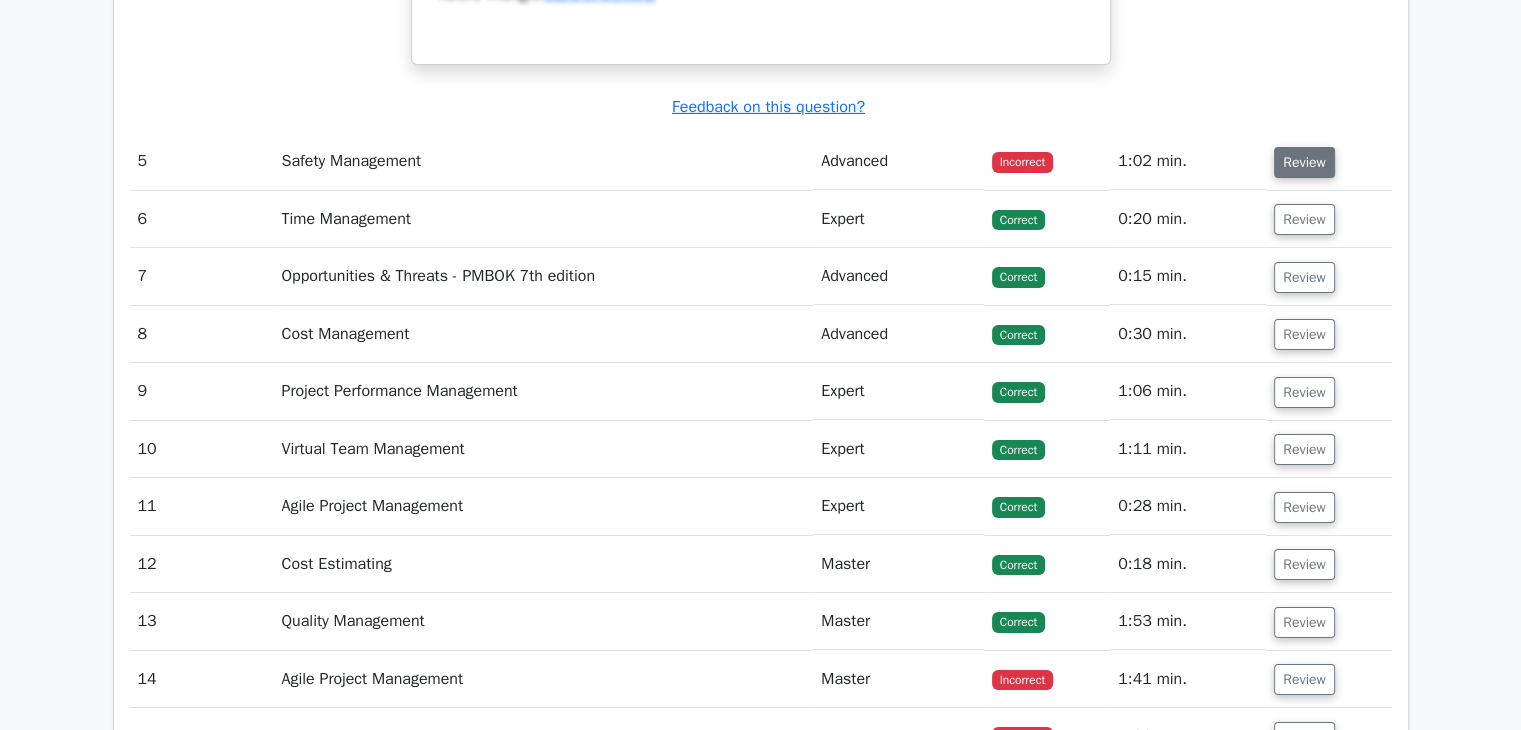 click on "Review" at bounding box center (1304, 162) 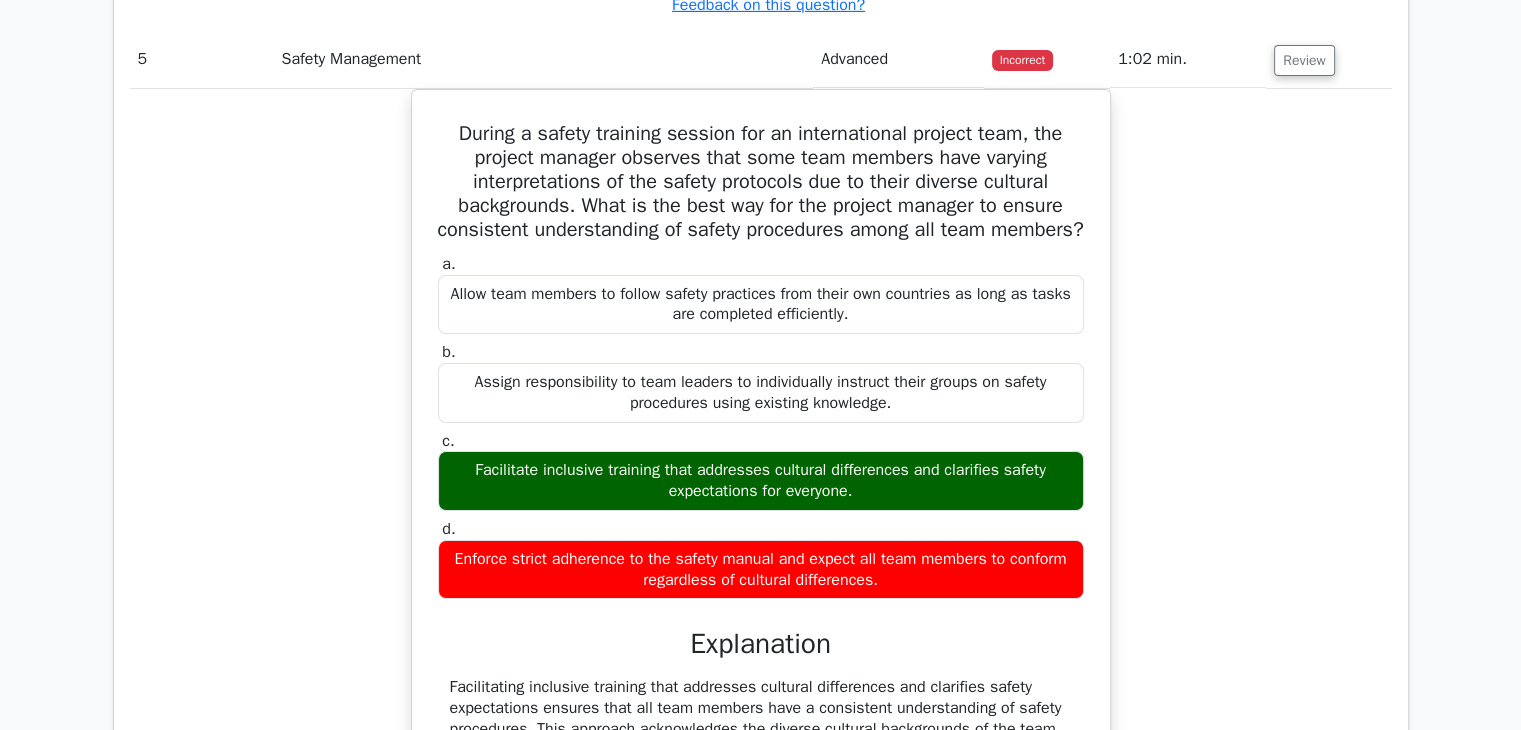 scroll, scrollTop: 7100, scrollLeft: 0, axis: vertical 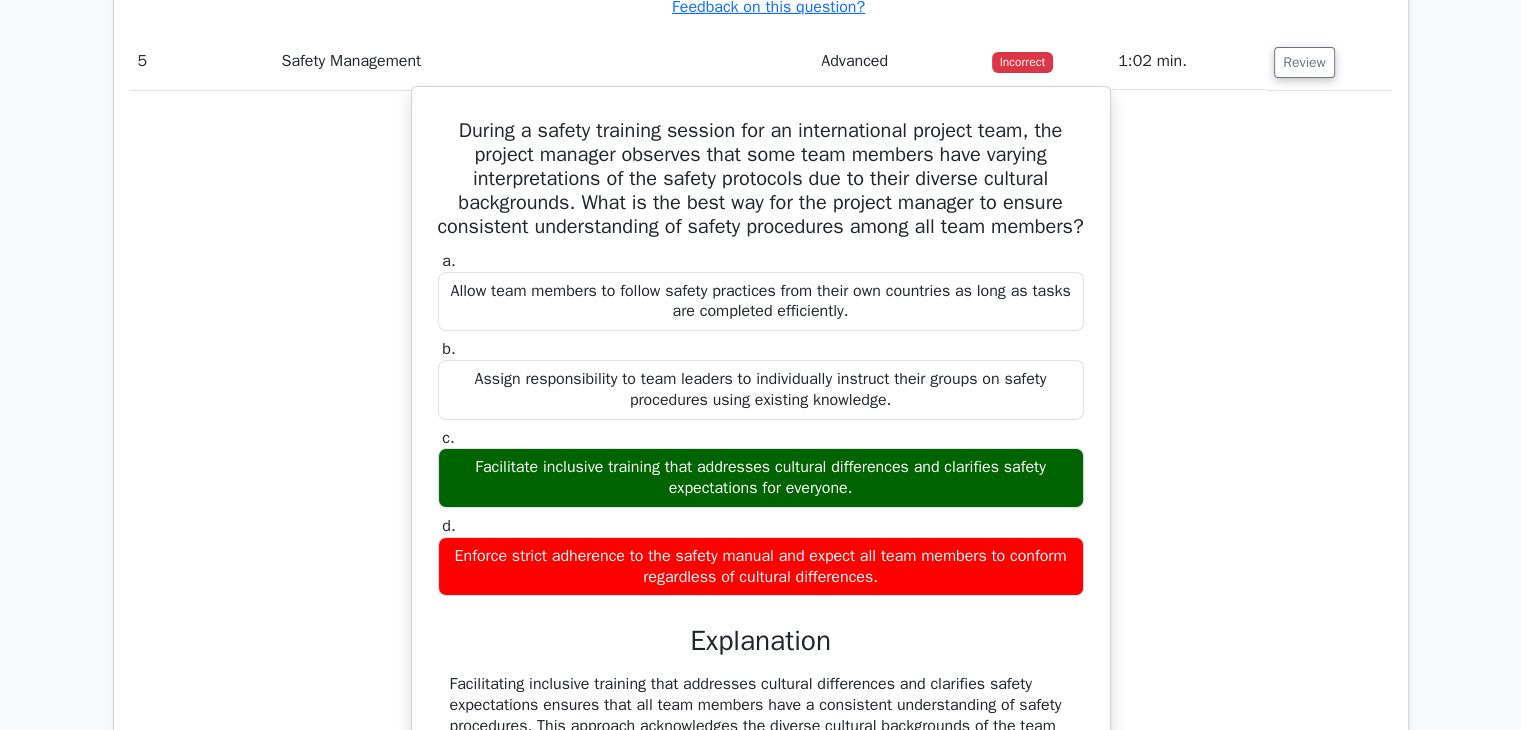drag, startPoint x: 471, startPoint y: 501, endPoint x: 858, endPoint y: 519, distance: 387.41837 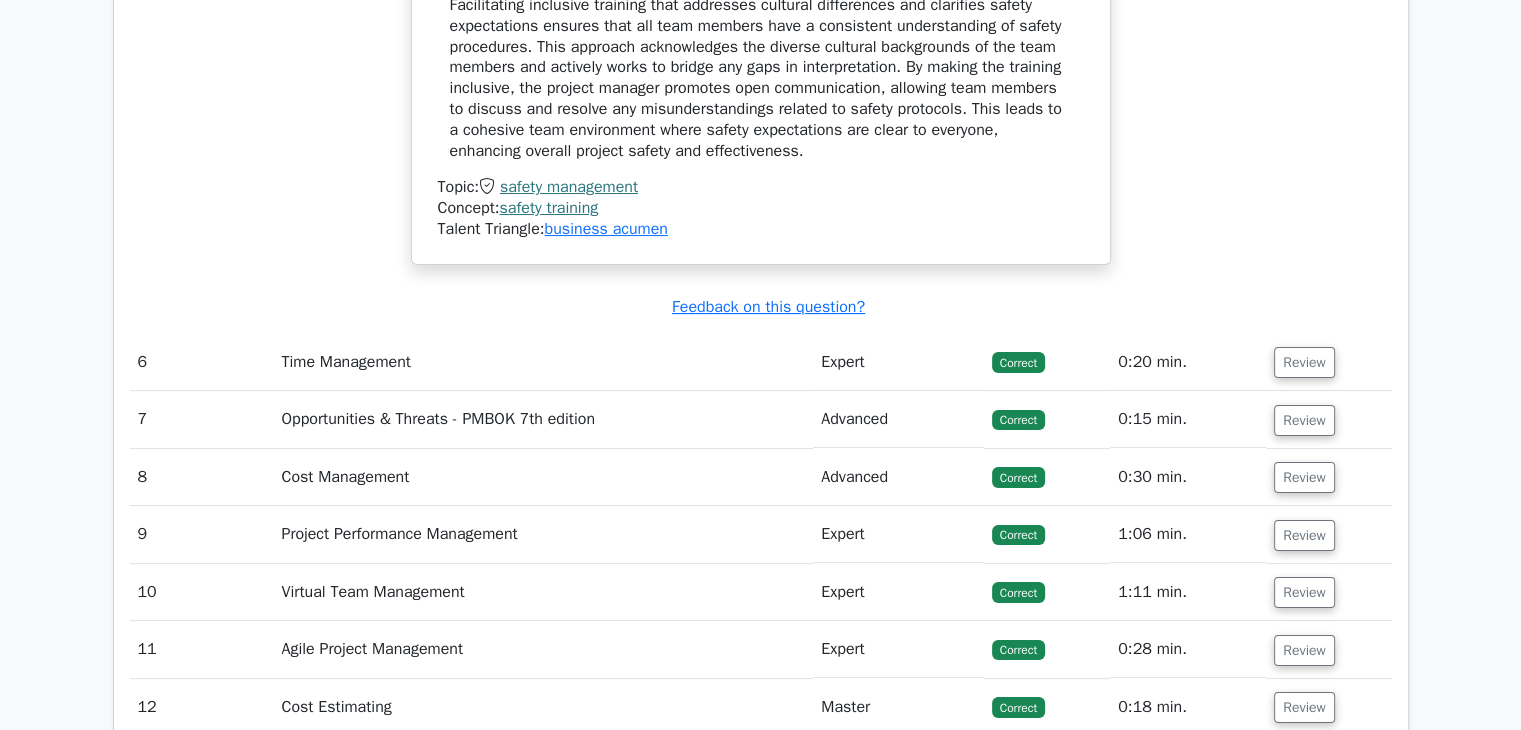 scroll, scrollTop: 7800, scrollLeft: 0, axis: vertical 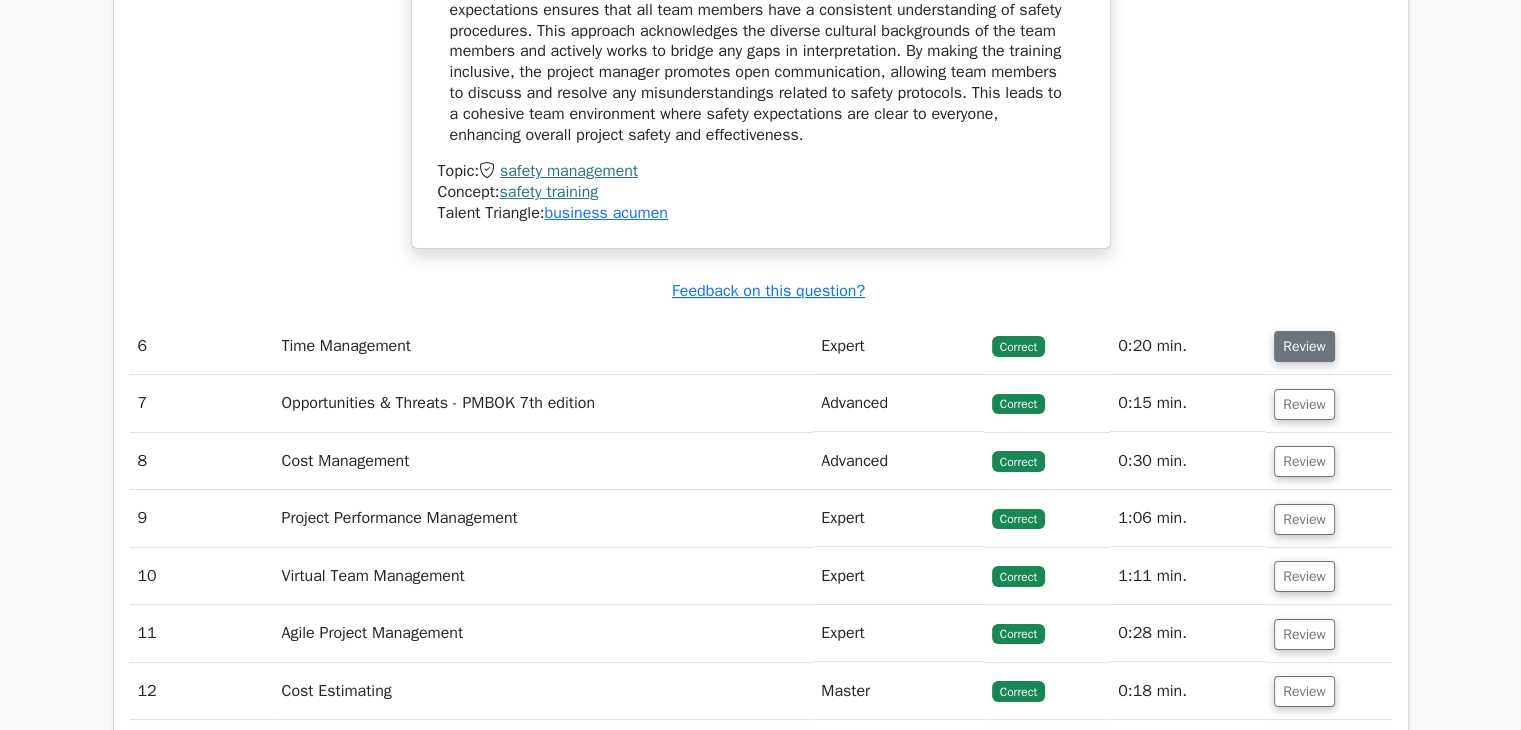 click on "Review" at bounding box center (1304, 346) 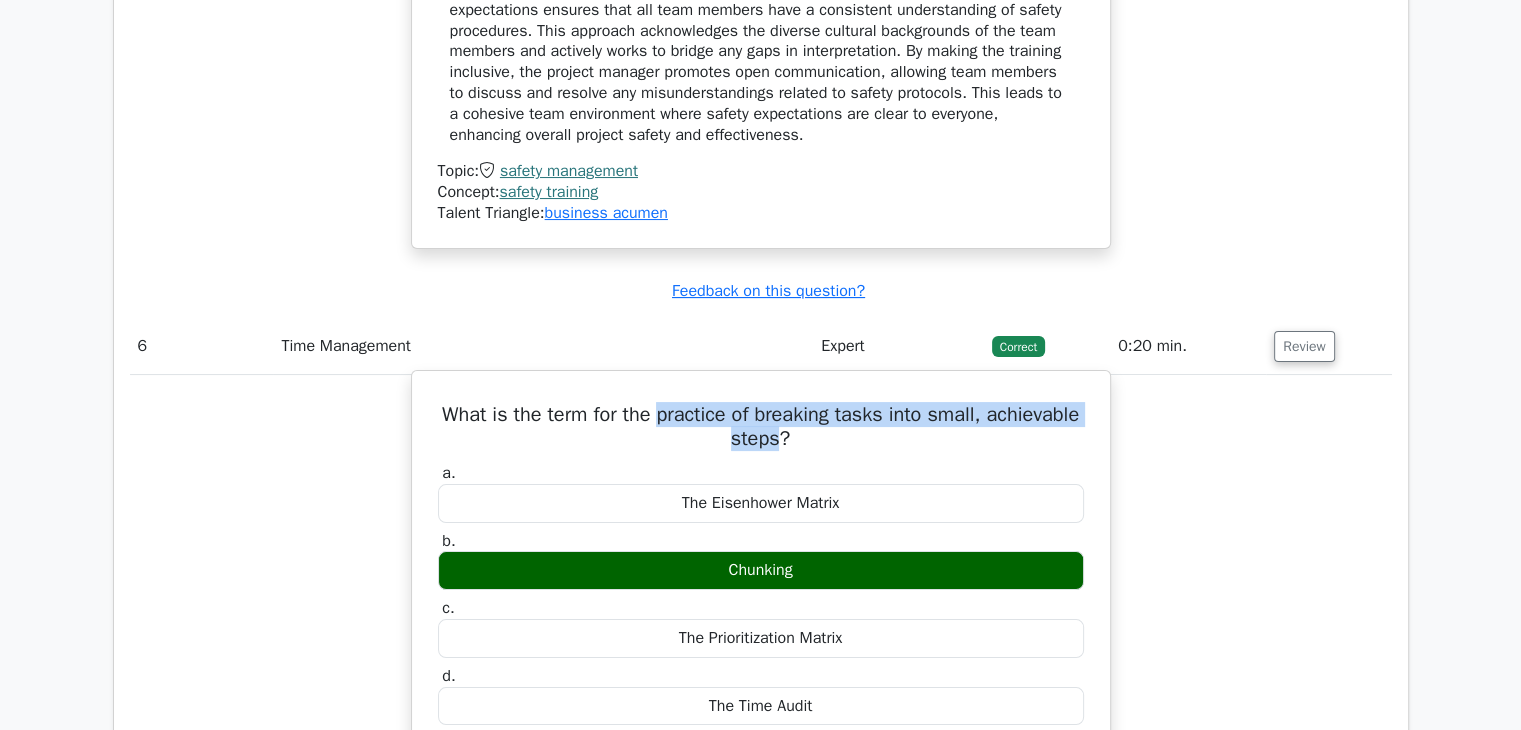 drag, startPoint x: 706, startPoint y: 453, endPoint x: 834, endPoint y: 471, distance: 129.25943 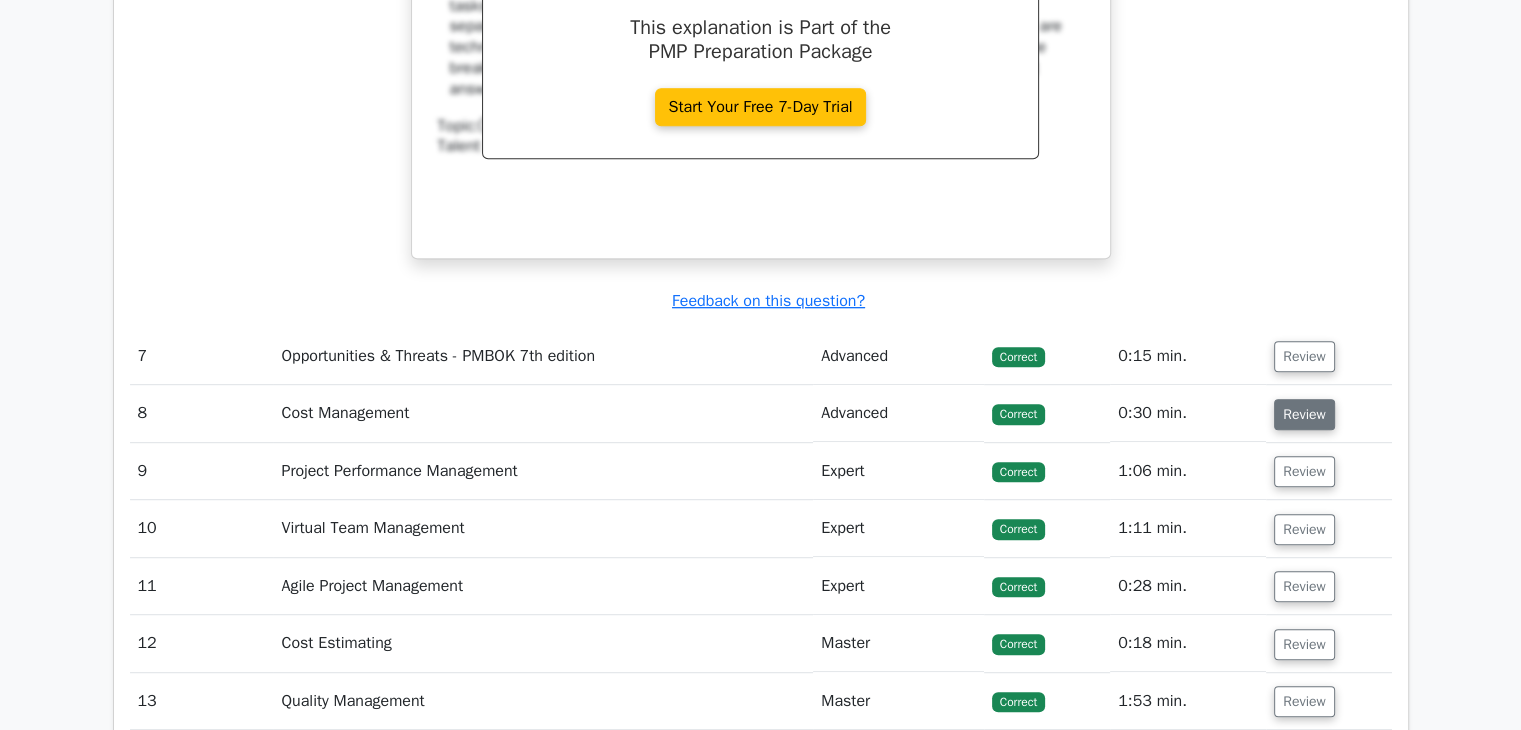 scroll, scrollTop: 8700, scrollLeft: 0, axis: vertical 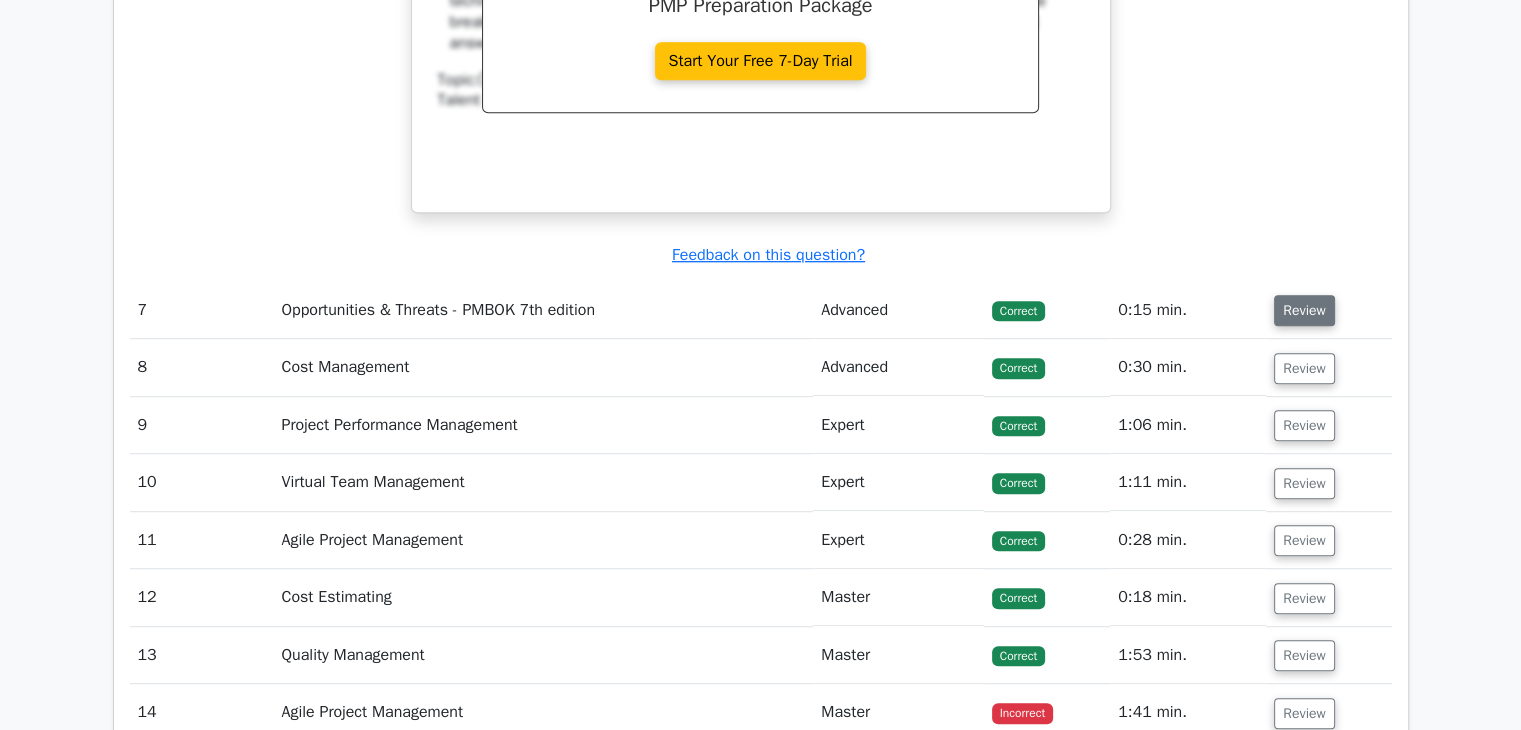 click on "Review" at bounding box center (1304, 310) 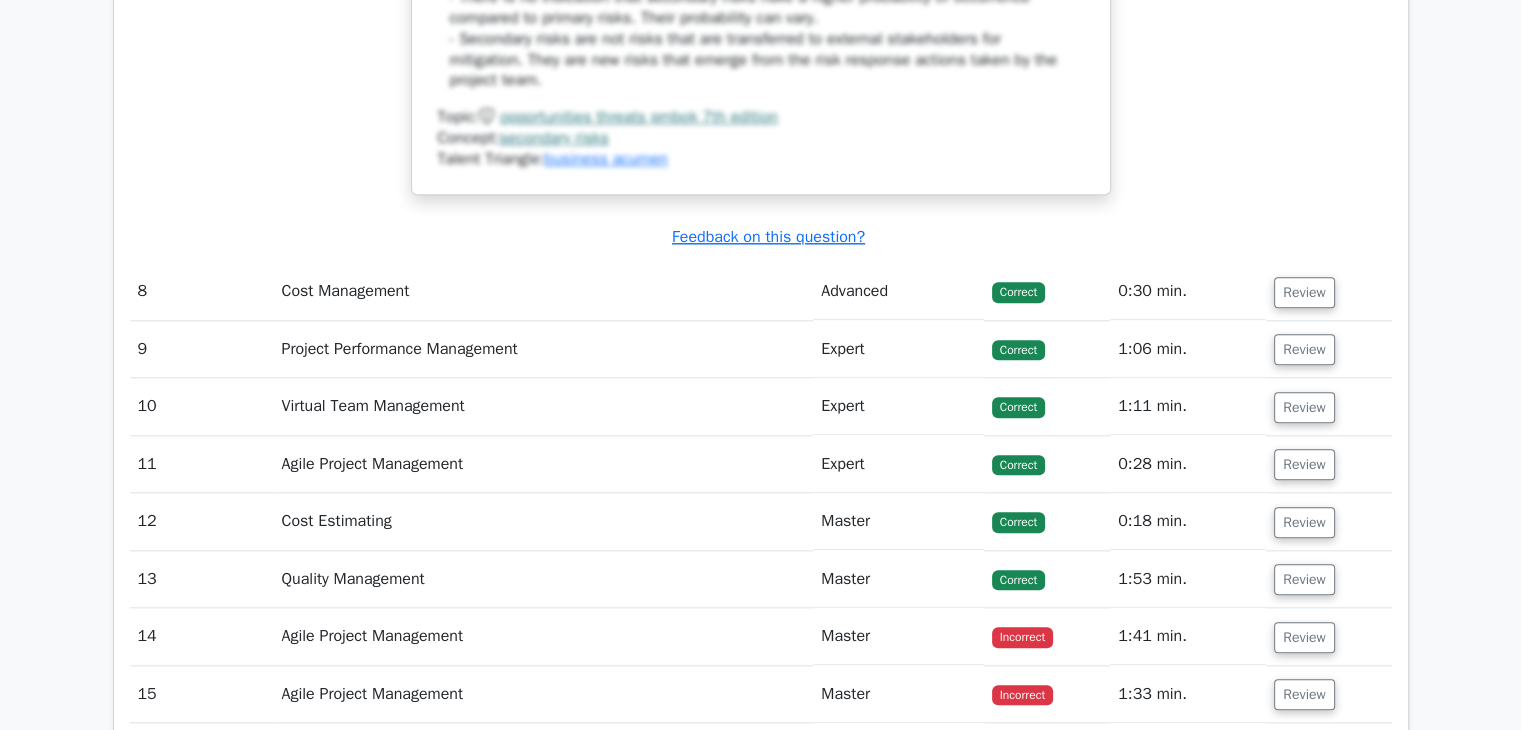scroll, scrollTop: 9700, scrollLeft: 0, axis: vertical 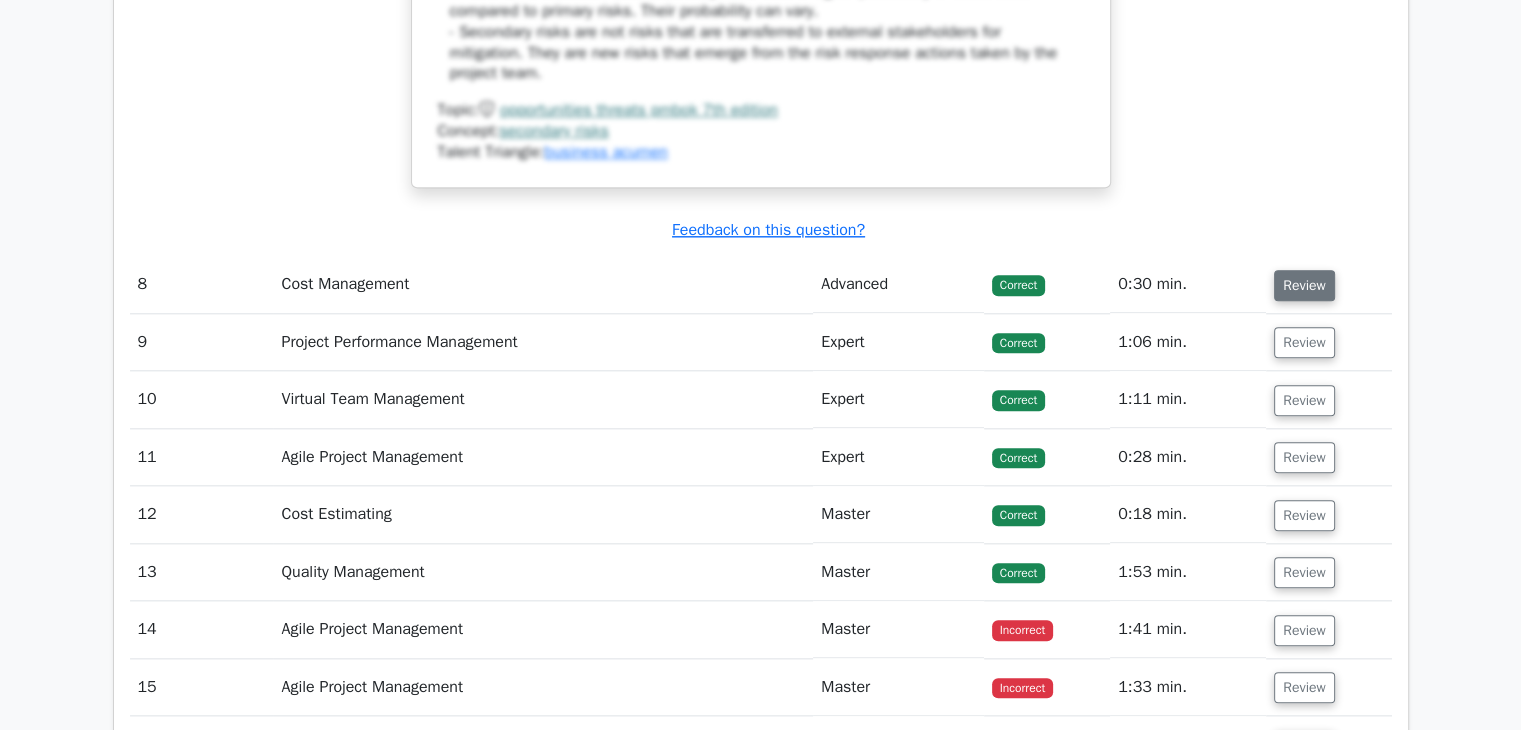 click on "Review" at bounding box center [1304, 285] 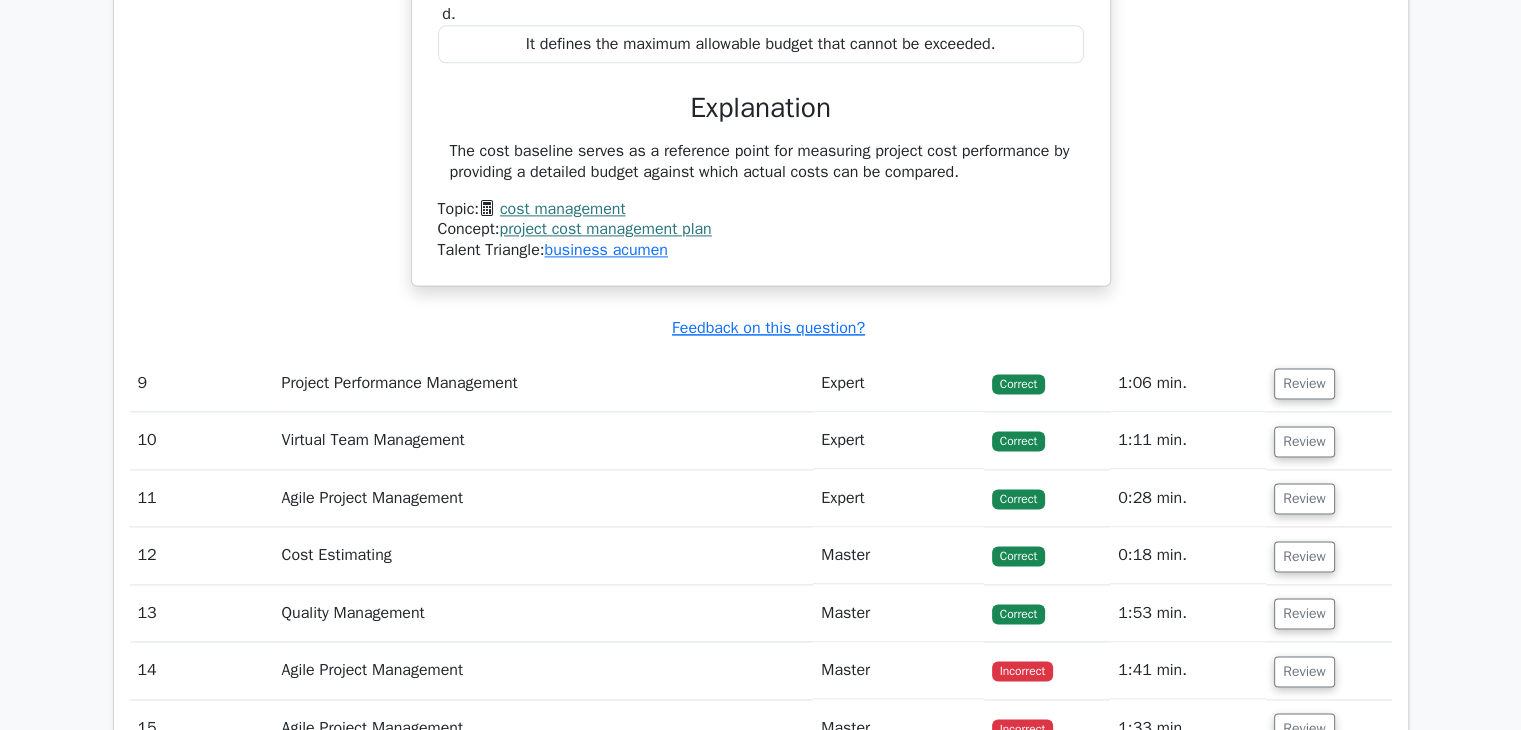 scroll, scrollTop: 10400, scrollLeft: 0, axis: vertical 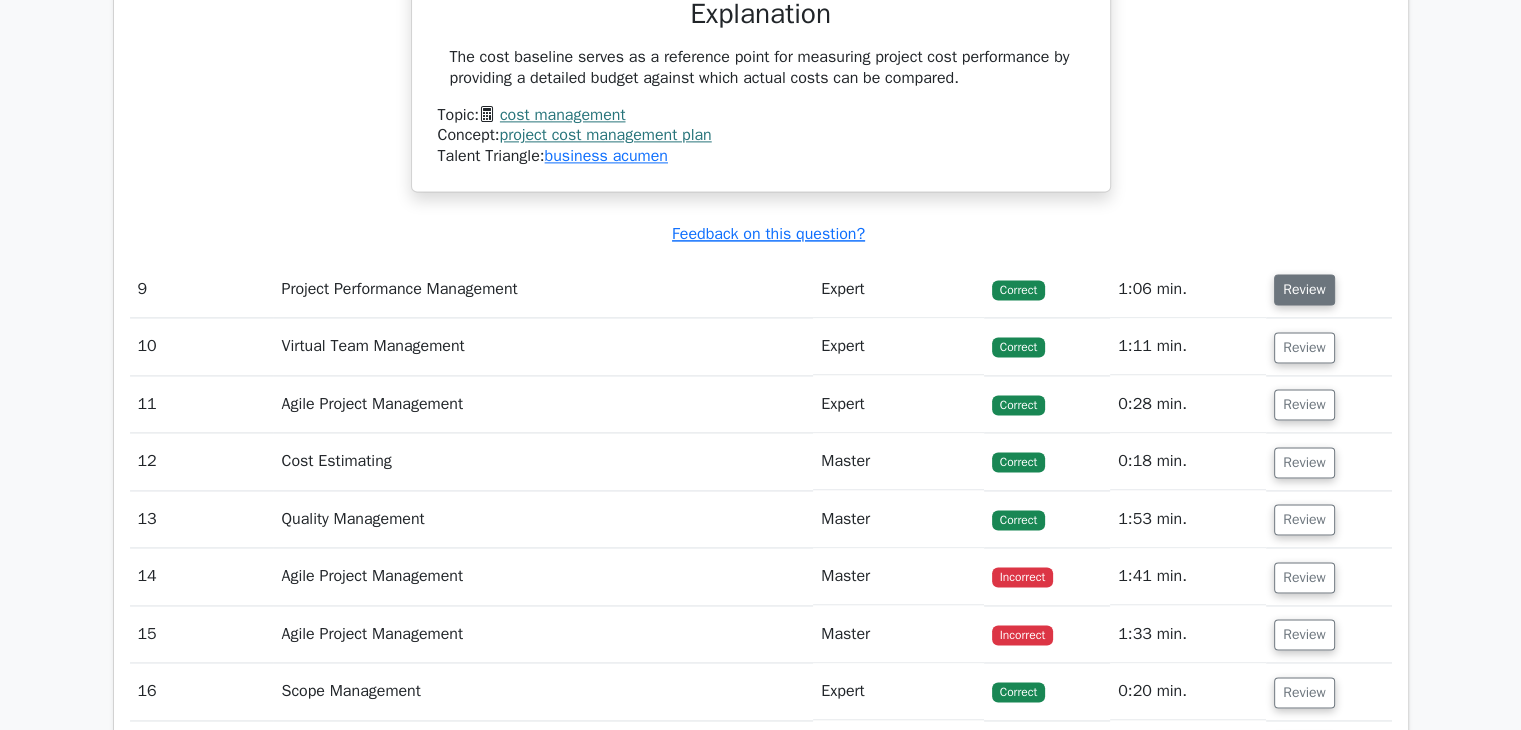 click on "Review" at bounding box center (1304, 289) 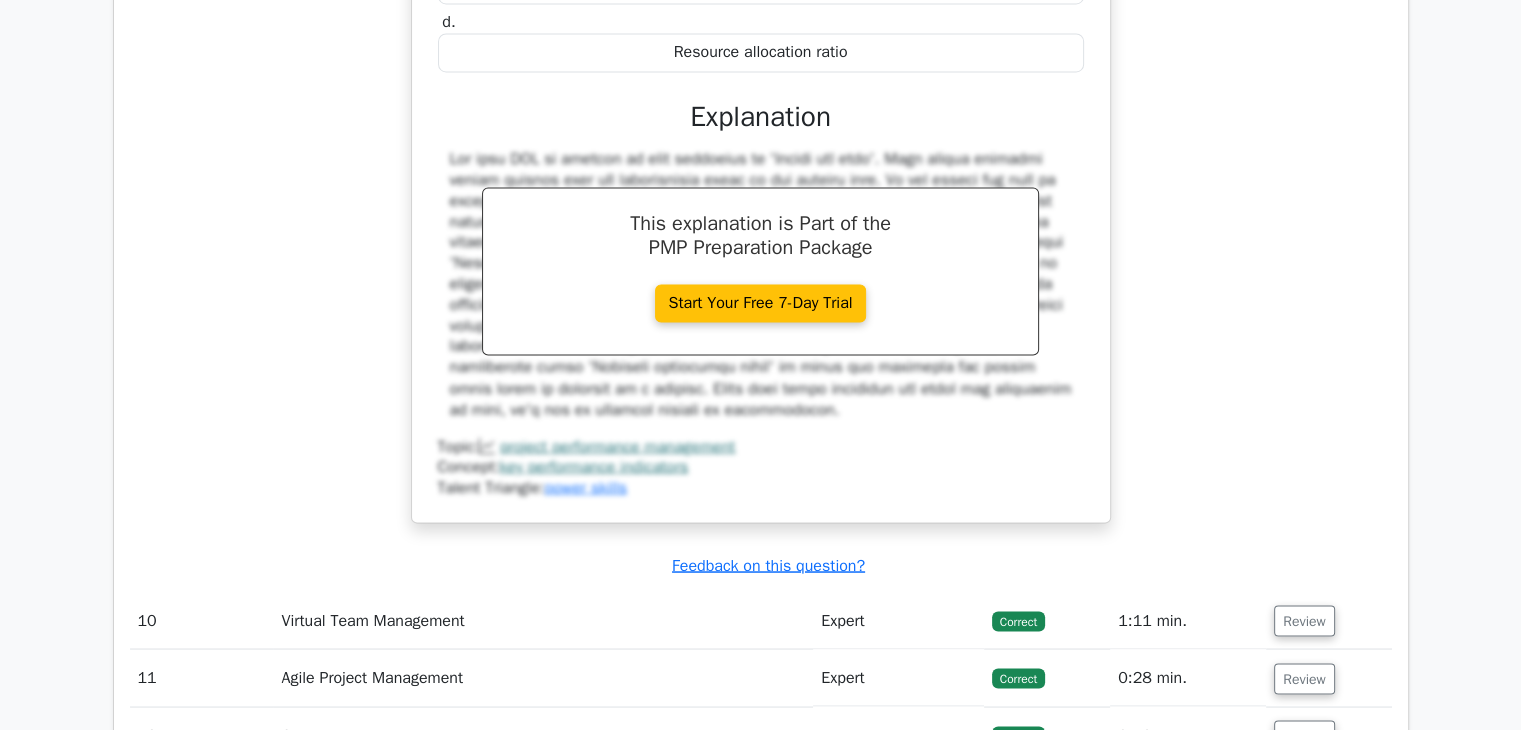scroll, scrollTop: 11300, scrollLeft: 0, axis: vertical 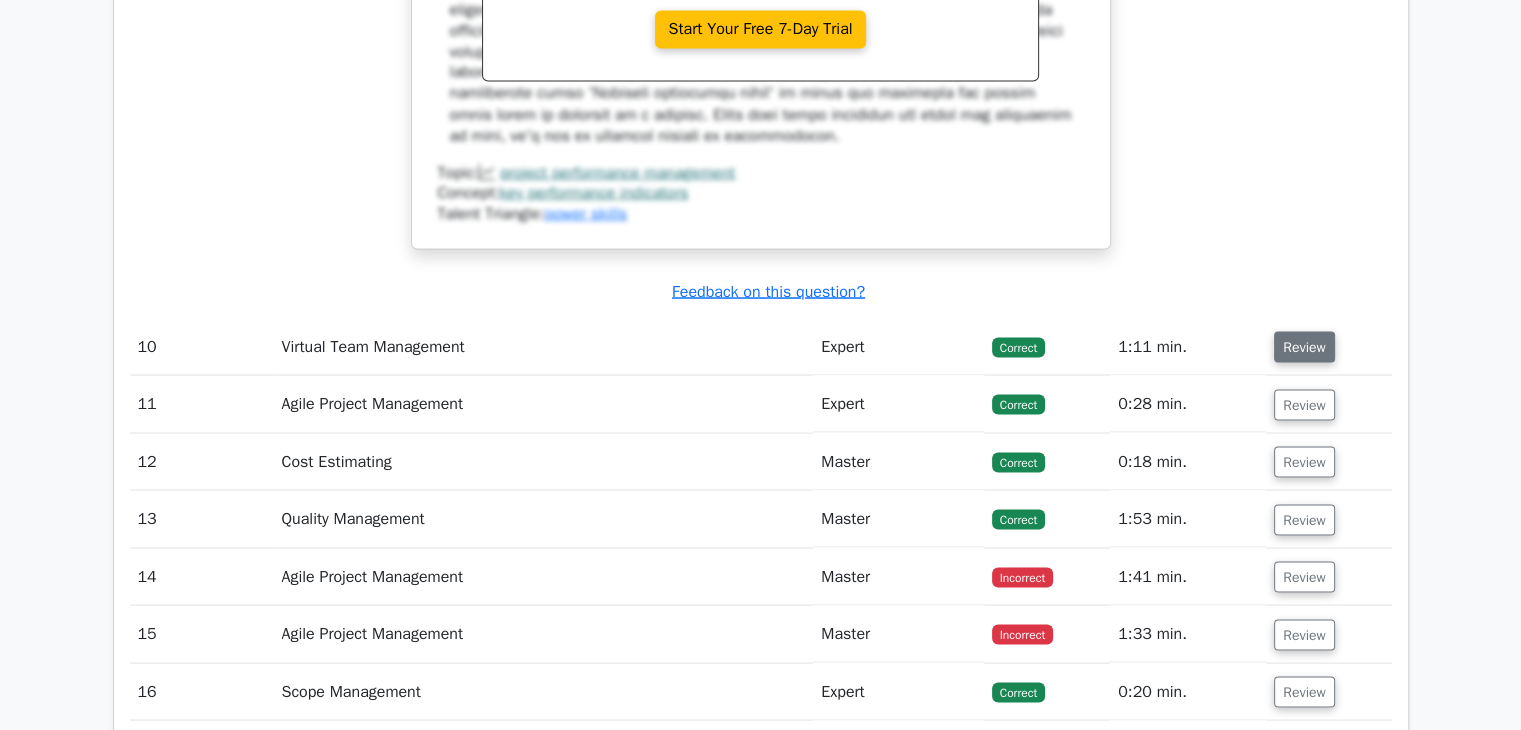 click on "Review" at bounding box center (1304, 346) 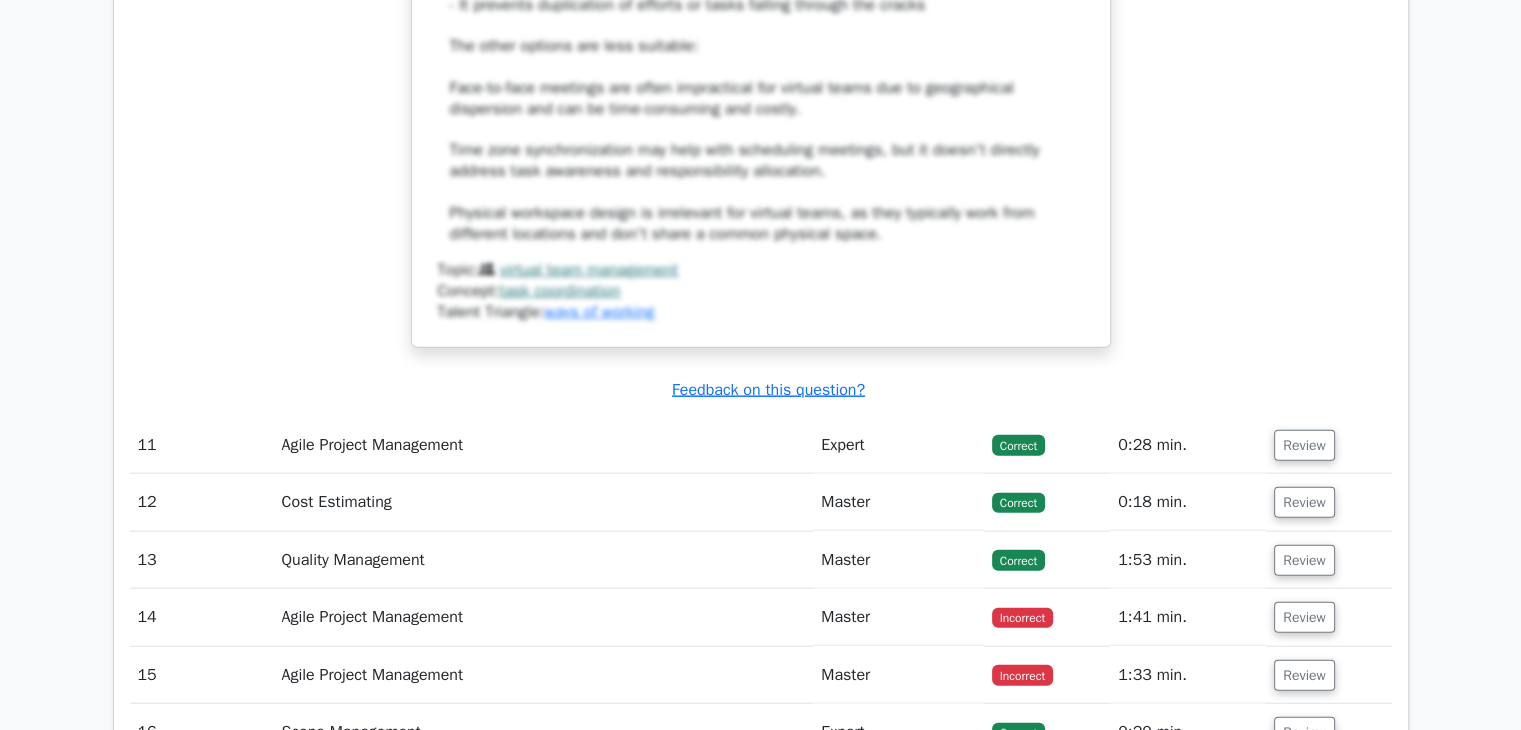 scroll, scrollTop: 12400, scrollLeft: 0, axis: vertical 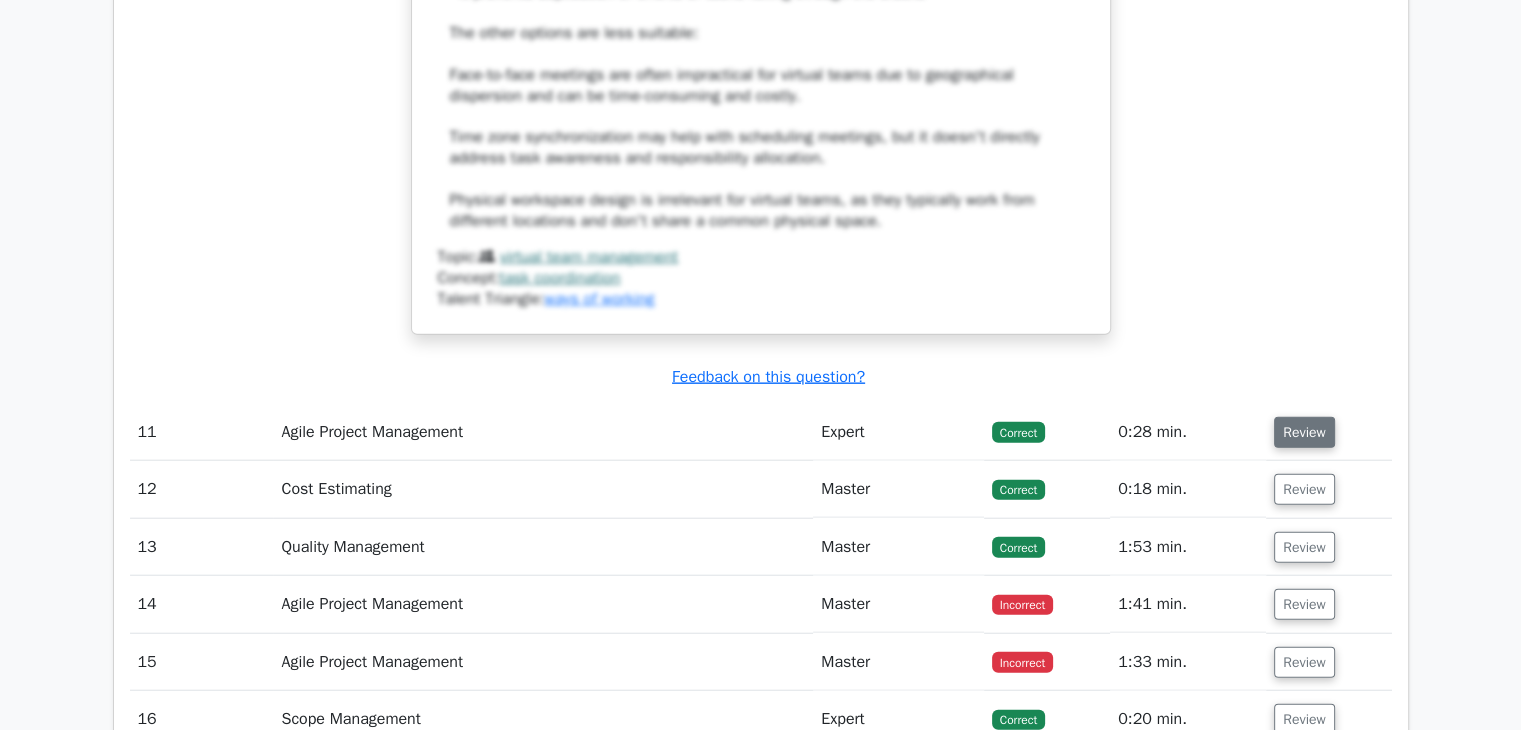 click on "Review" at bounding box center (1304, 432) 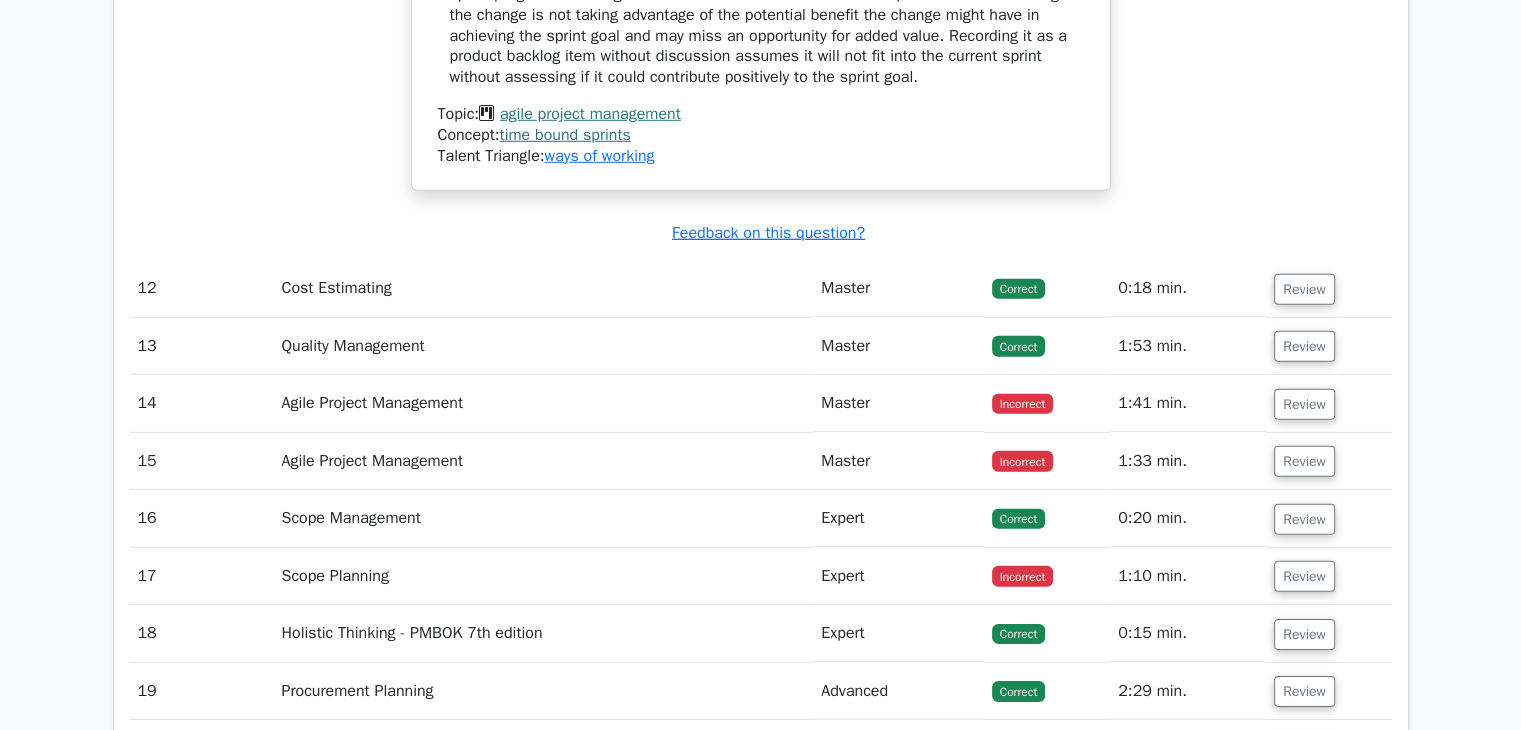 scroll, scrollTop: 13700, scrollLeft: 0, axis: vertical 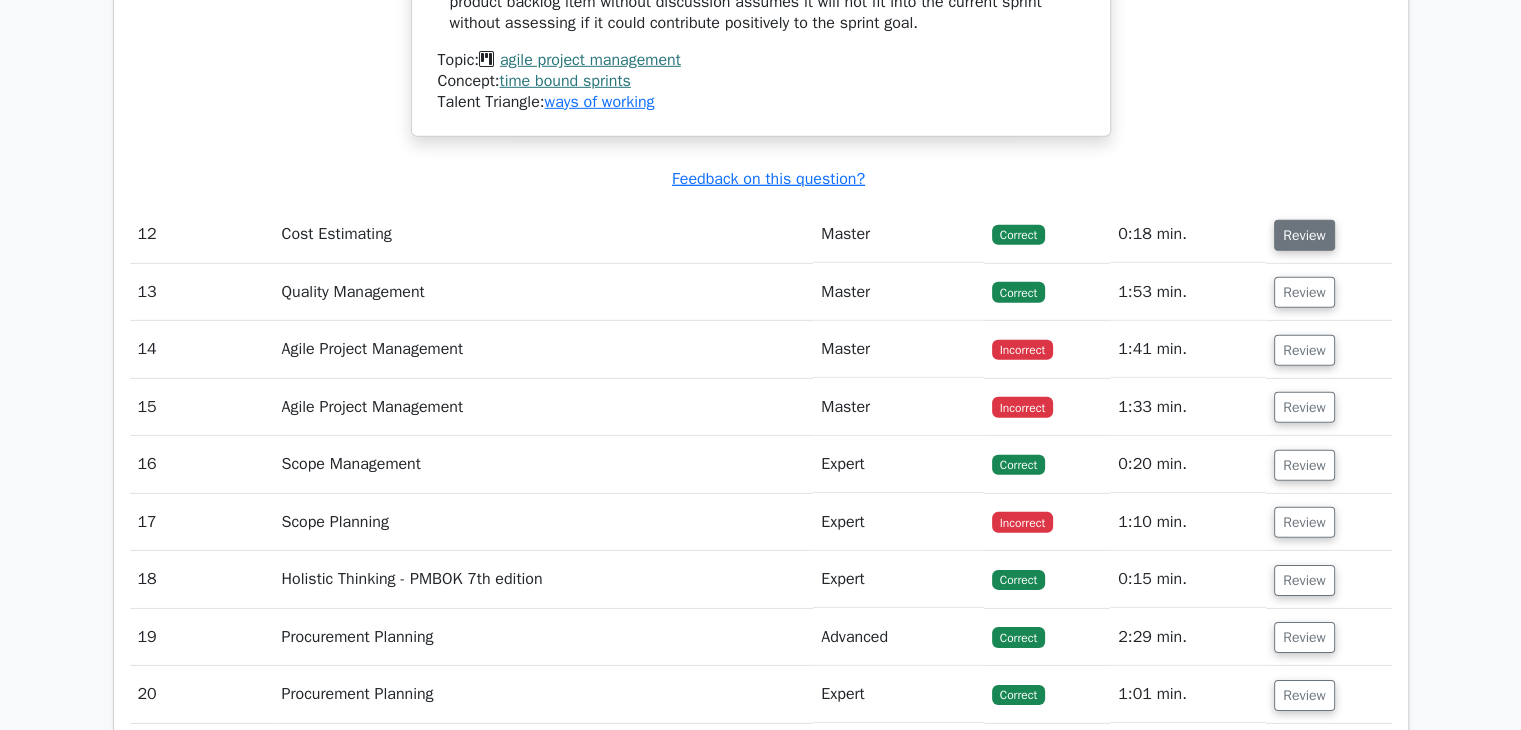 click on "Review" at bounding box center [1304, 235] 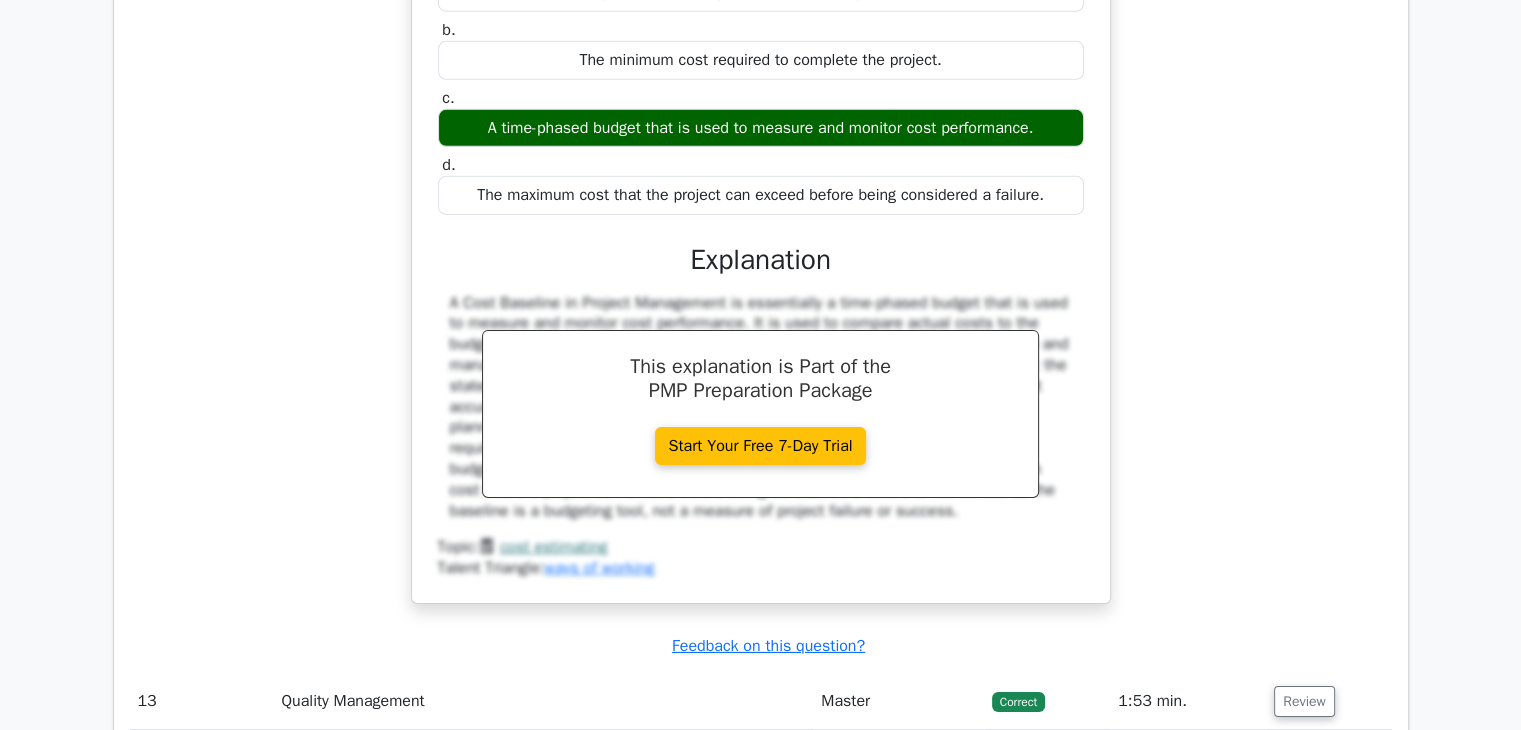 scroll, scrollTop: 14400, scrollLeft: 0, axis: vertical 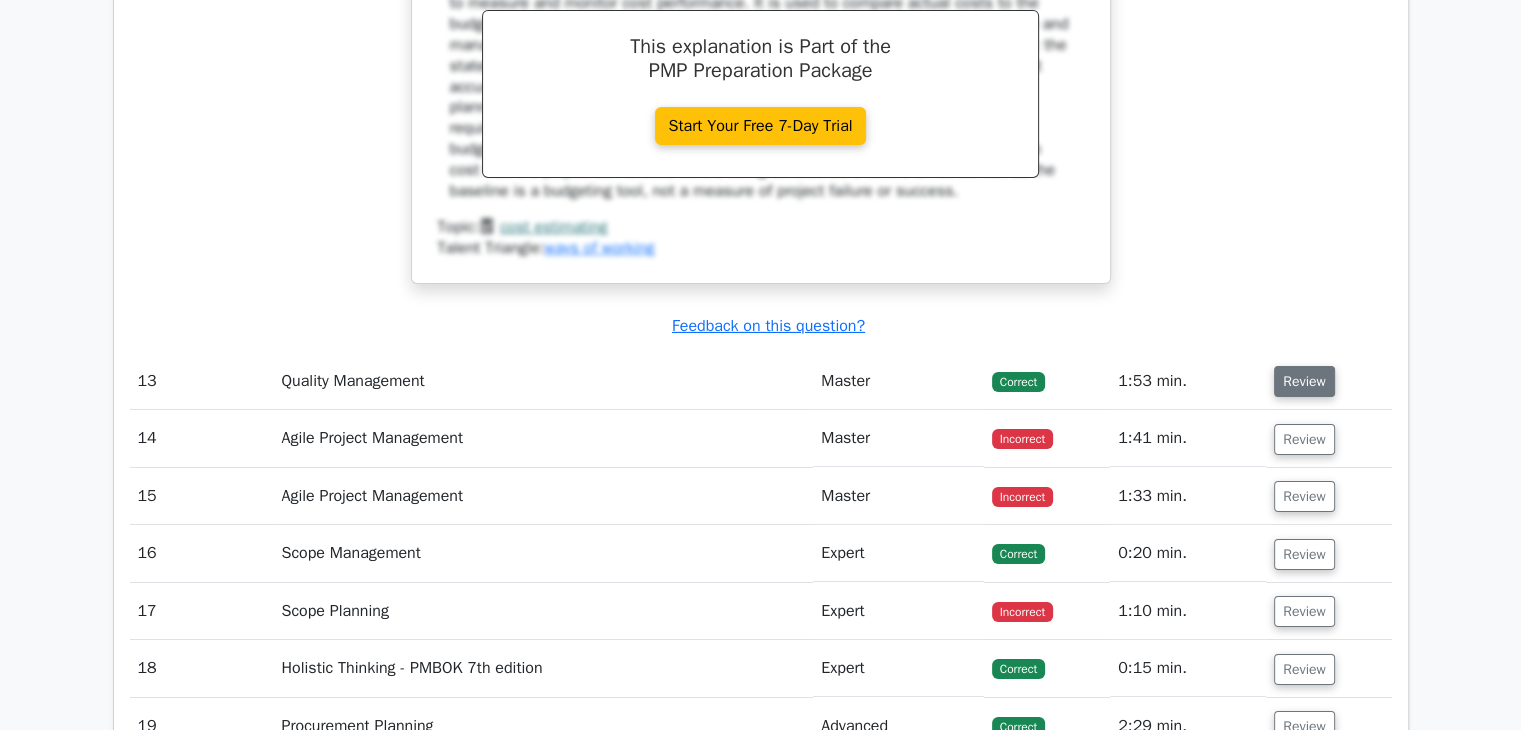 click on "Review" at bounding box center [1304, 381] 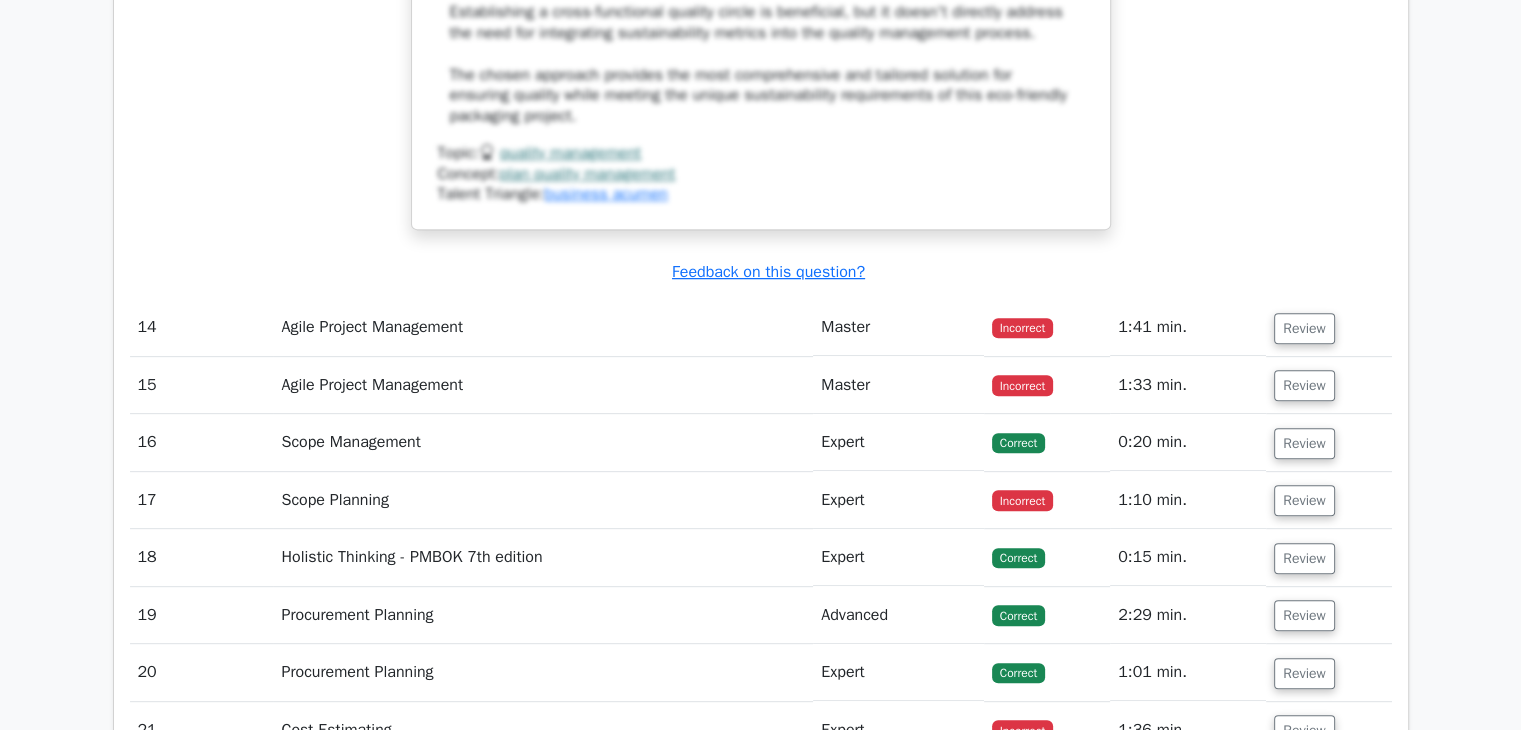 scroll, scrollTop: 16000, scrollLeft: 0, axis: vertical 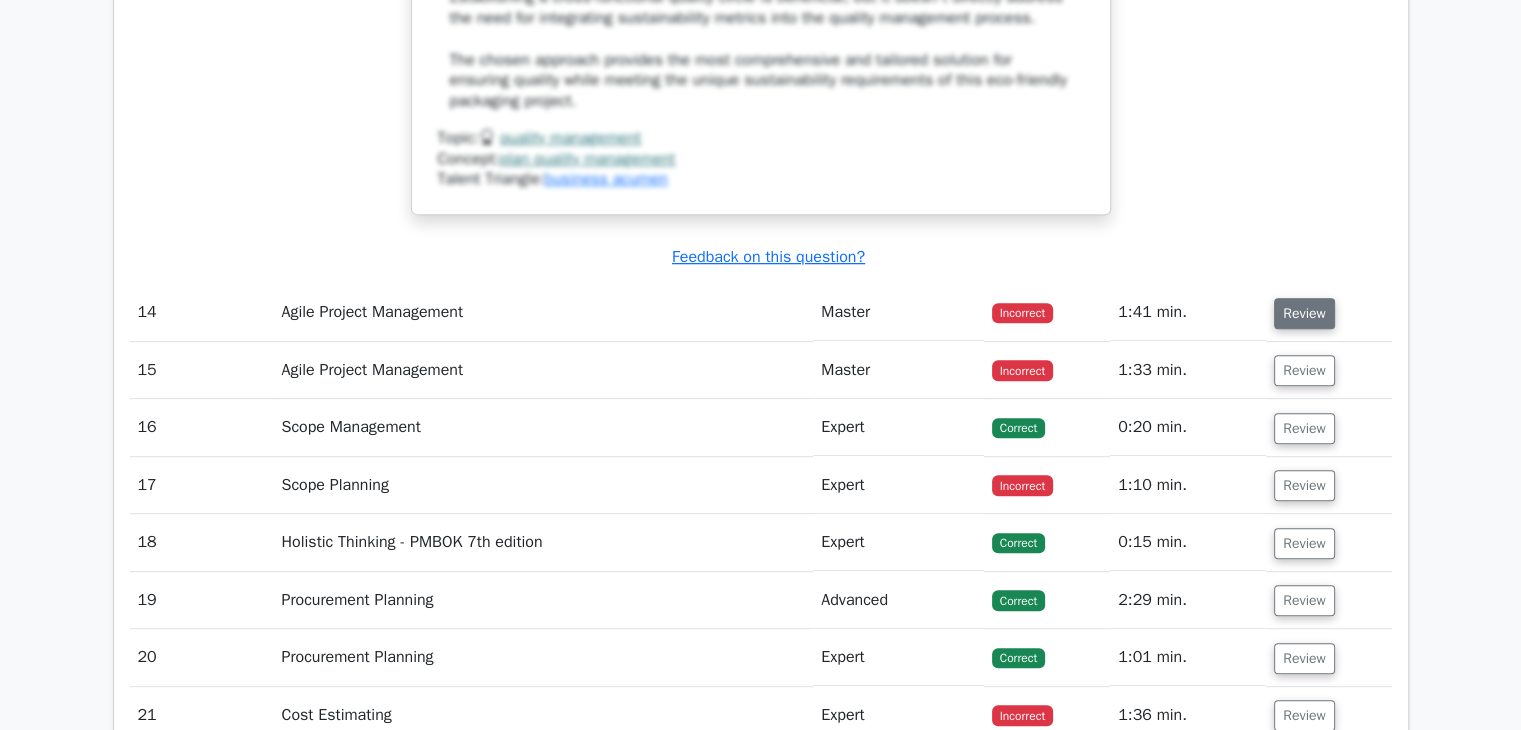click on "Review" at bounding box center (1304, 313) 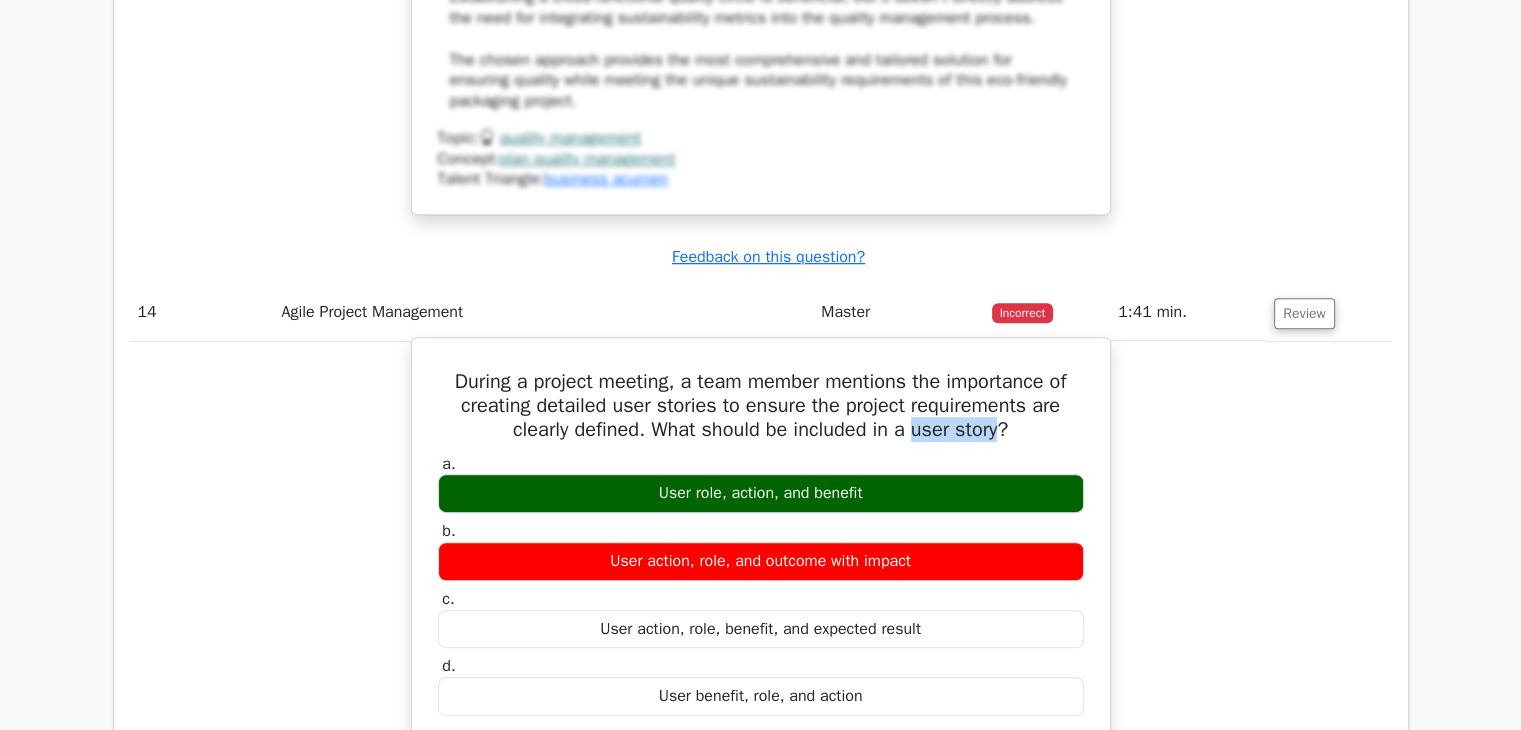 drag, startPoint x: 921, startPoint y: 450, endPoint x: 1008, endPoint y: 456, distance: 87.20665 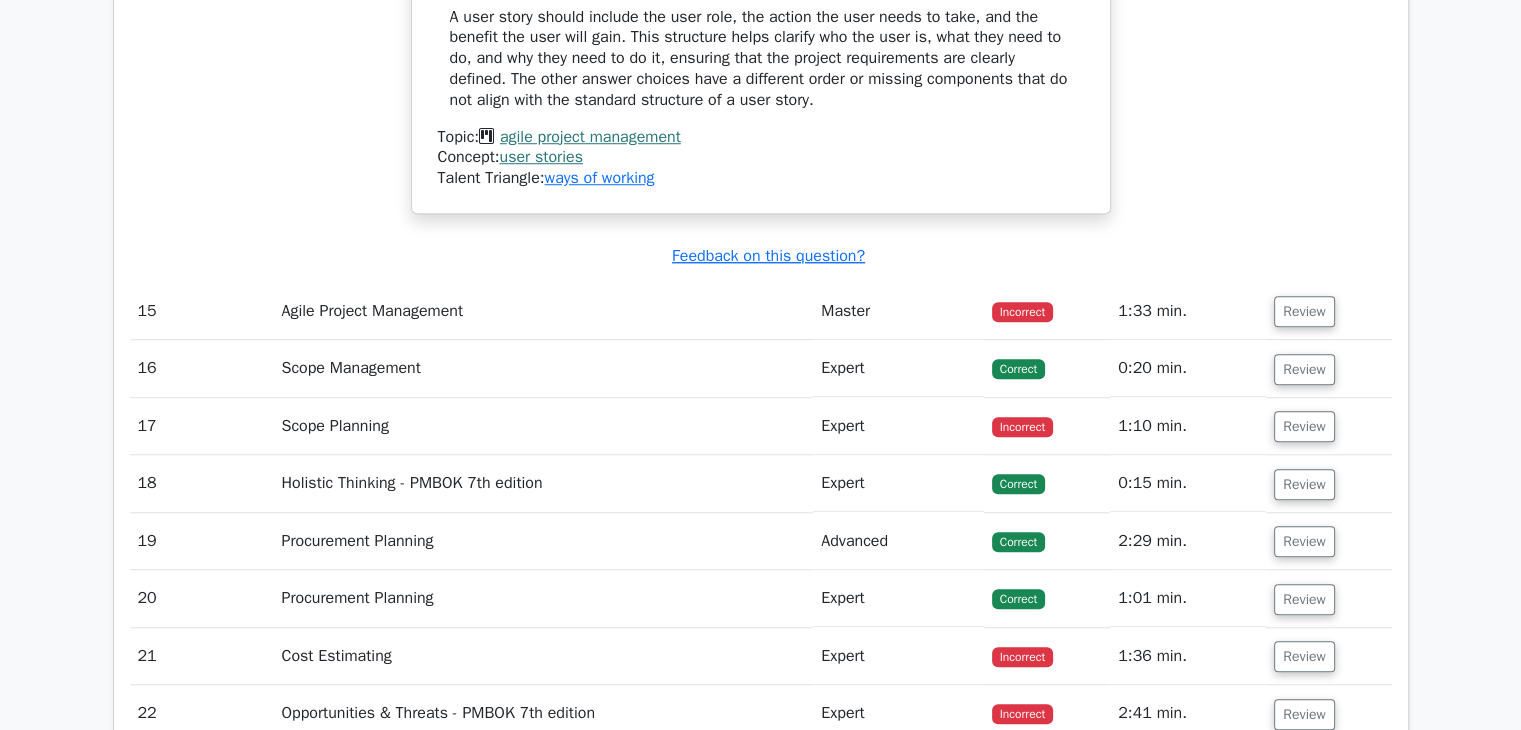 scroll, scrollTop: 16800, scrollLeft: 0, axis: vertical 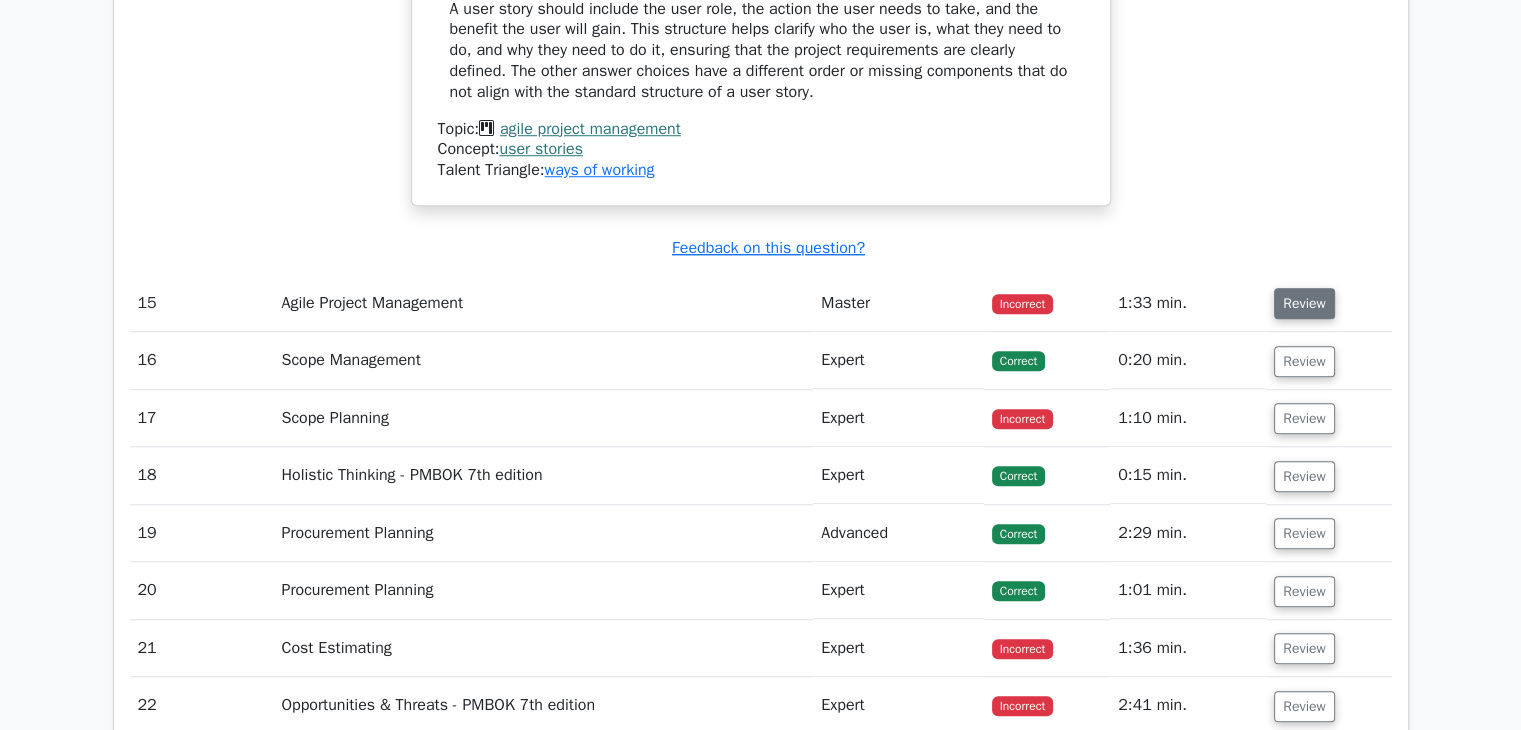 click on "Review" at bounding box center [1304, 303] 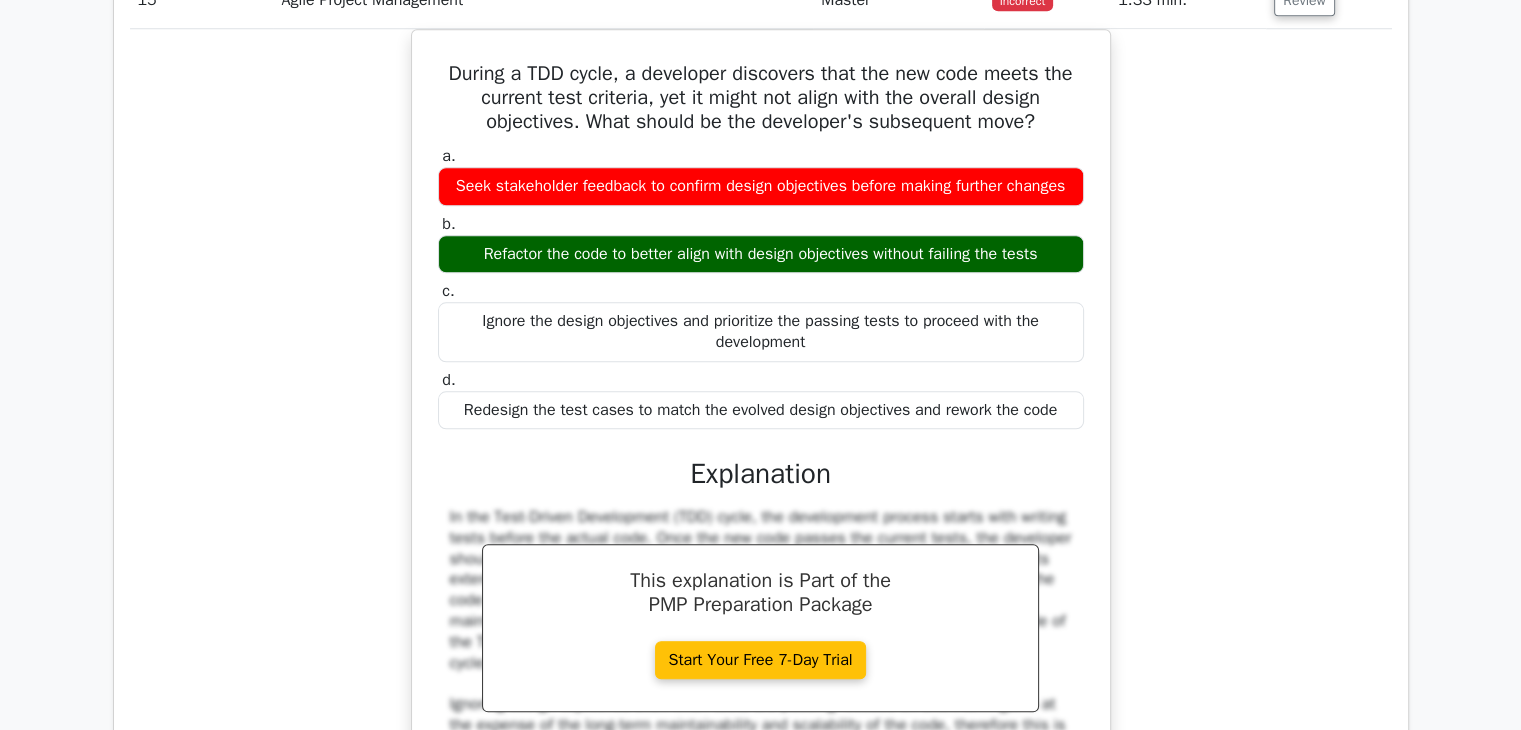 scroll, scrollTop: 17100, scrollLeft: 0, axis: vertical 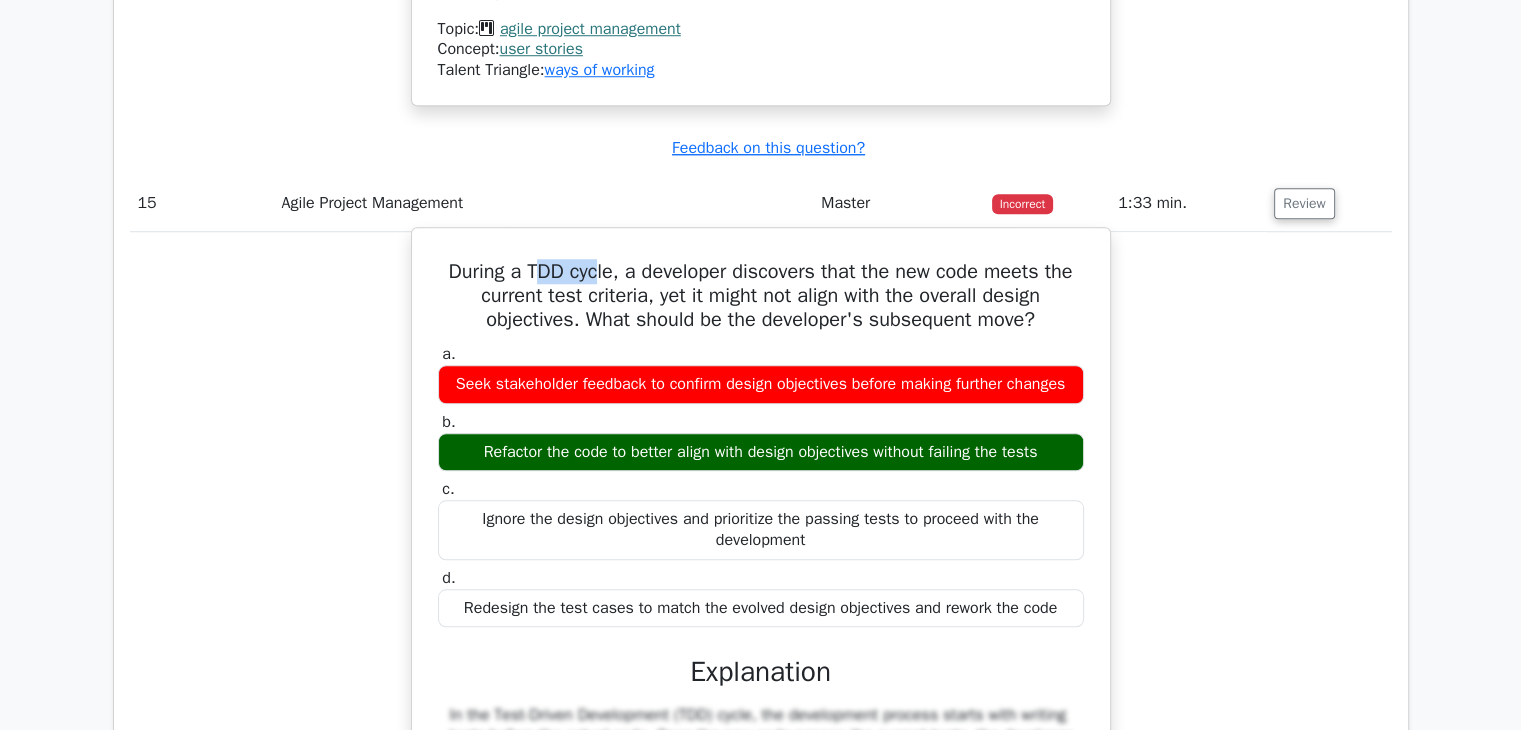 drag, startPoint x: 528, startPoint y: 291, endPoint x: 595, endPoint y: 290, distance: 67.00746 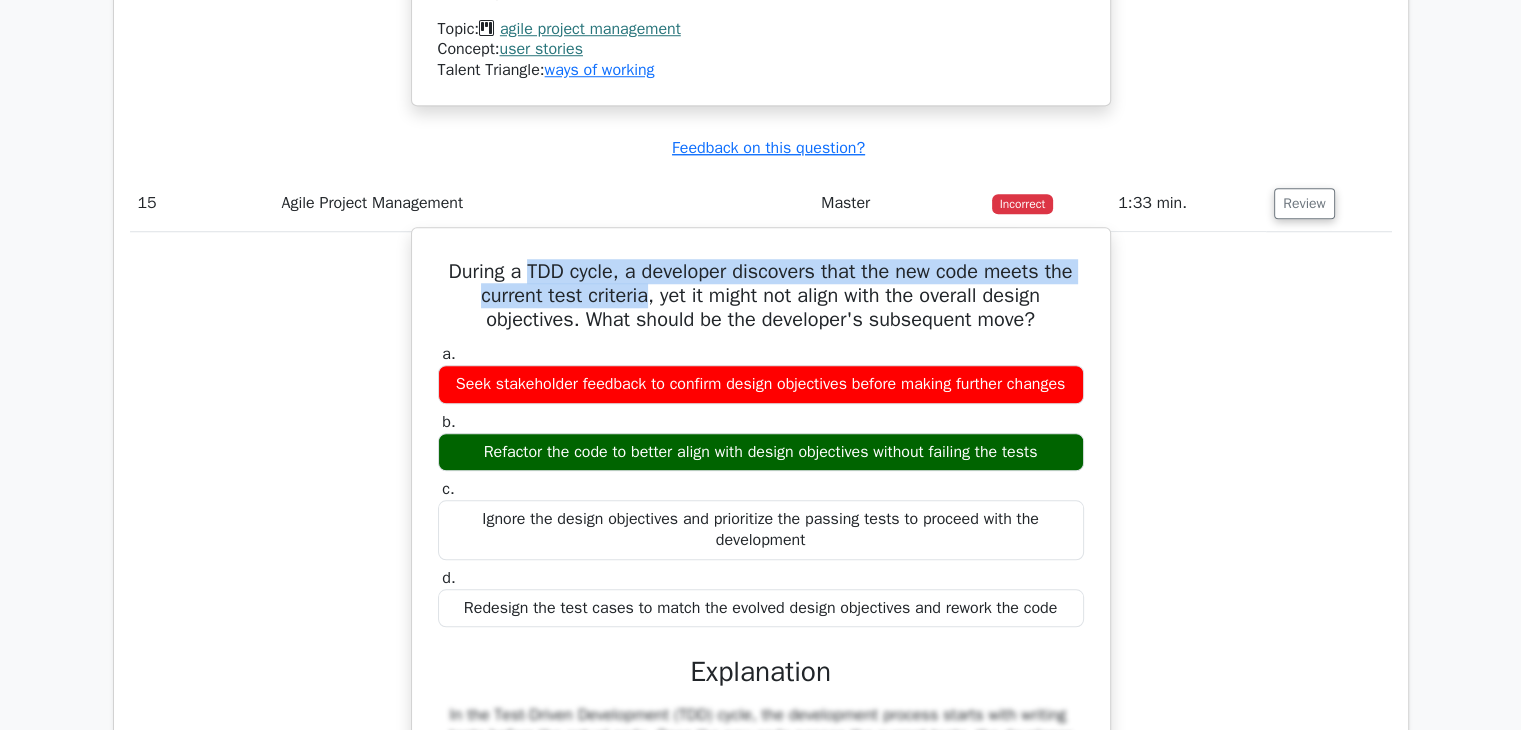drag, startPoint x: 524, startPoint y: 280, endPoint x: 640, endPoint y: 312, distance: 120.33287 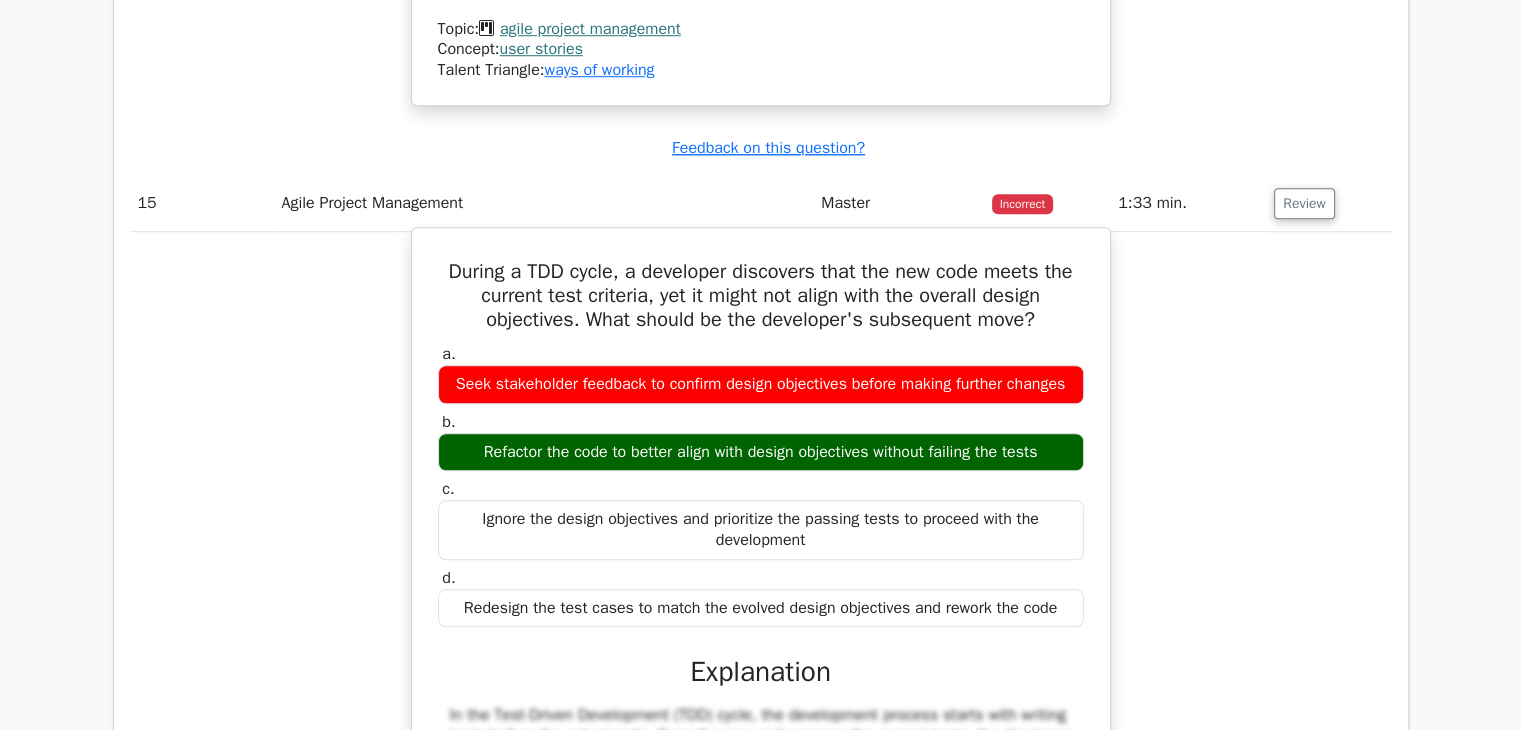 click on "Refactor the code to better align with design objectives without failing the tests" at bounding box center [761, 452] 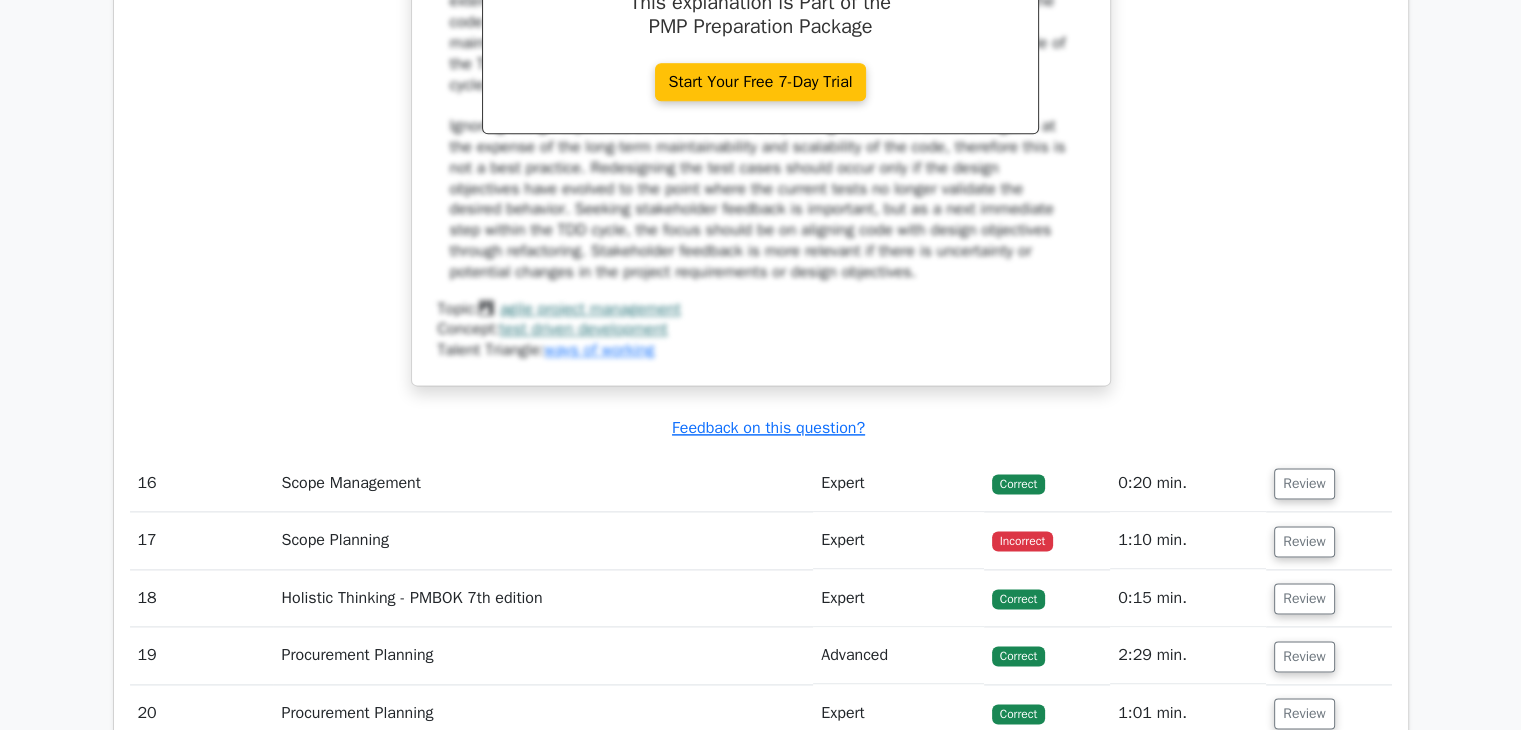 scroll, scrollTop: 17900, scrollLeft: 0, axis: vertical 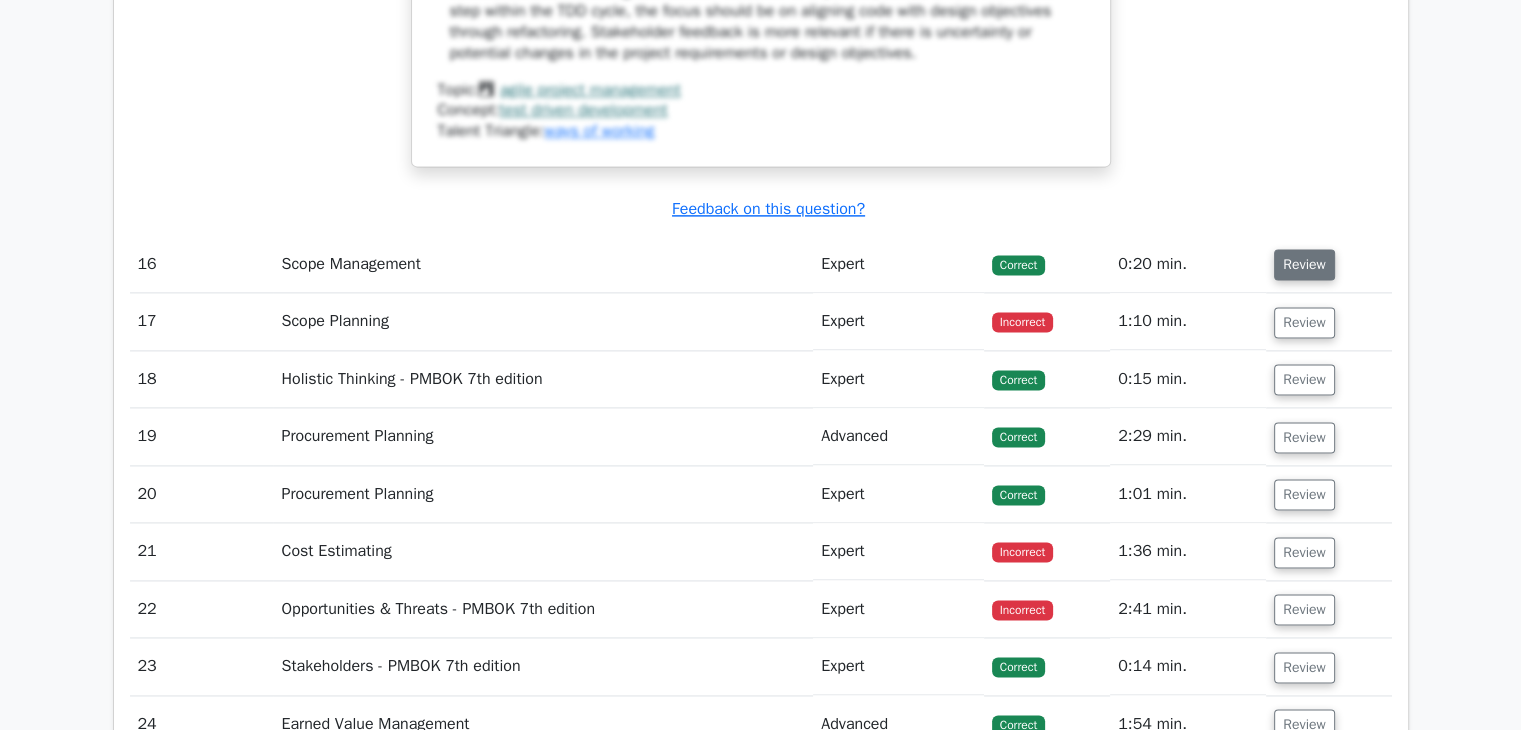 click on "Review" at bounding box center [1304, 264] 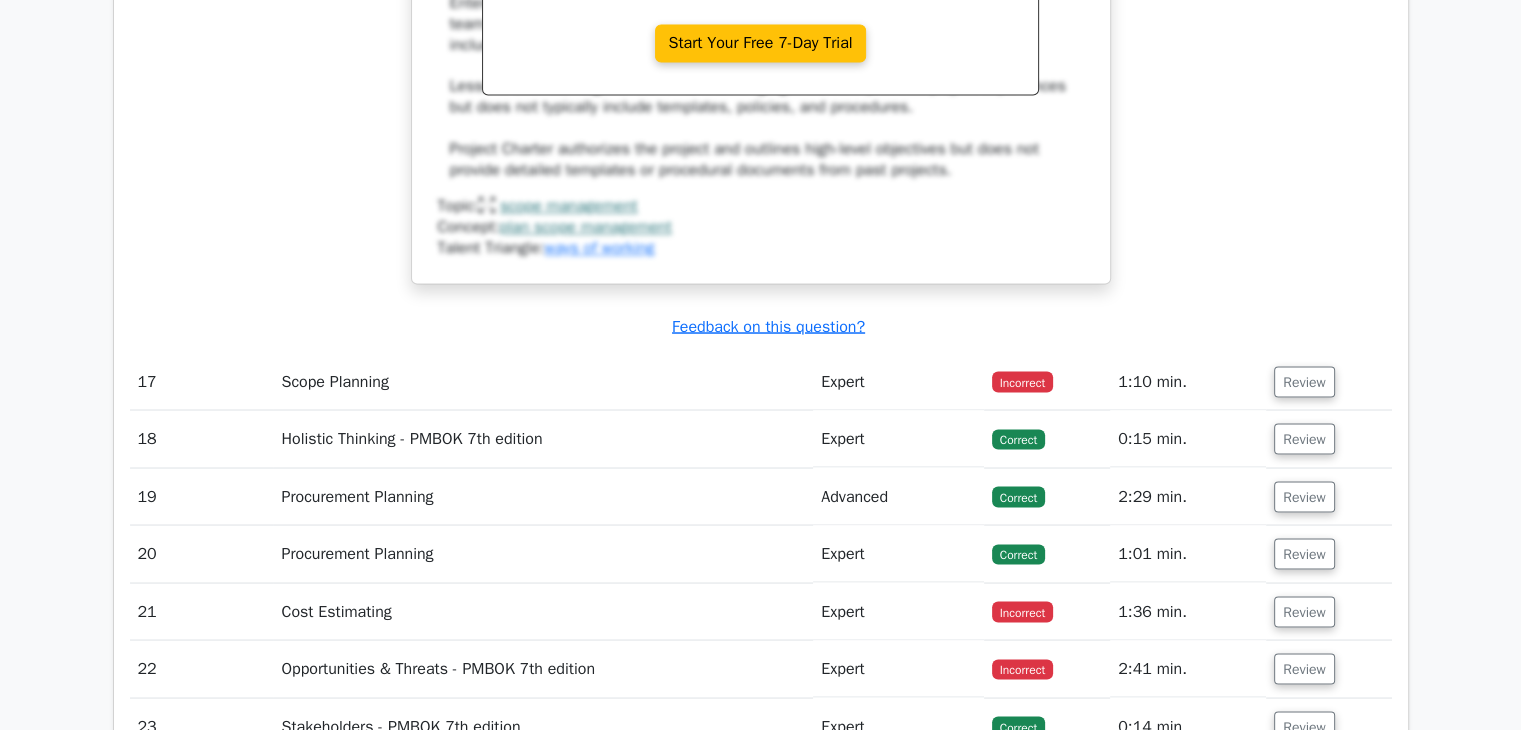 scroll, scrollTop: 18900, scrollLeft: 0, axis: vertical 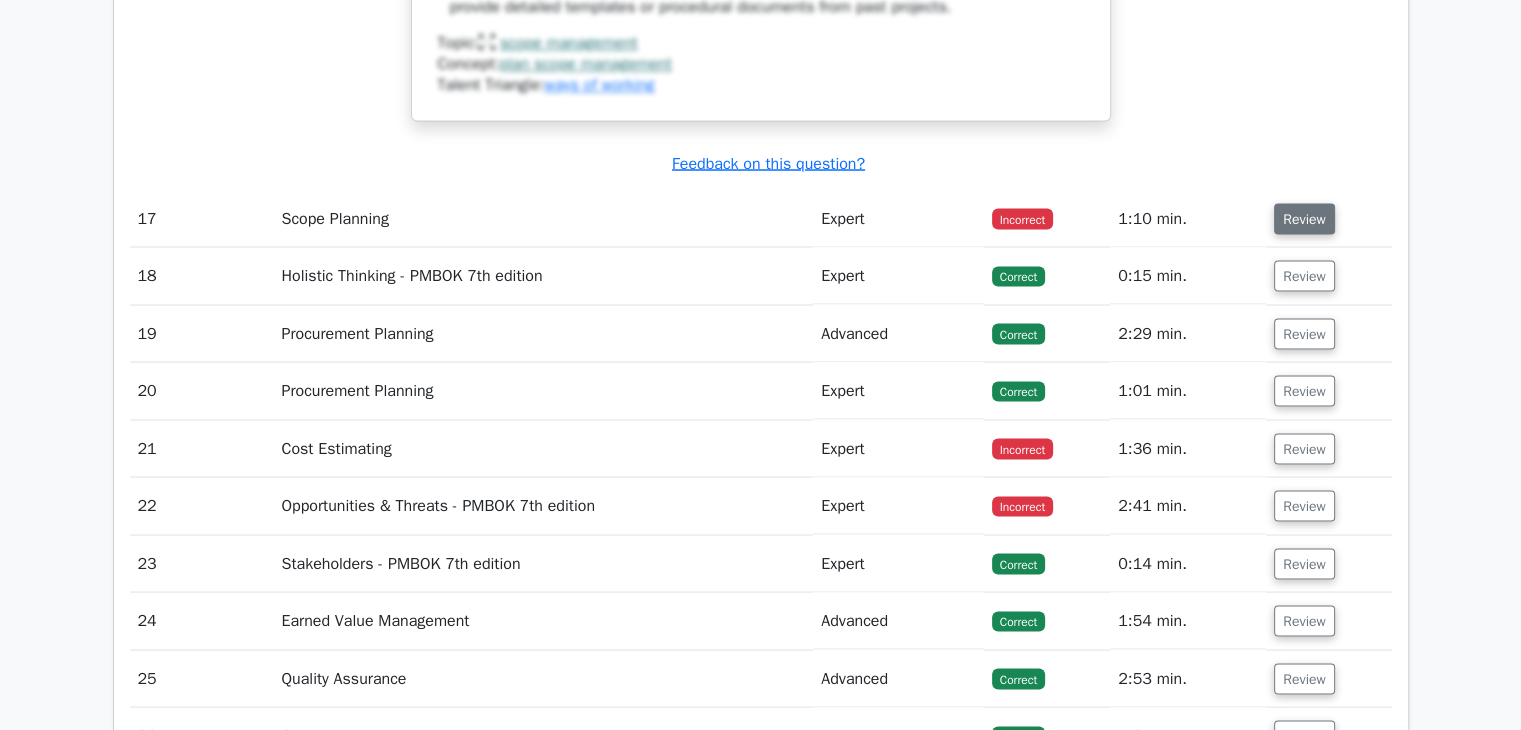click on "Review" at bounding box center [1304, 218] 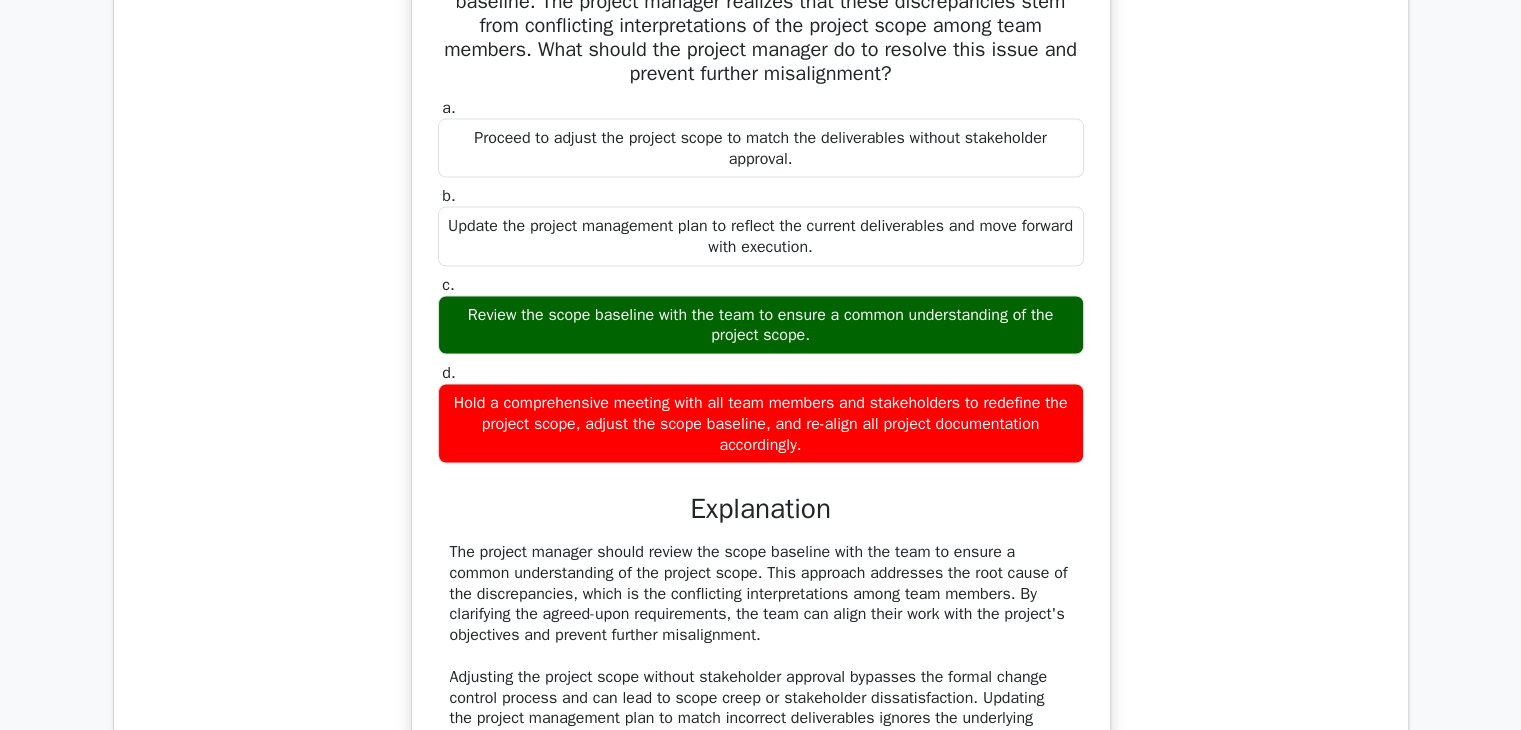 scroll, scrollTop: 19200, scrollLeft: 0, axis: vertical 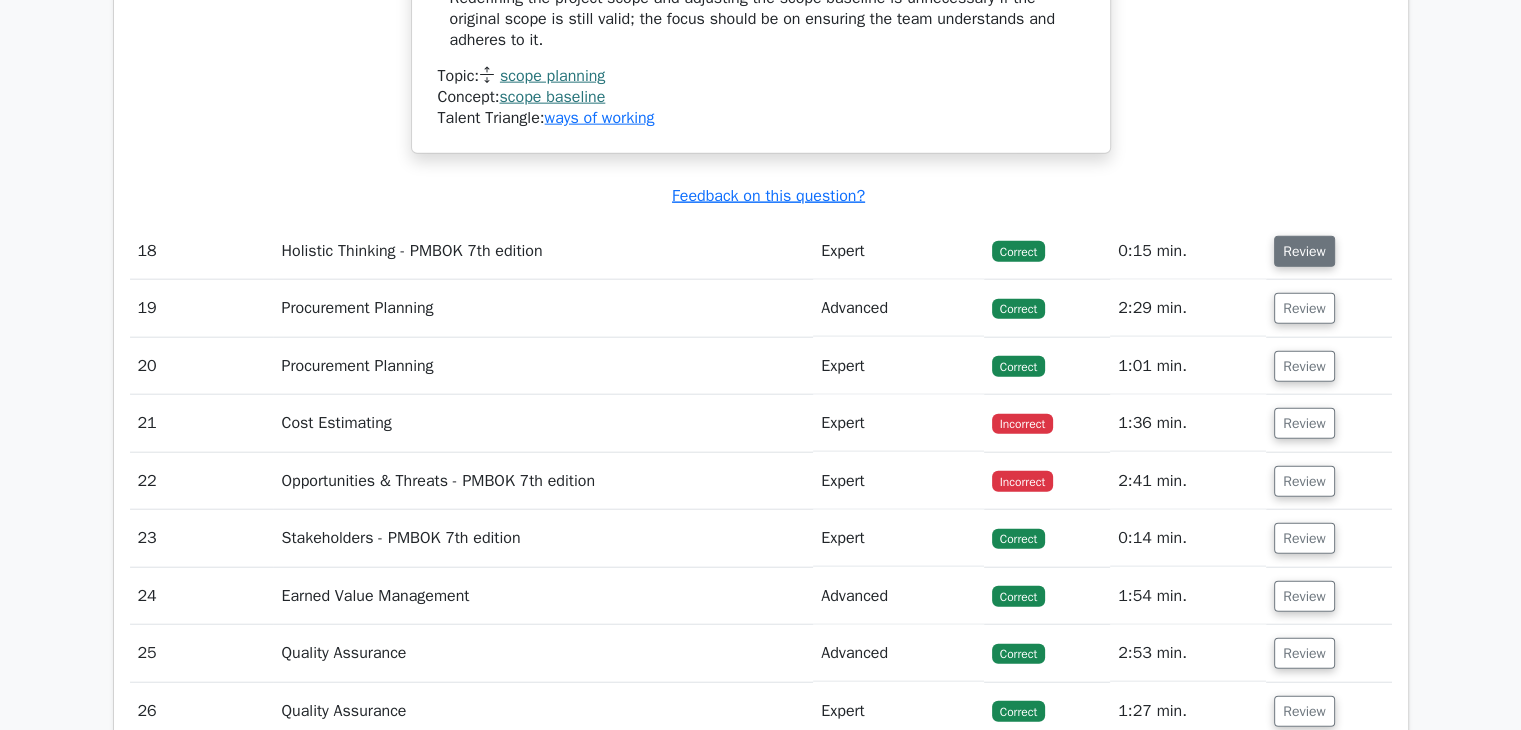 click on "Review" at bounding box center [1304, 251] 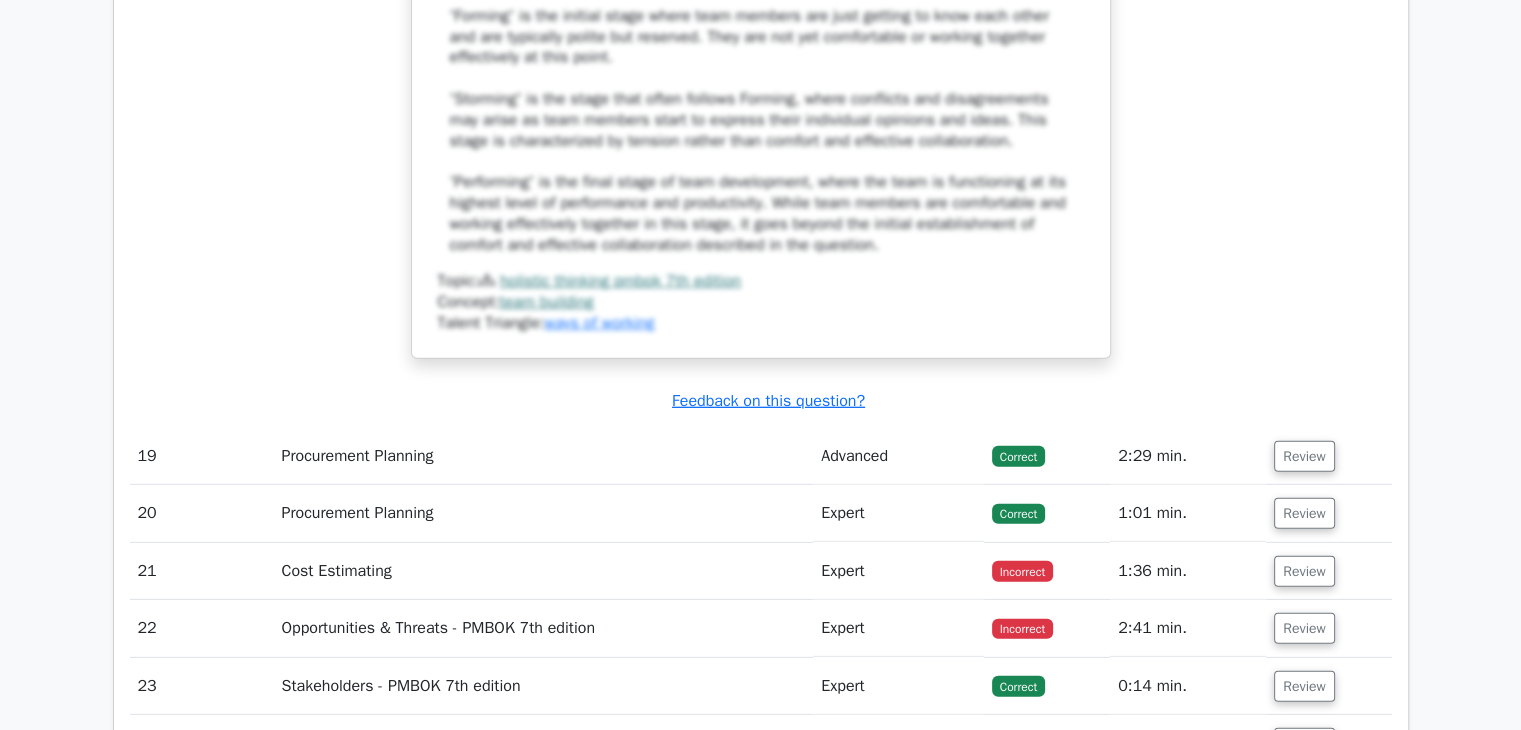 scroll, scrollTop: 21200, scrollLeft: 0, axis: vertical 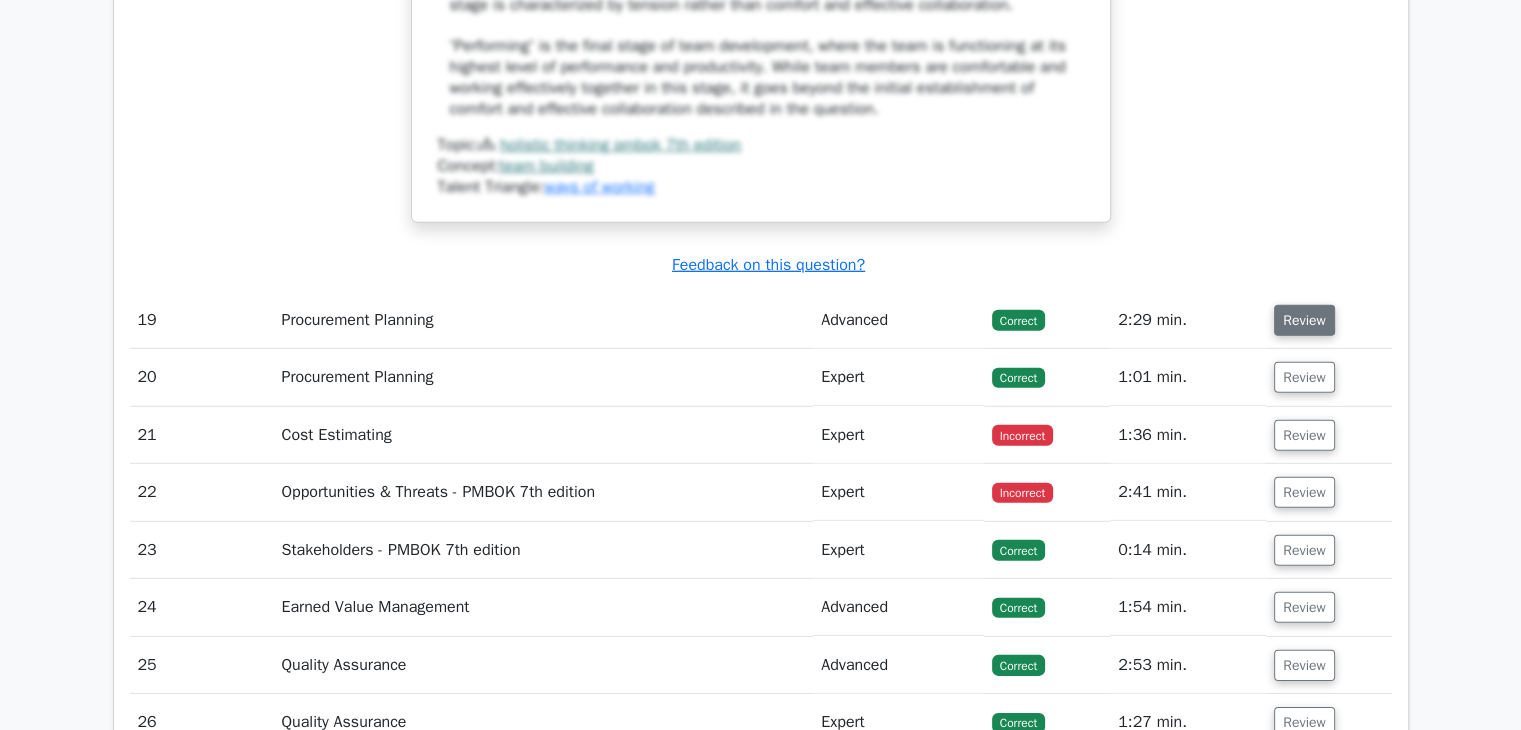 click on "Review" at bounding box center [1304, 320] 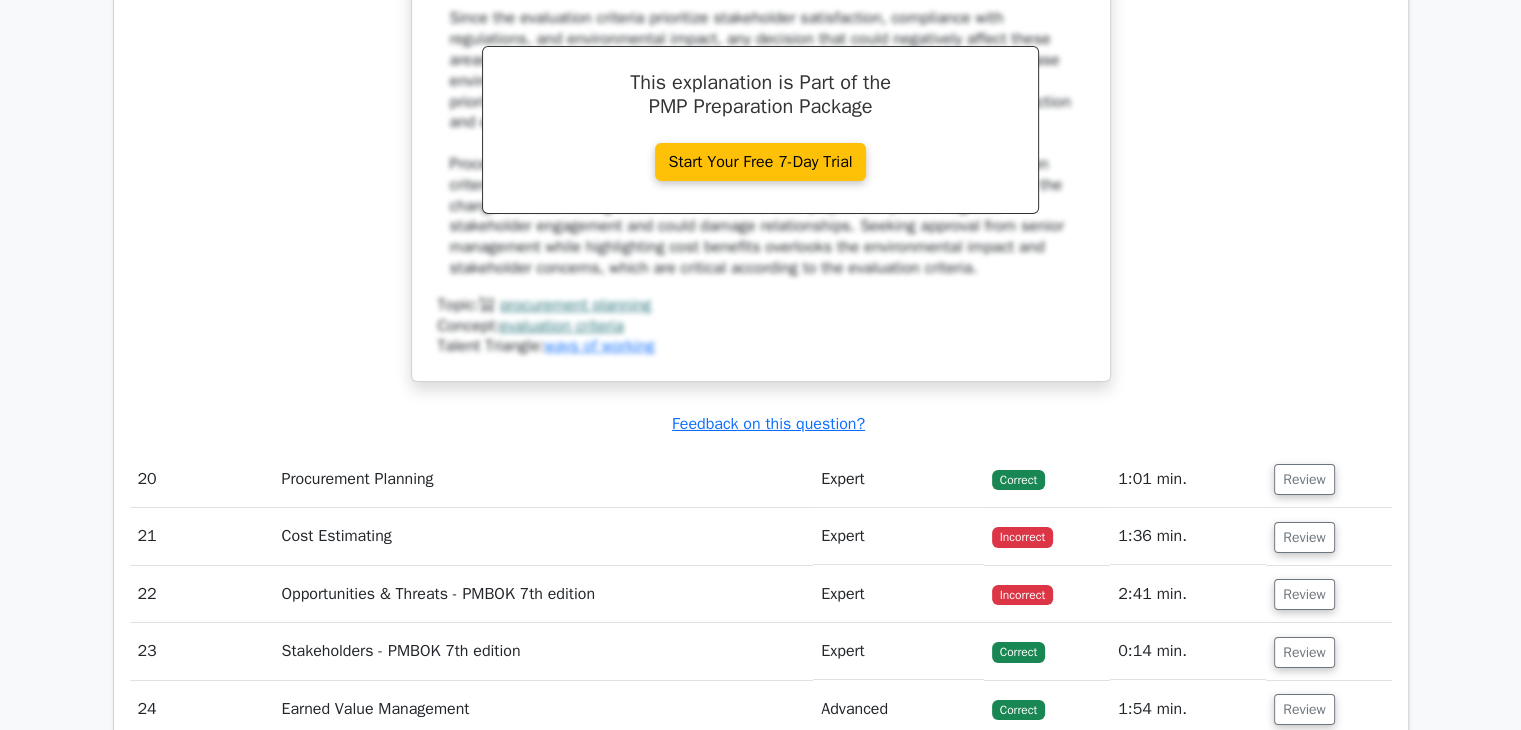 scroll, scrollTop: 22300, scrollLeft: 0, axis: vertical 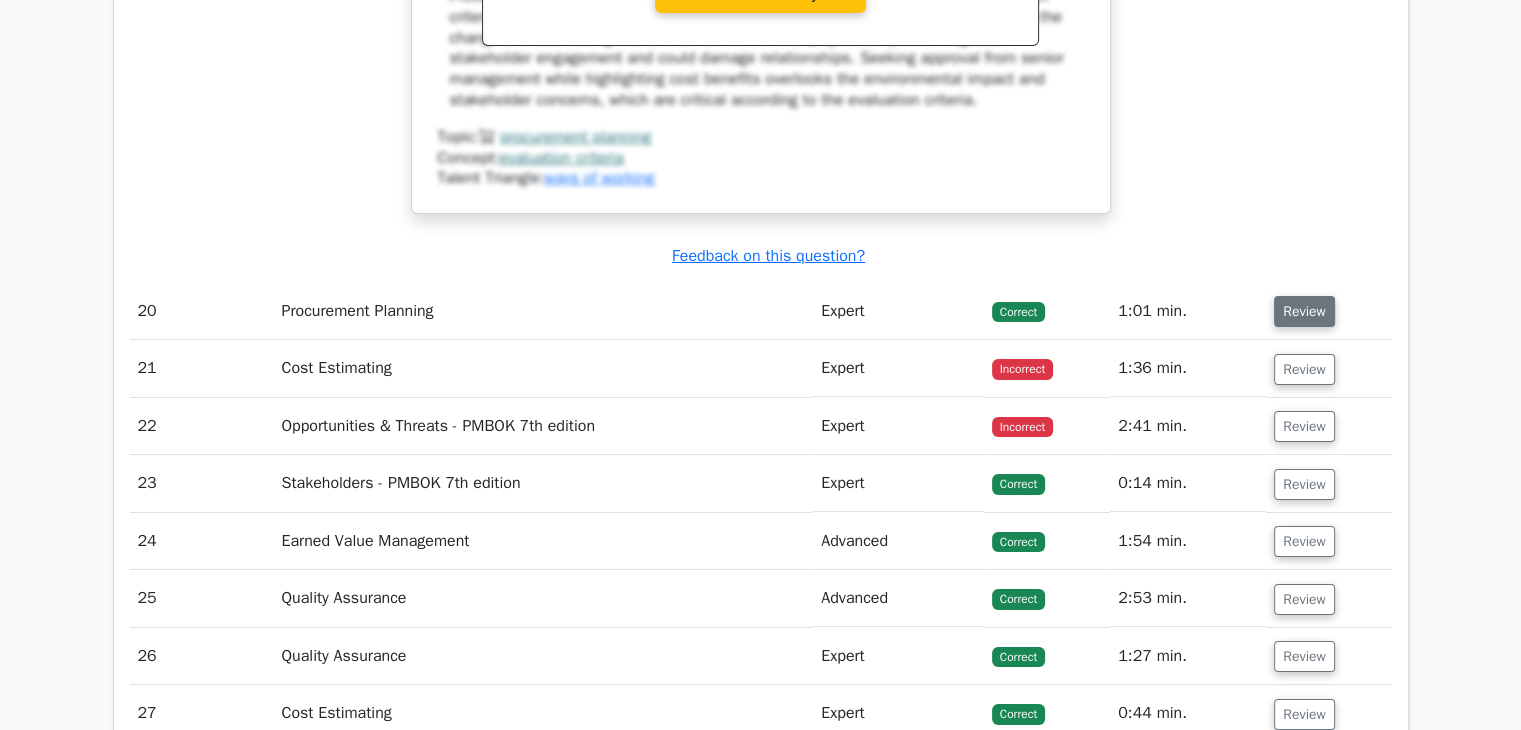 click on "Review" at bounding box center (1304, 311) 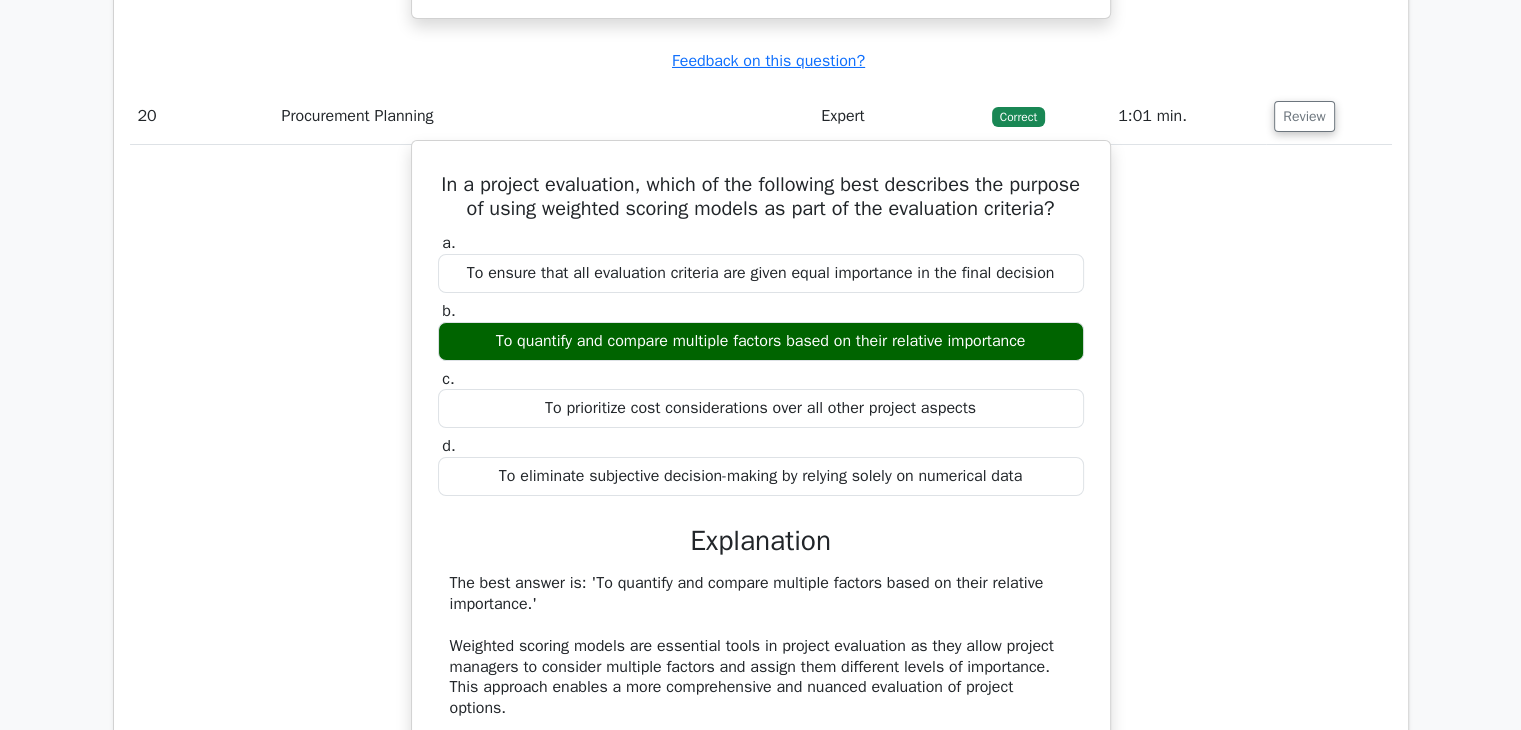 scroll, scrollTop: 22600, scrollLeft: 0, axis: vertical 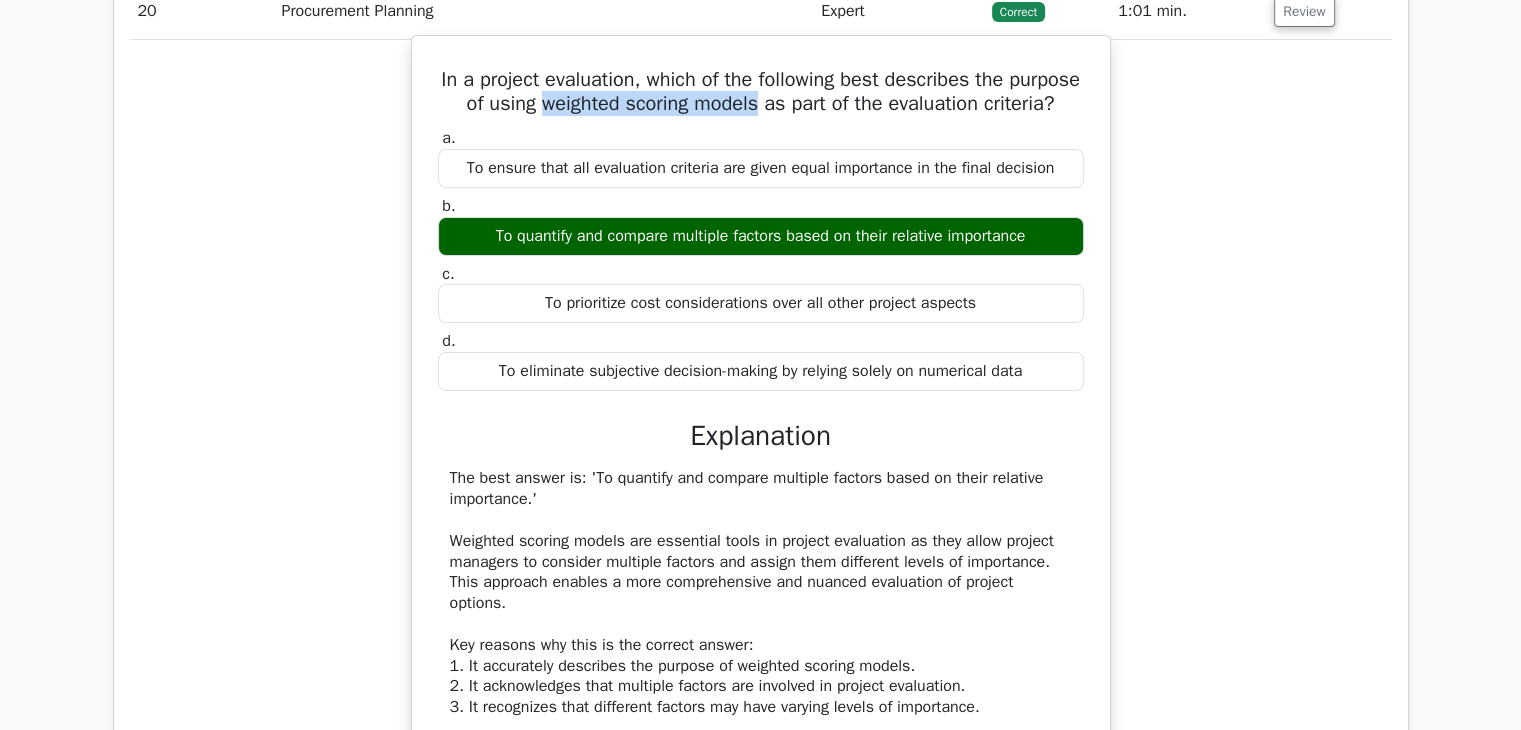 drag, startPoint x: 618, startPoint y: 140, endPoint x: 840, endPoint y: 143, distance: 222.02026 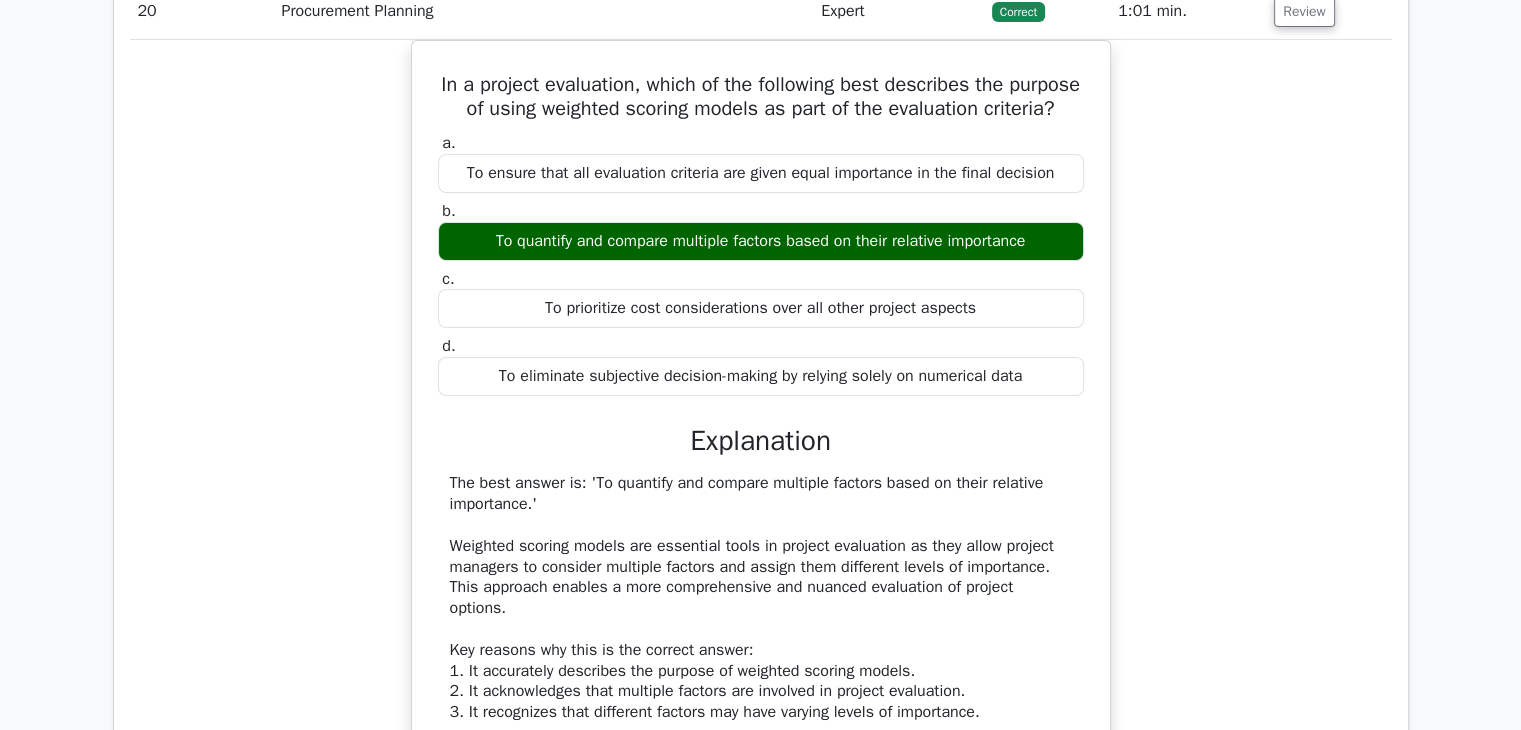 click on "In a project evaluation, which of the following best describes the purpose of using weighted scoring models as part of the evaluation criteria?
a.
To ensure that all evaluation criteria are given equal importance in the final decision
b.
c. d." at bounding box center (761, 601) 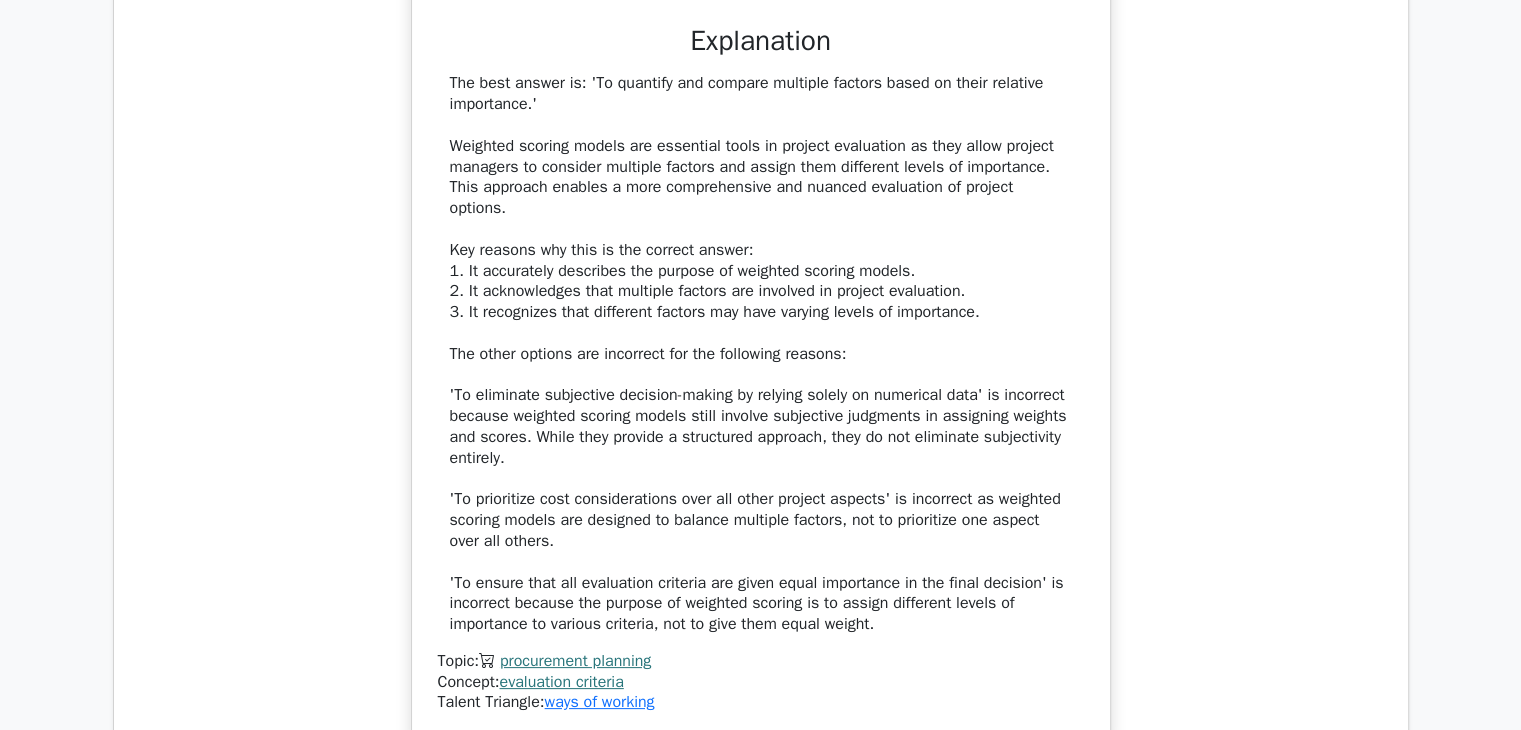 scroll, scrollTop: 23500, scrollLeft: 0, axis: vertical 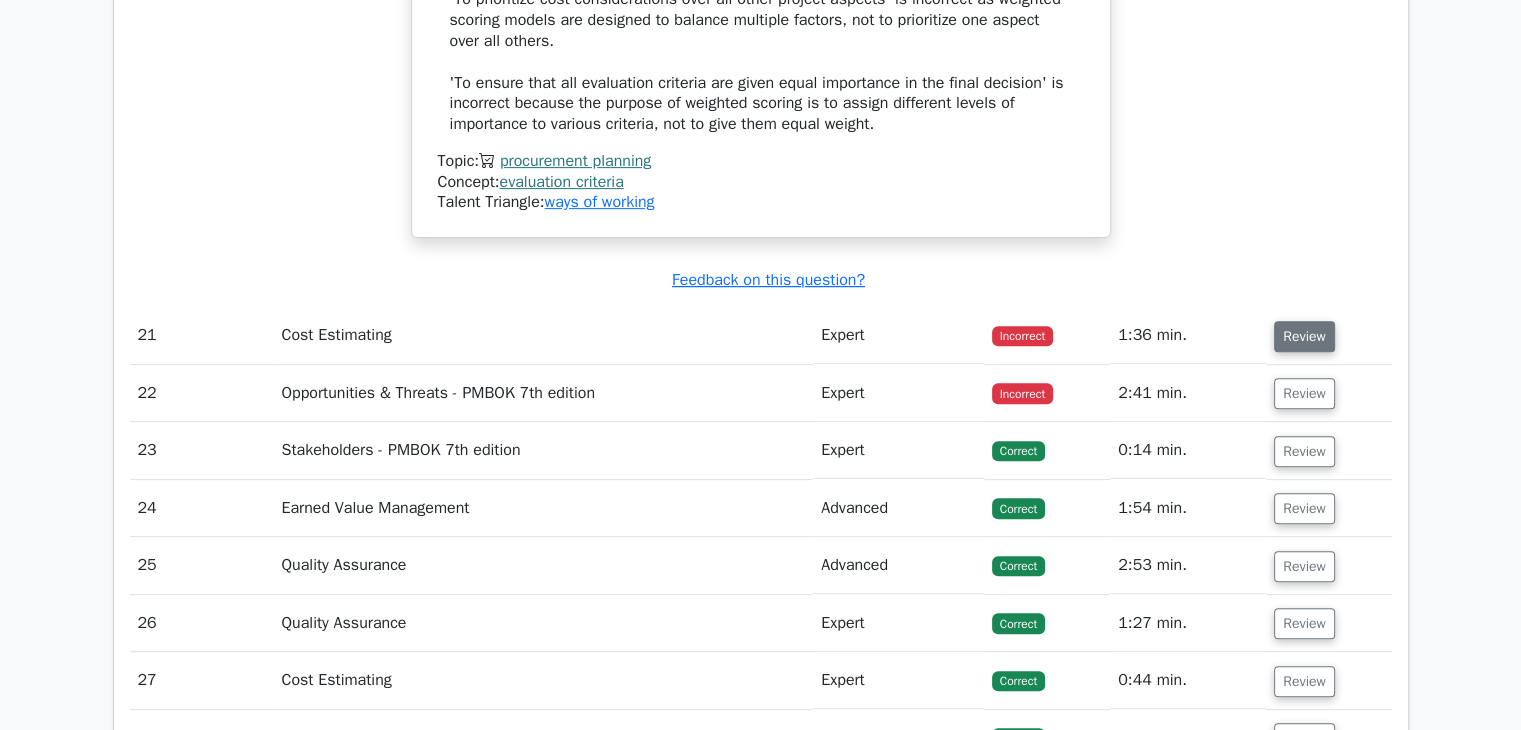 click on "Review" at bounding box center [1304, 336] 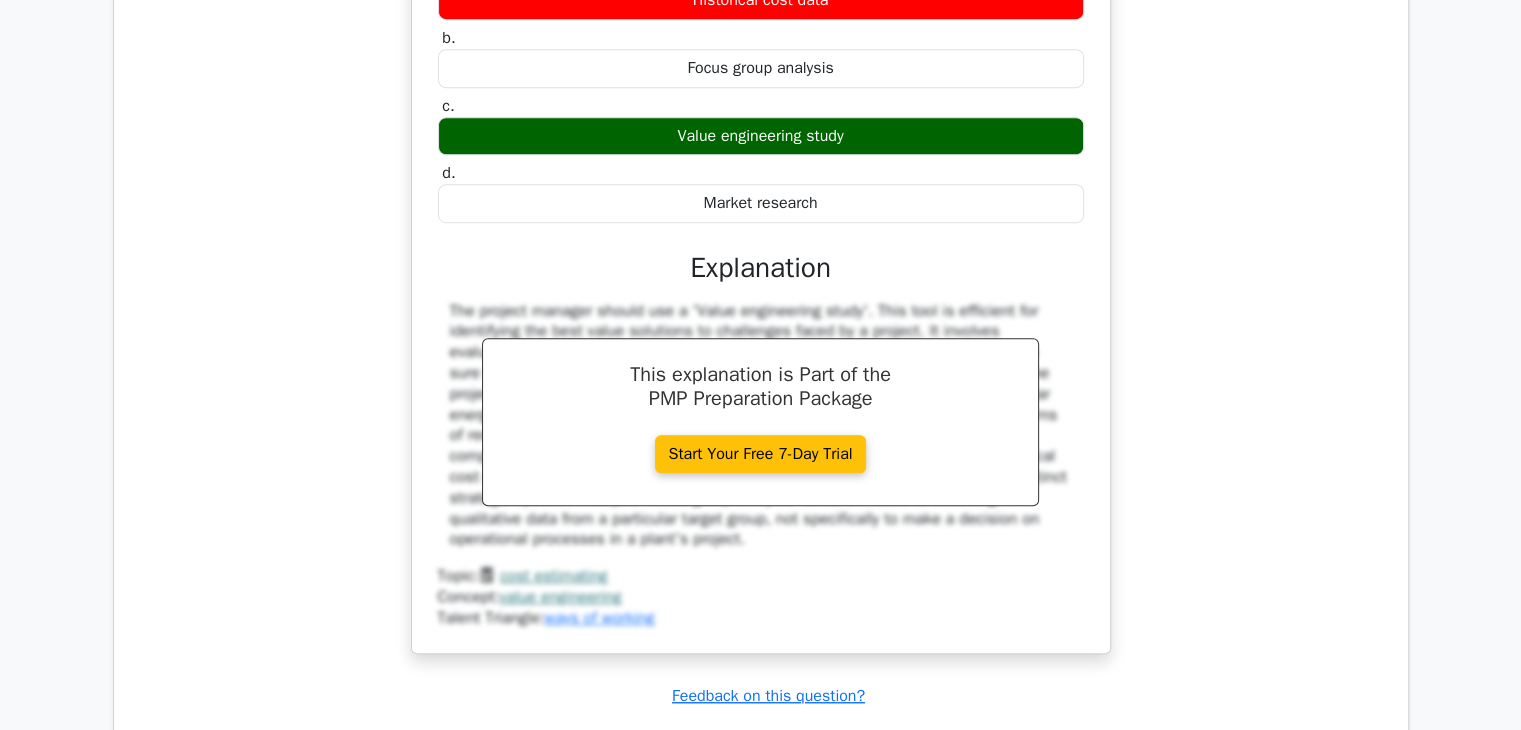 scroll, scrollTop: 23800, scrollLeft: 0, axis: vertical 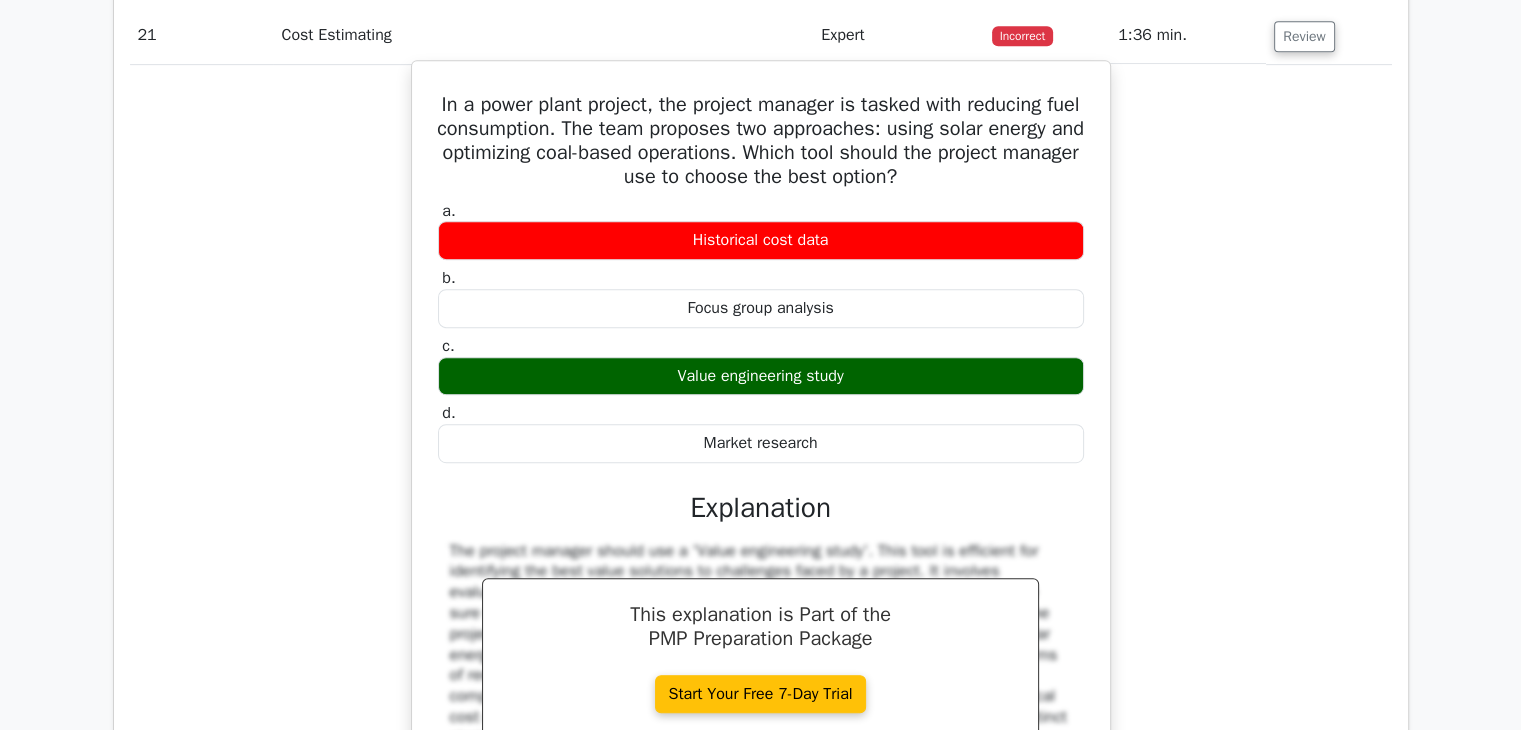 drag, startPoint x: 447, startPoint y: 159, endPoint x: 856, endPoint y: 486, distance: 523.65063 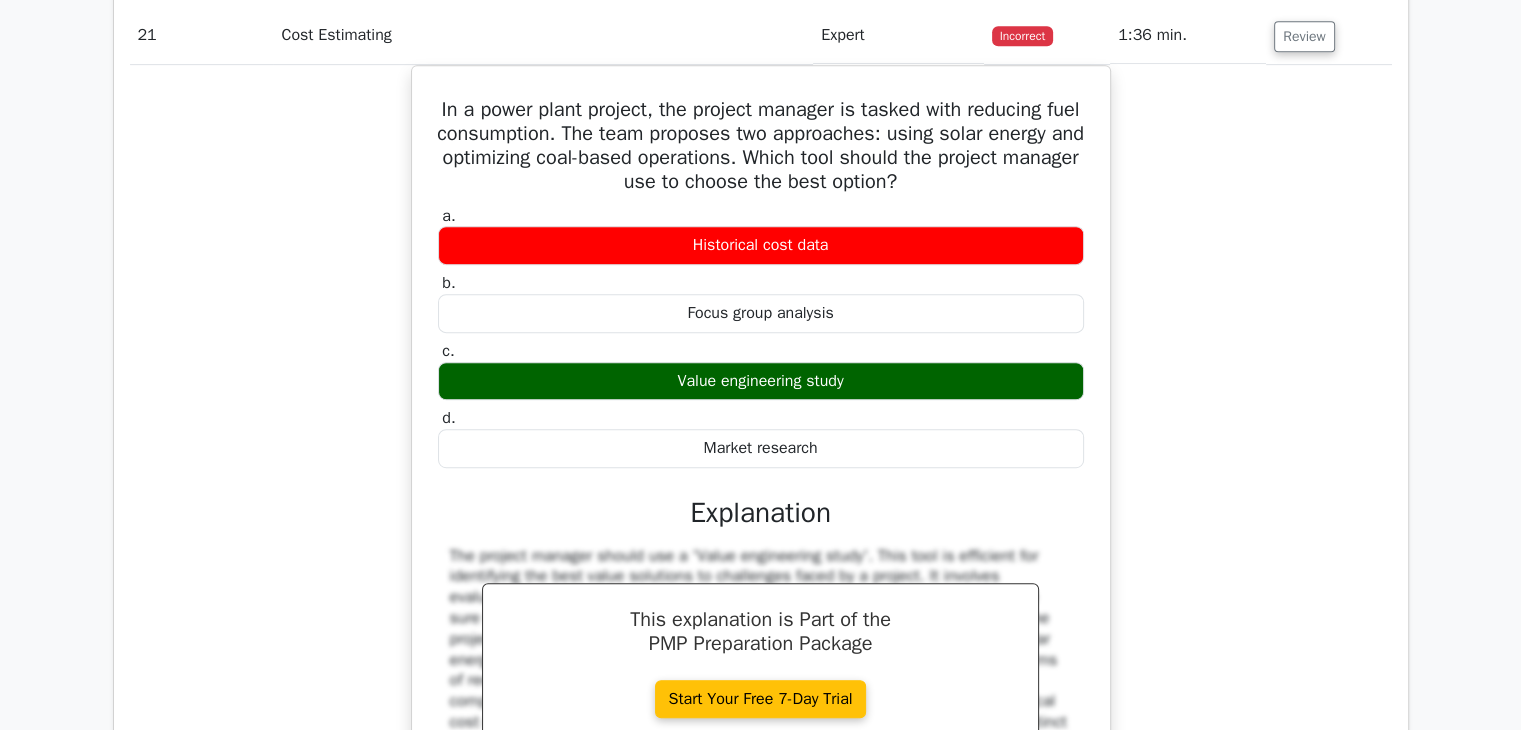 click on "In a power plant project, the project manager is tasked with reducing fuel consumption. The team proposes two approaches: using solar energy and optimizing coal-based operations. Which tool should the project manager use to choose the best option?
a.
Historical cost data
b.
c." at bounding box center (761, 494) 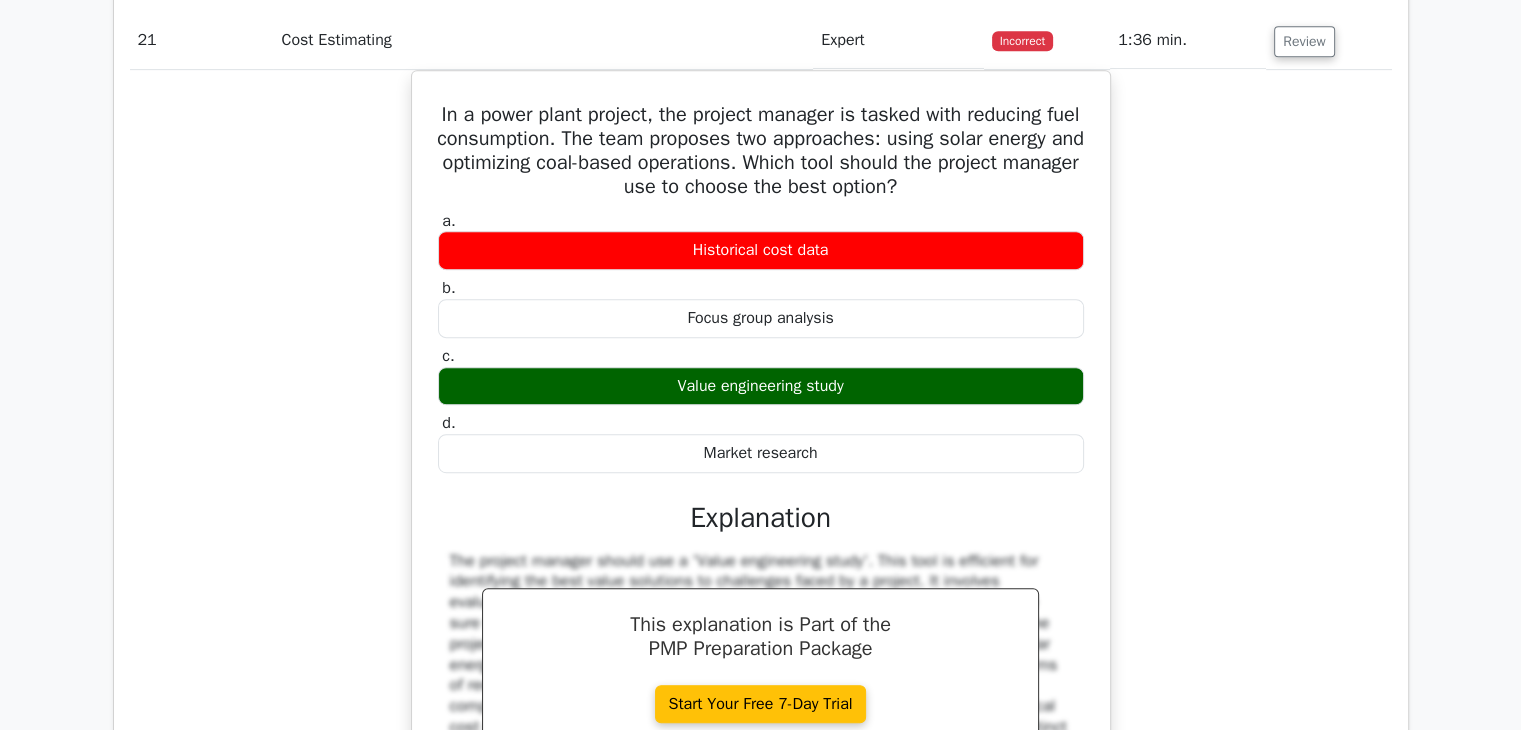click on "Go Premium
Project Management Professional Preparation Package (2025)
Earn 35 PDUs needed for your PMP certification
13651 Superior-grade  Project Management Professional practice questions.
Accelerated Mastery: Deep dive into critical topics to fast-track your mastery.
Unlock Effortless PMP preparation: 5 full exams.
100% Satisfaction Guaranteed: Full refund with no questions if unsatisfied.
Bonus: all courses" at bounding box center (760, -9884) 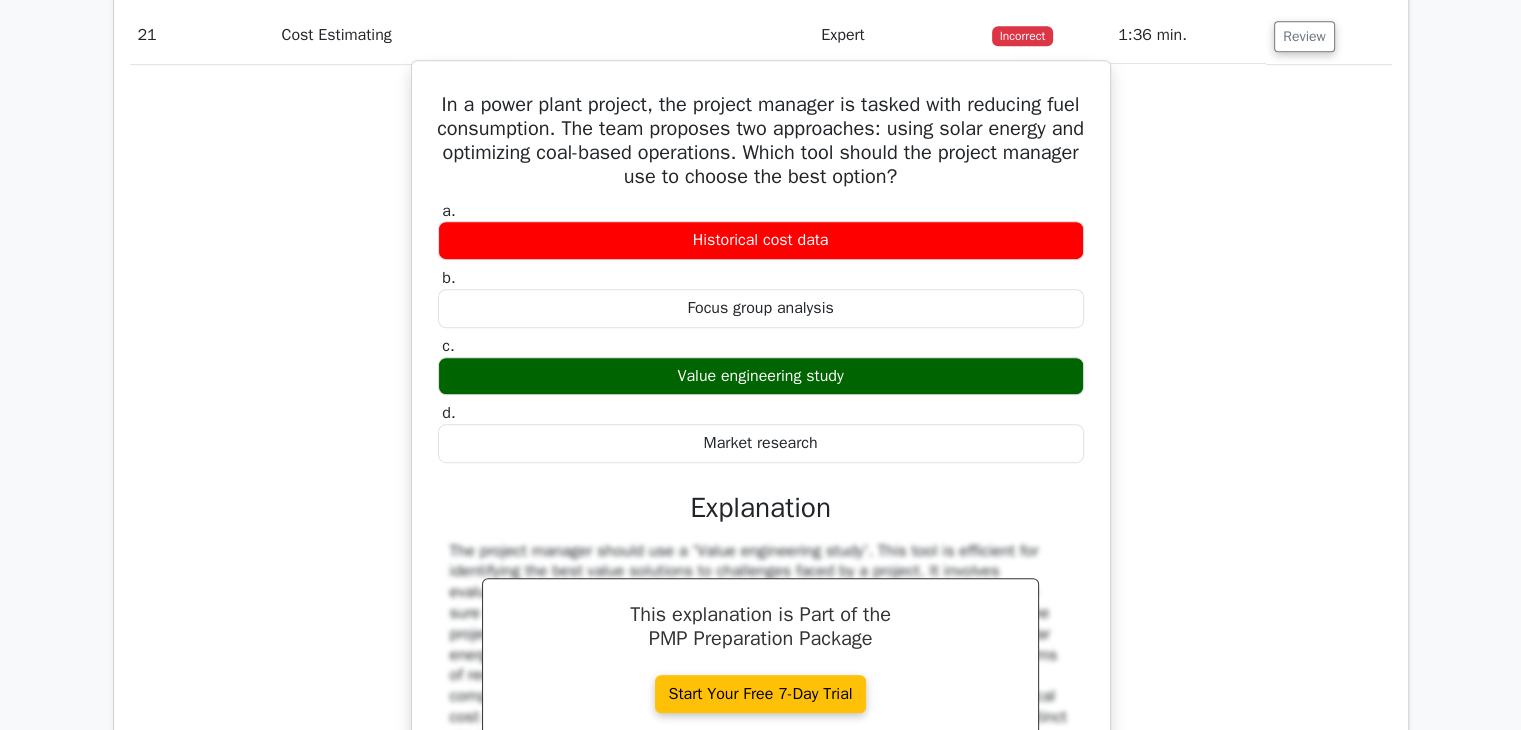 drag, startPoint x: 840, startPoint y: 425, endPoint x: 764, endPoint y: 435, distance: 76.655075 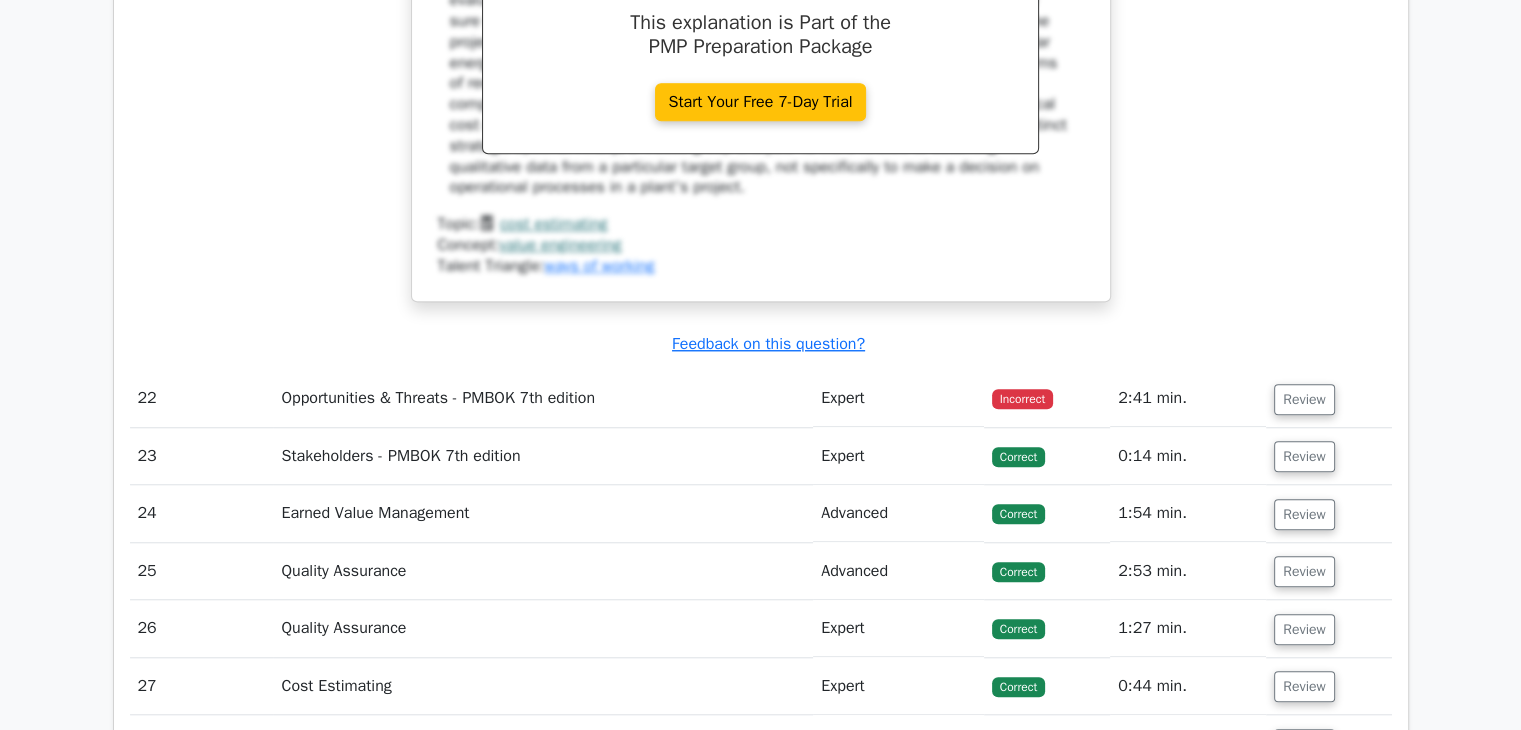 scroll, scrollTop: 24400, scrollLeft: 0, axis: vertical 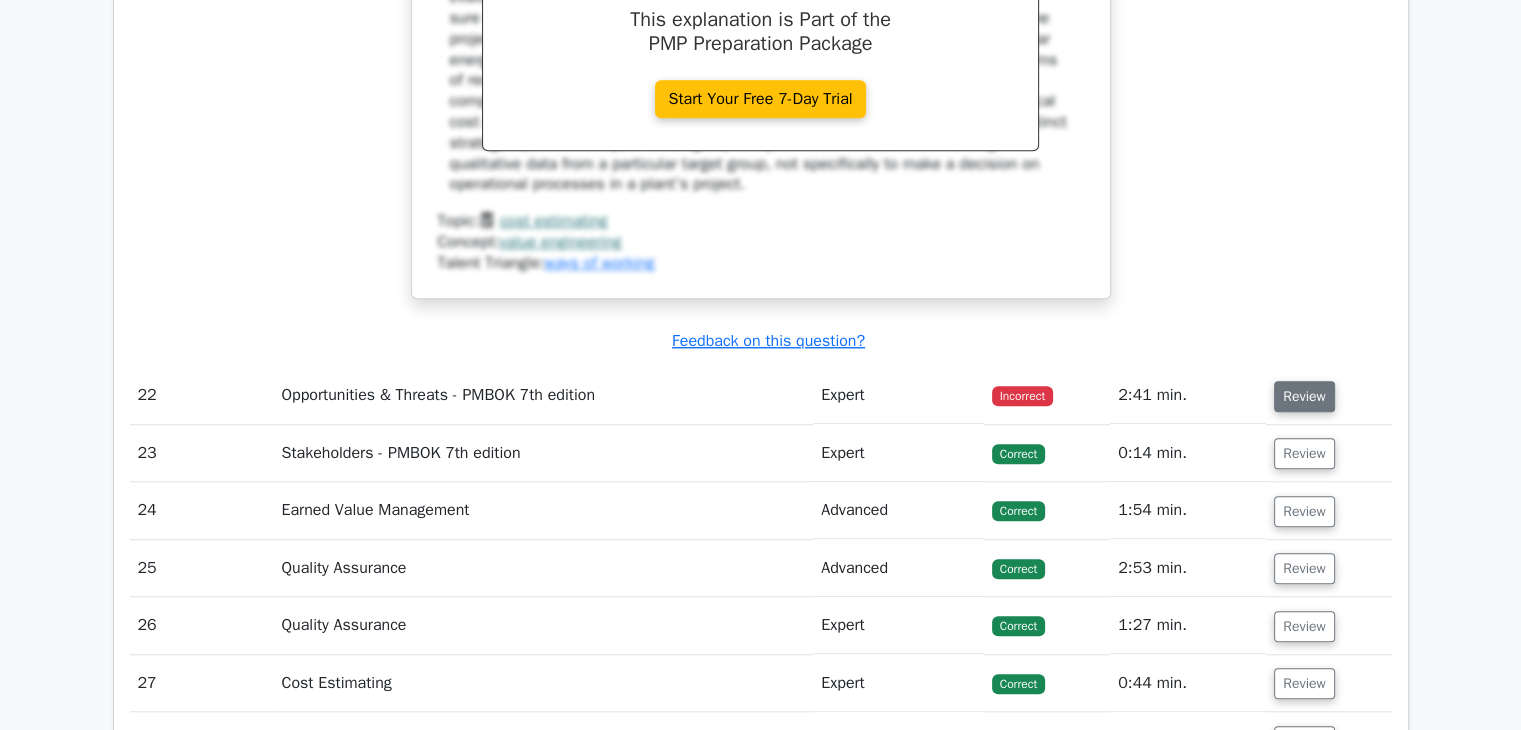 click on "Review" at bounding box center (1304, 396) 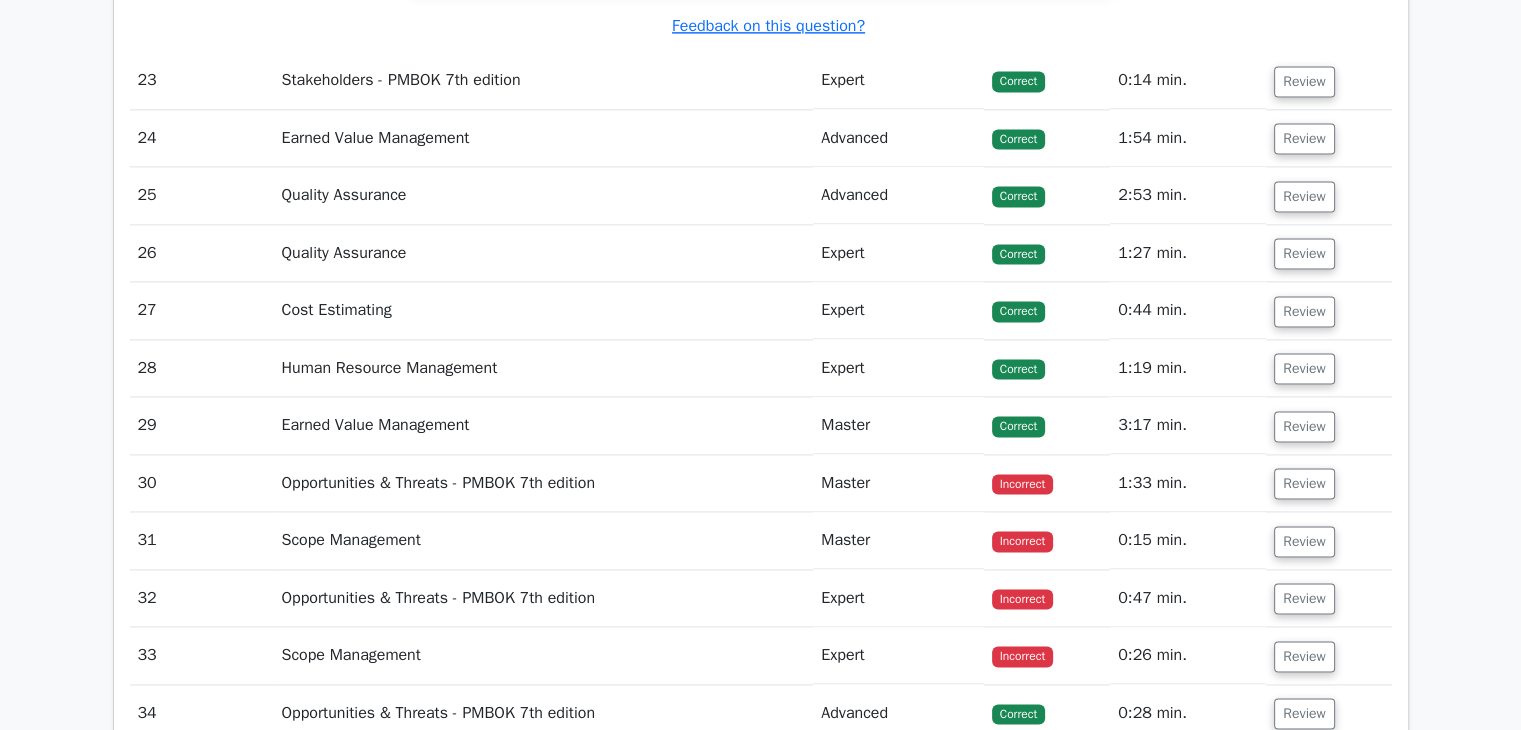 scroll, scrollTop: 25500, scrollLeft: 0, axis: vertical 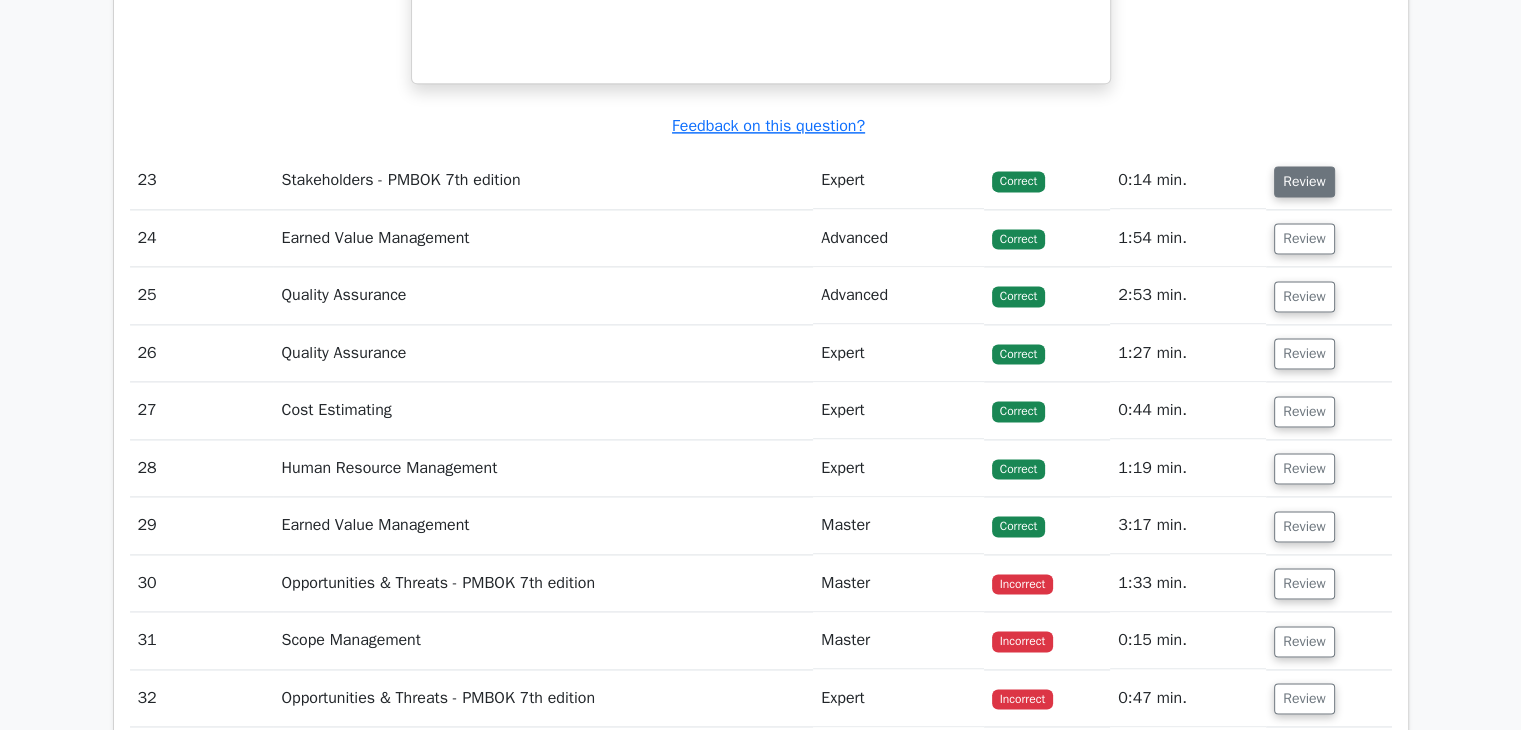 click on "Review" at bounding box center [1304, 181] 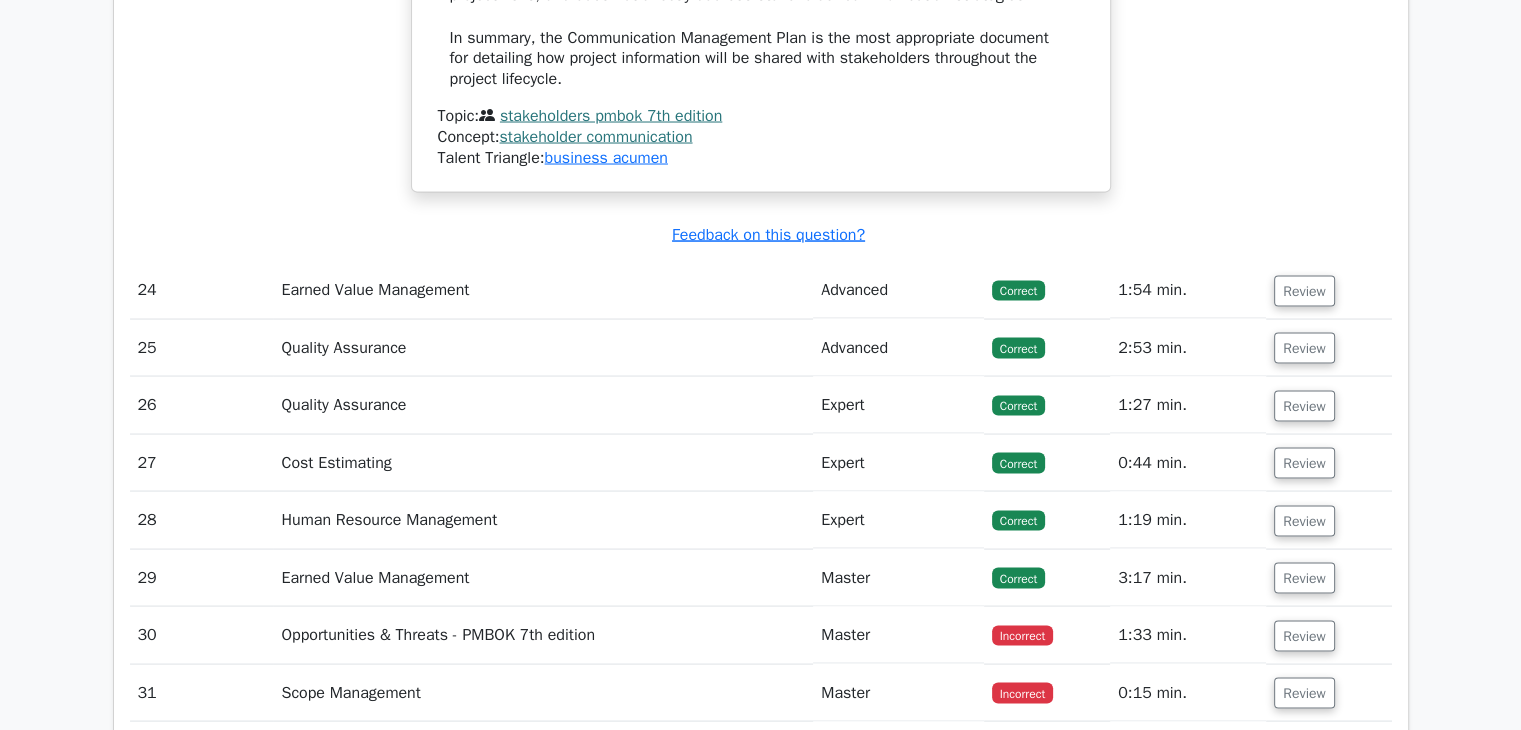 scroll, scrollTop: 26700, scrollLeft: 0, axis: vertical 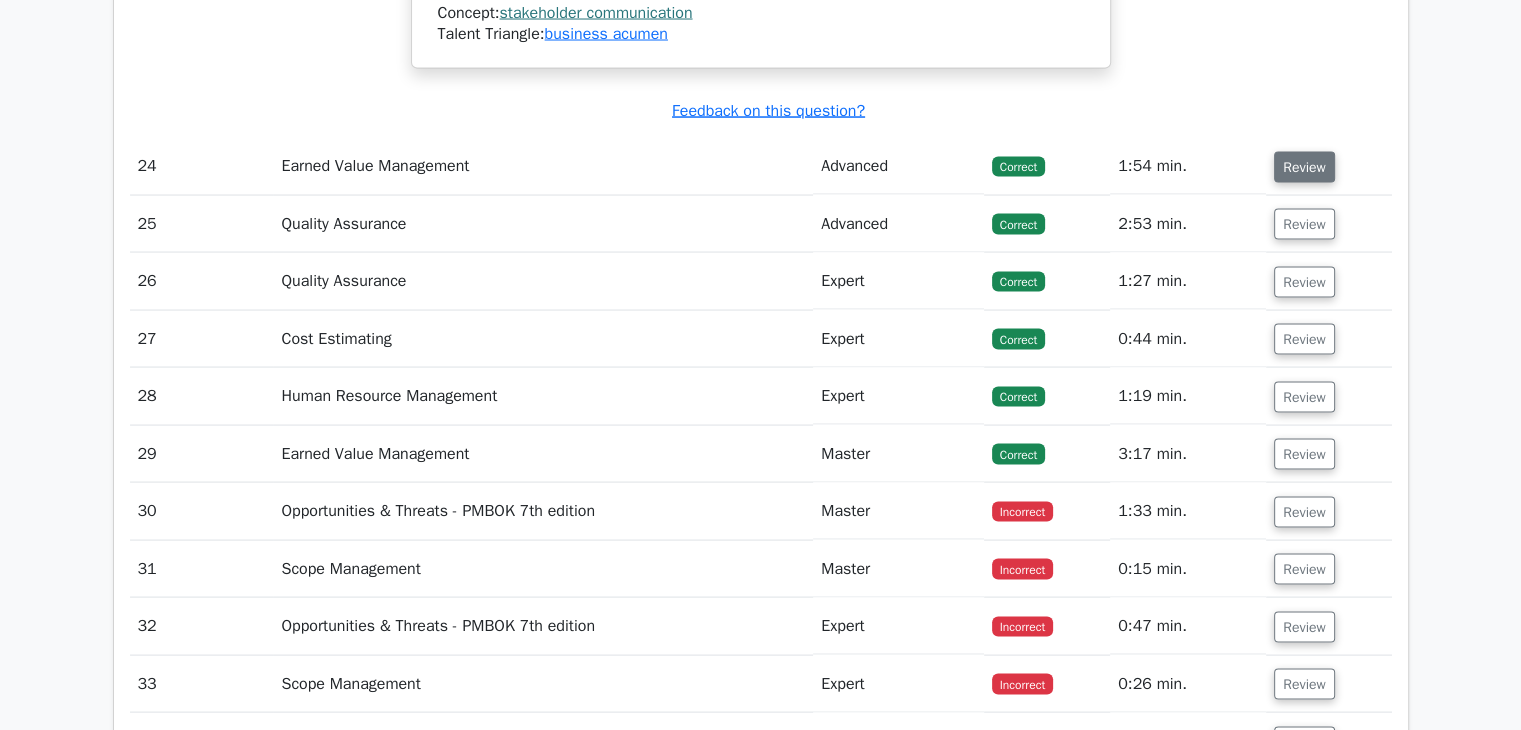 click on "Review" at bounding box center [1304, 167] 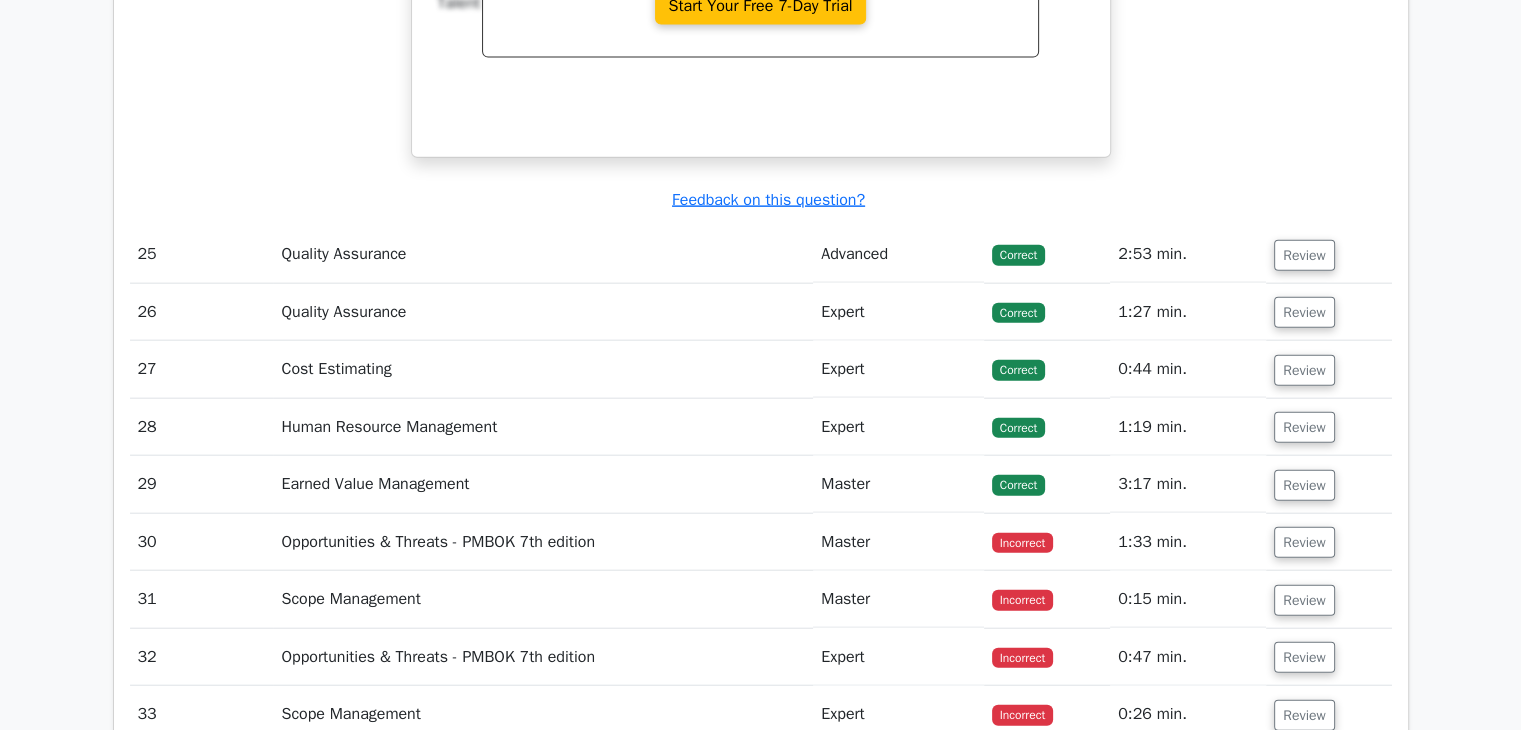 scroll, scrollTop: 27700, scrollLeft: 0, axis: vertical 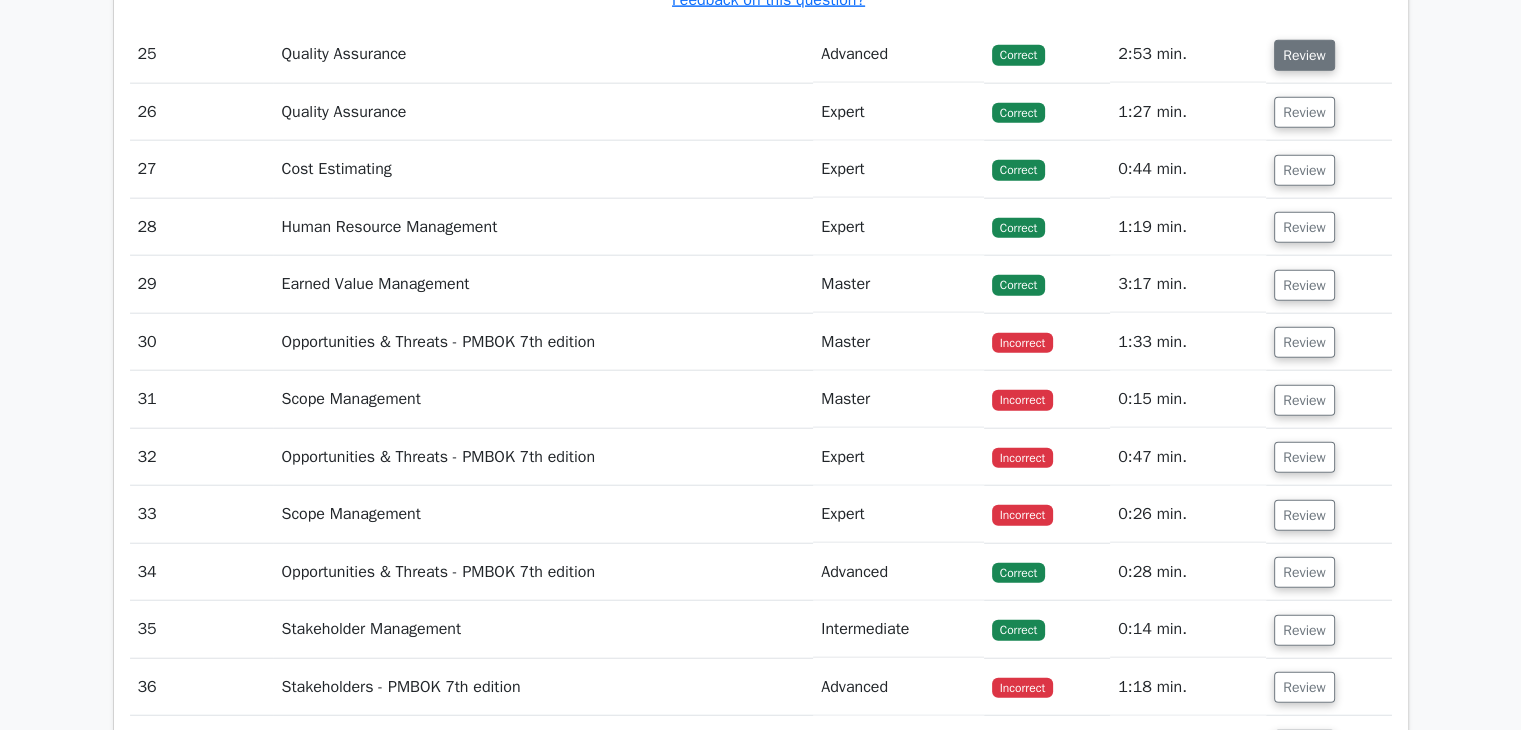 click on "Review" at bounding box center [1304, 55] 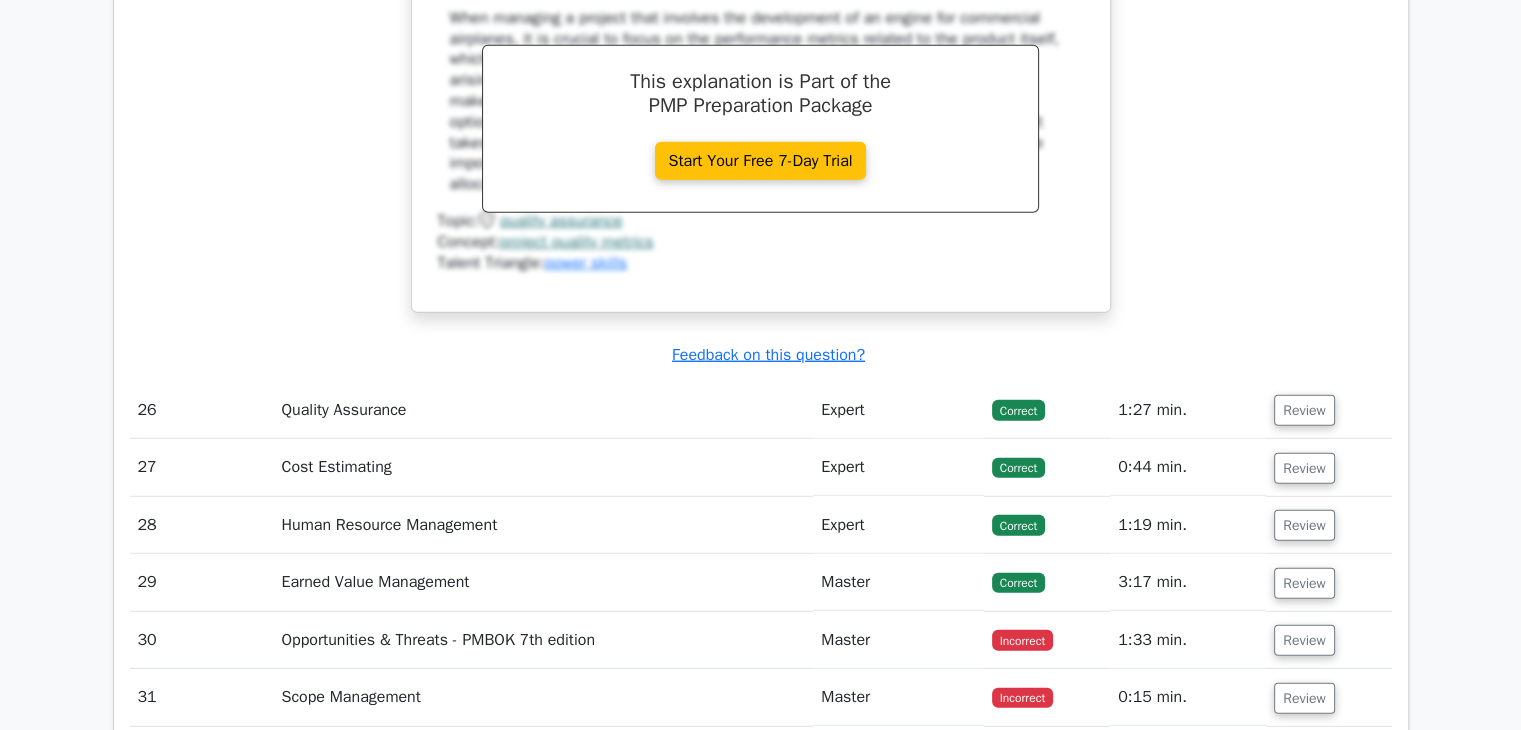 scroll, scrollTop: 28400, scrollLeft: 0, axis: vertical 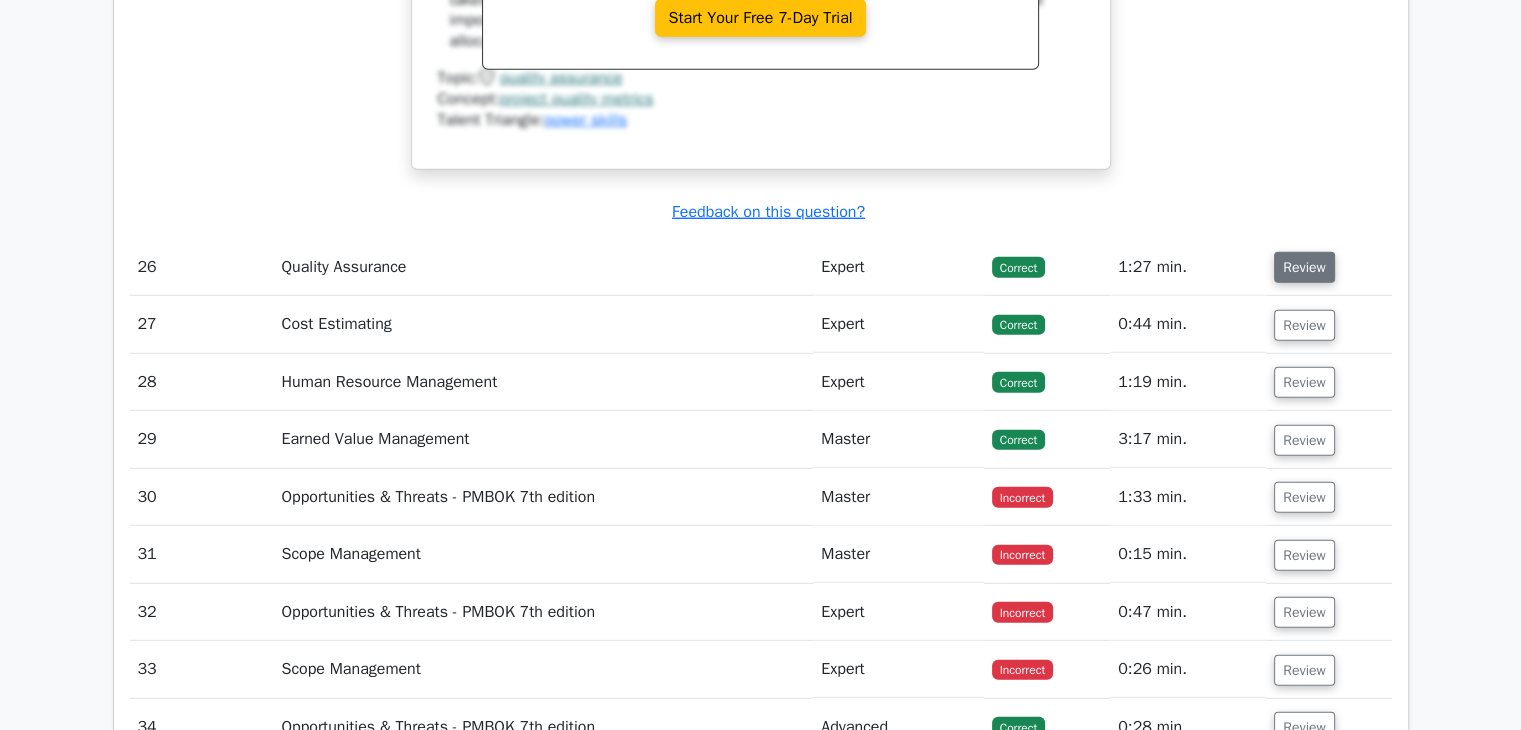click on "Review" at bounding box center (1304, 267) 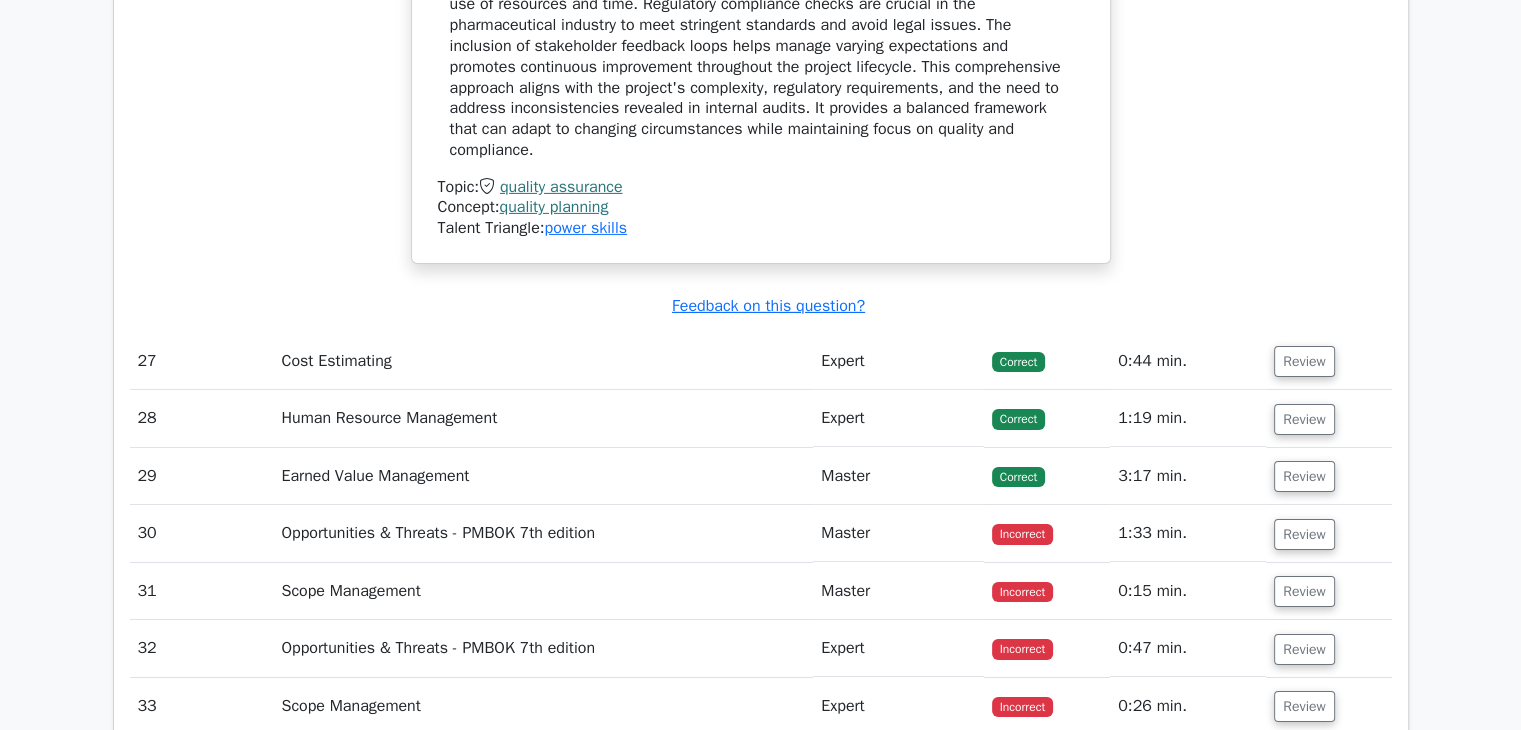 scroll, scrollTop: 29600, scrollLeft: 0, axis: vertical 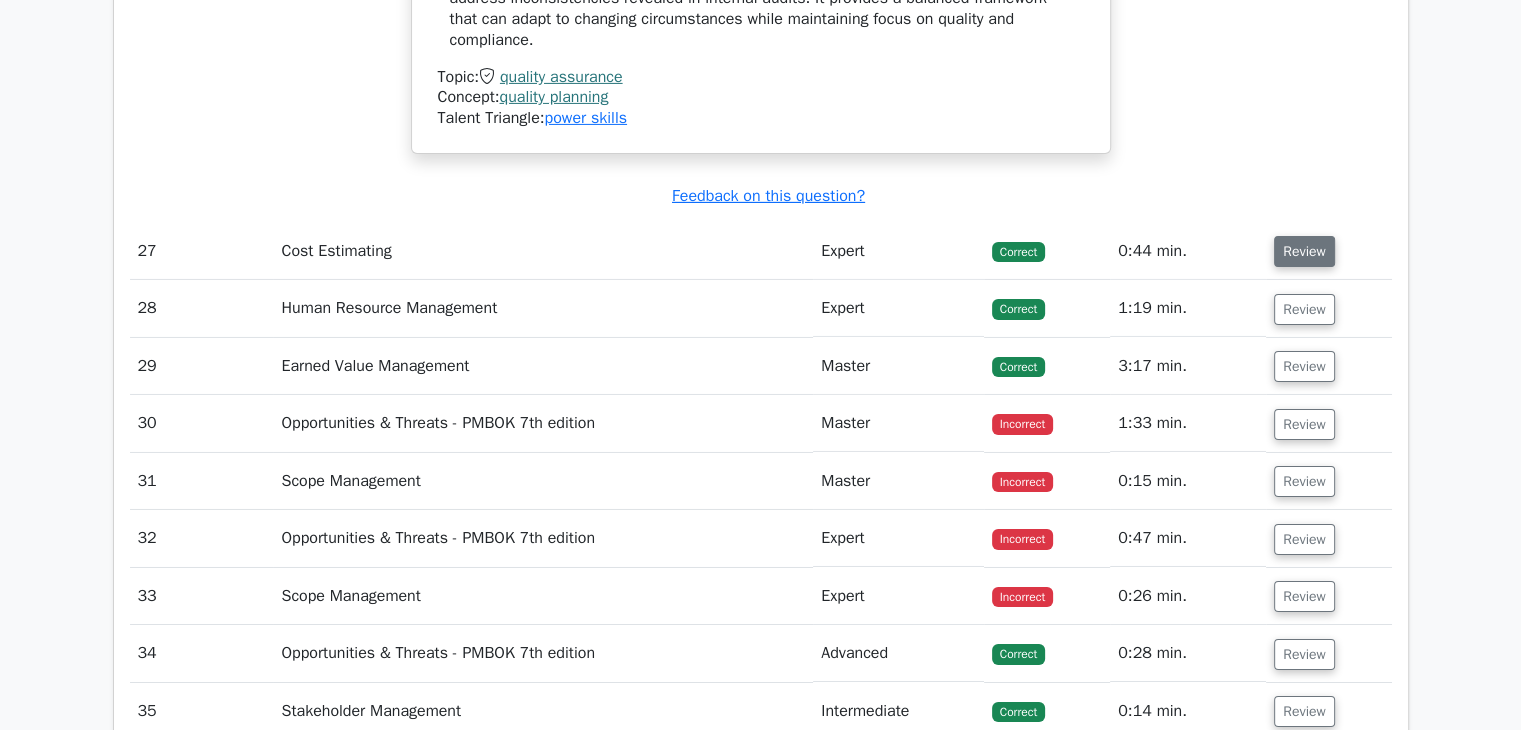 click on "Review" at bounding box center (1304, 251) 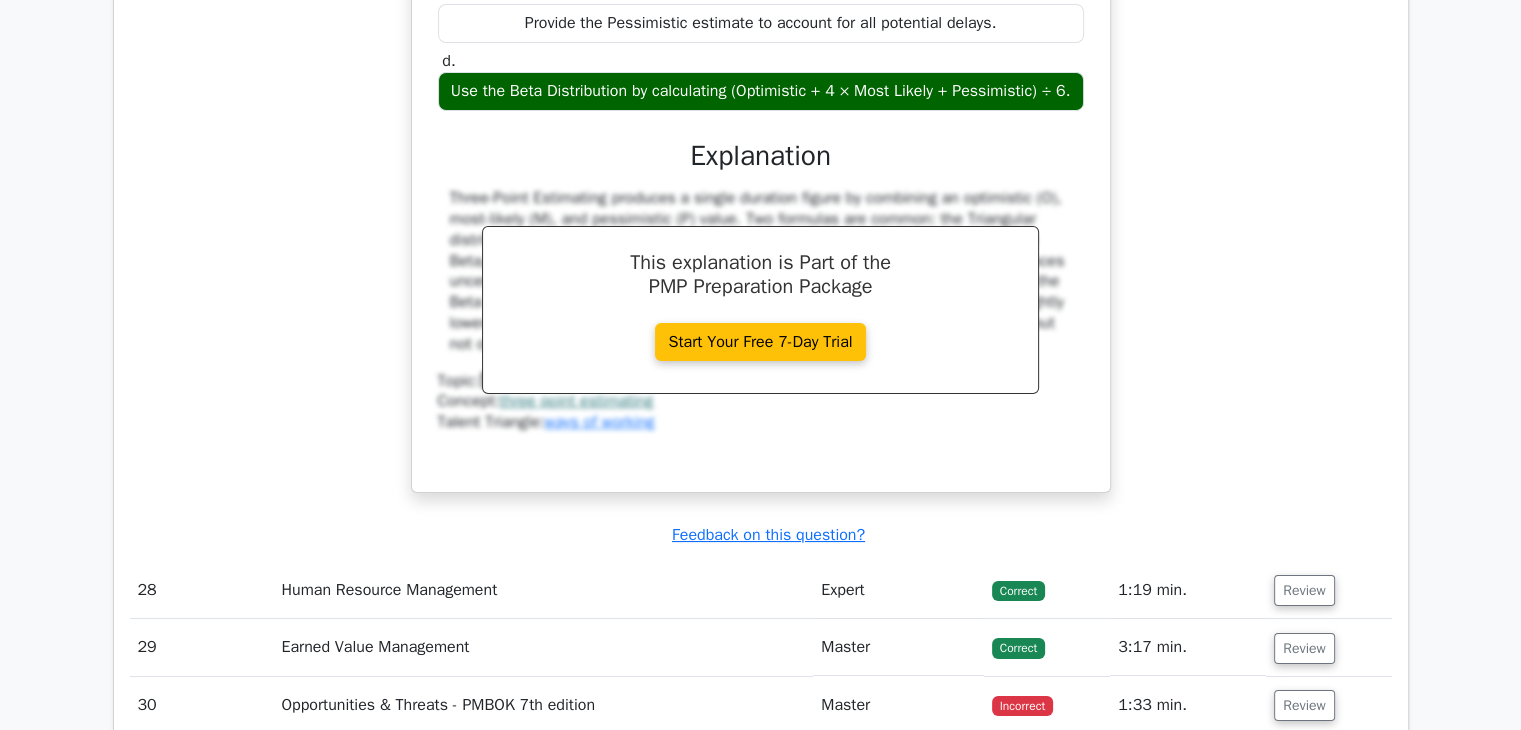 scroll, scrollTop: 30400, scrollLeft: 0, axis: vertical 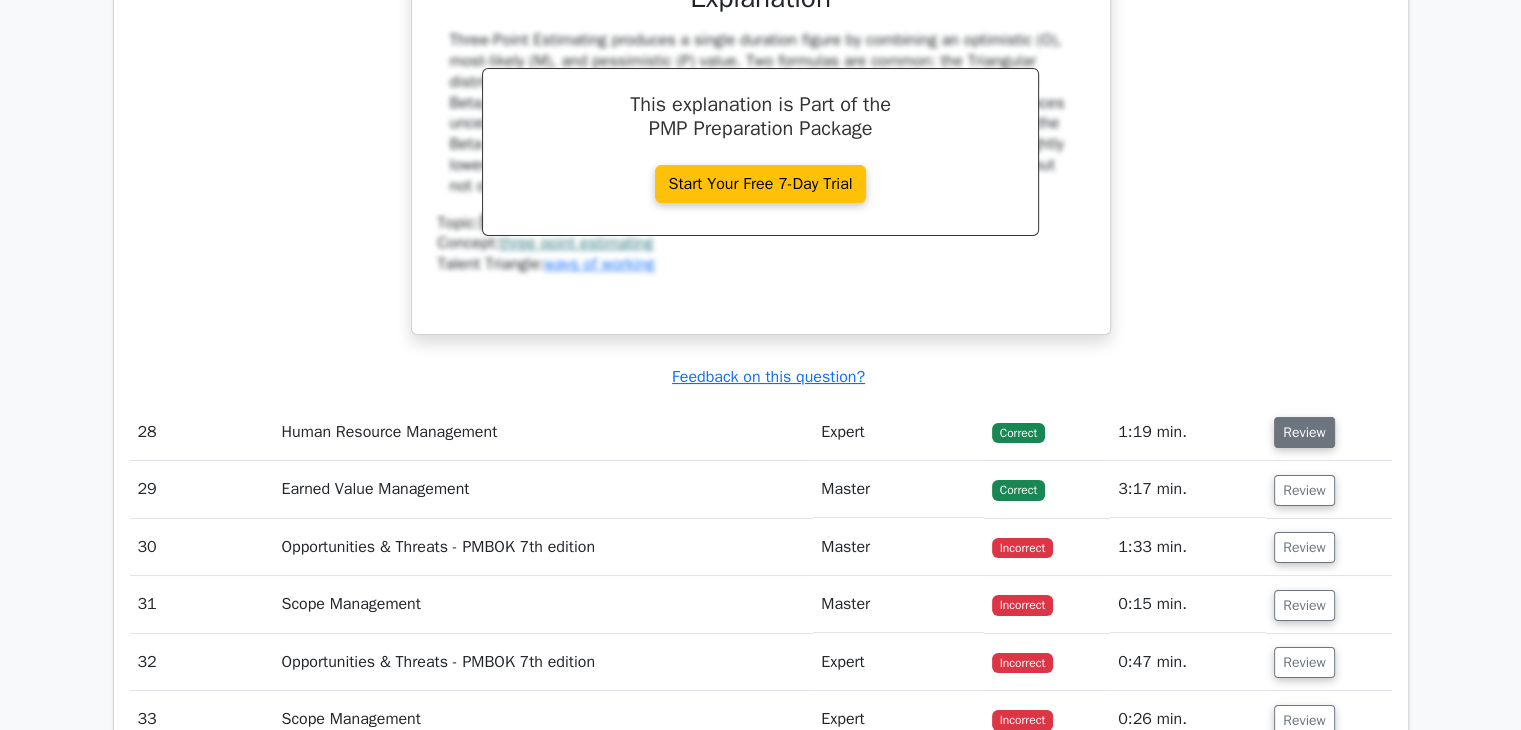 click on "Review" at bounding box center (1304, 432) 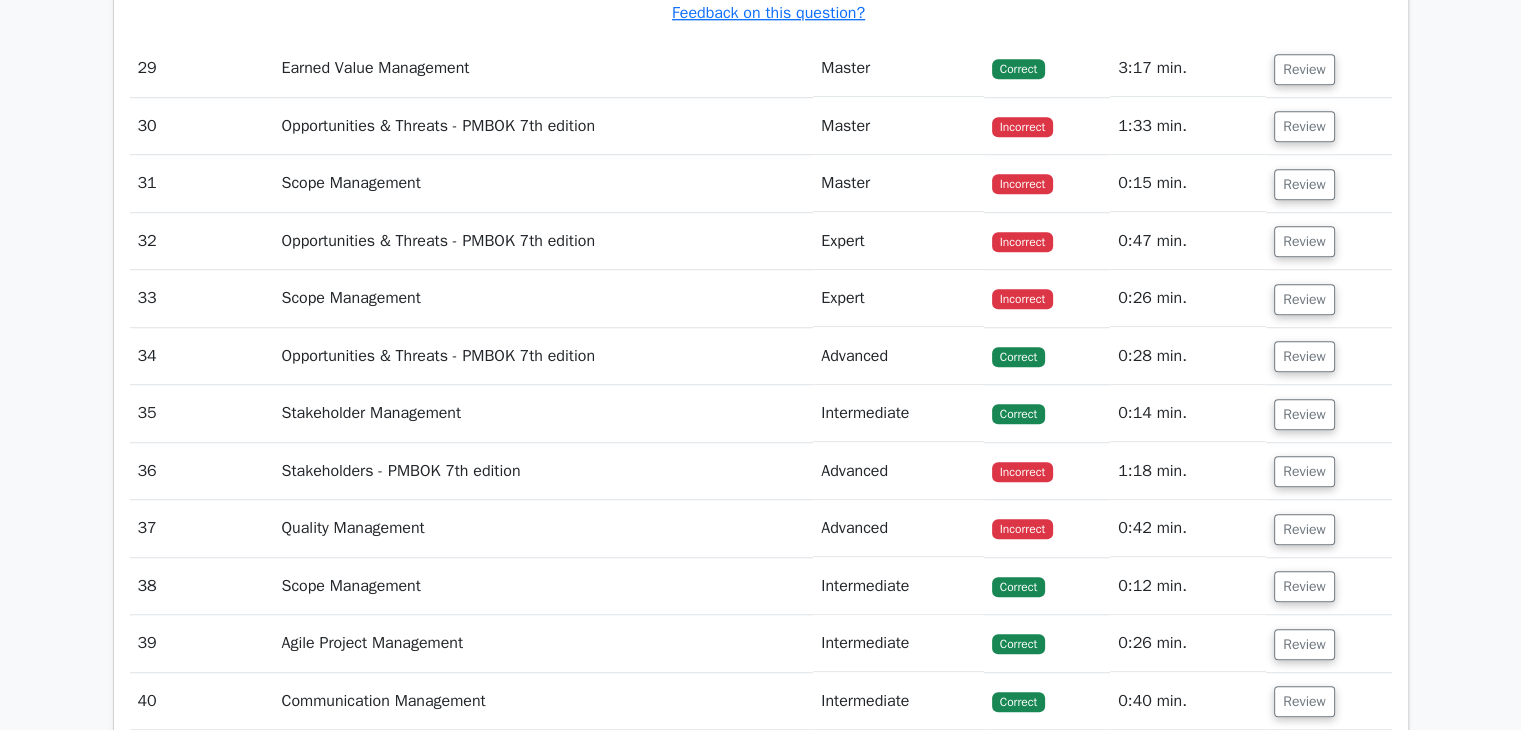 scroll, scrollTop: 31800, scrollLeft: 0, axis: vertical 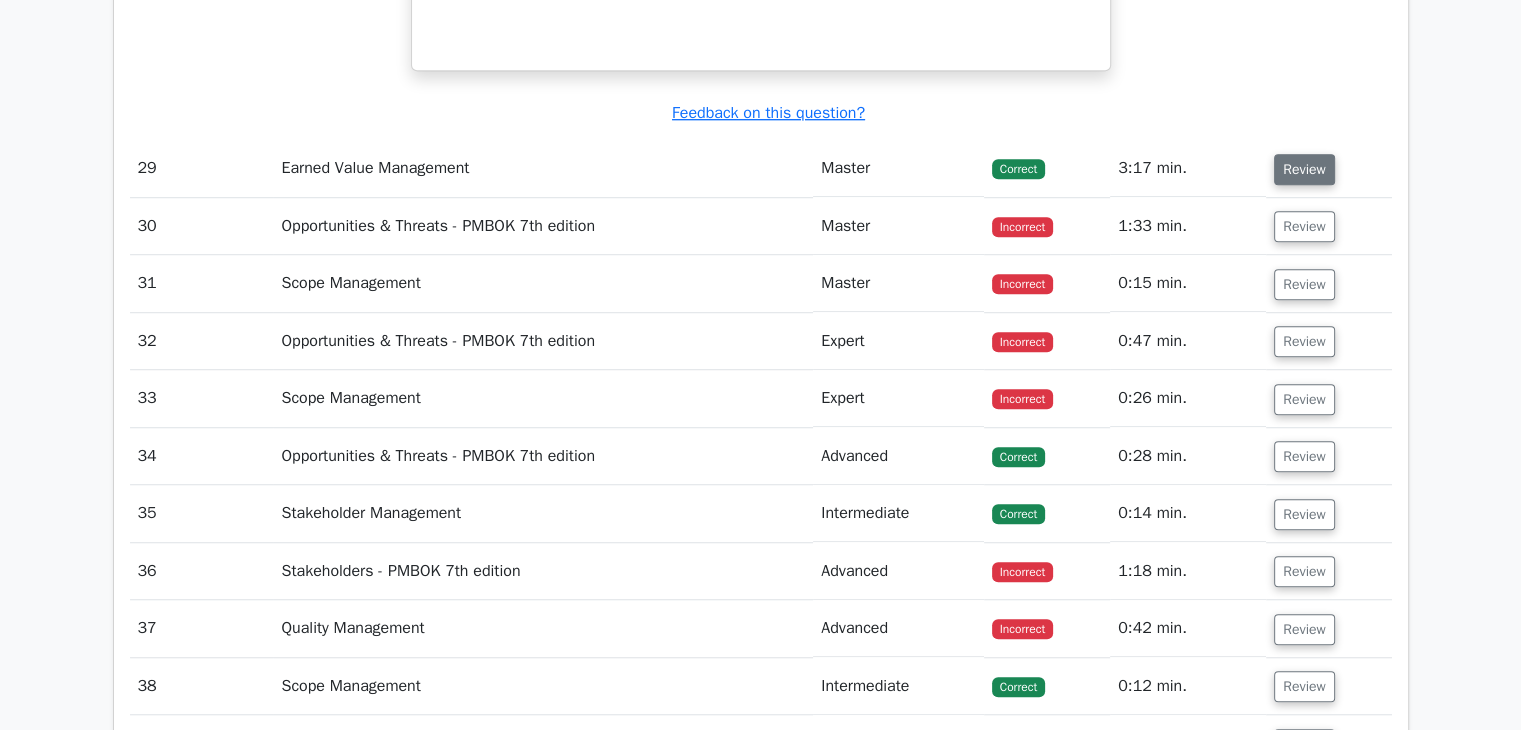 click on "Review" at bounding box center (1304, 169) 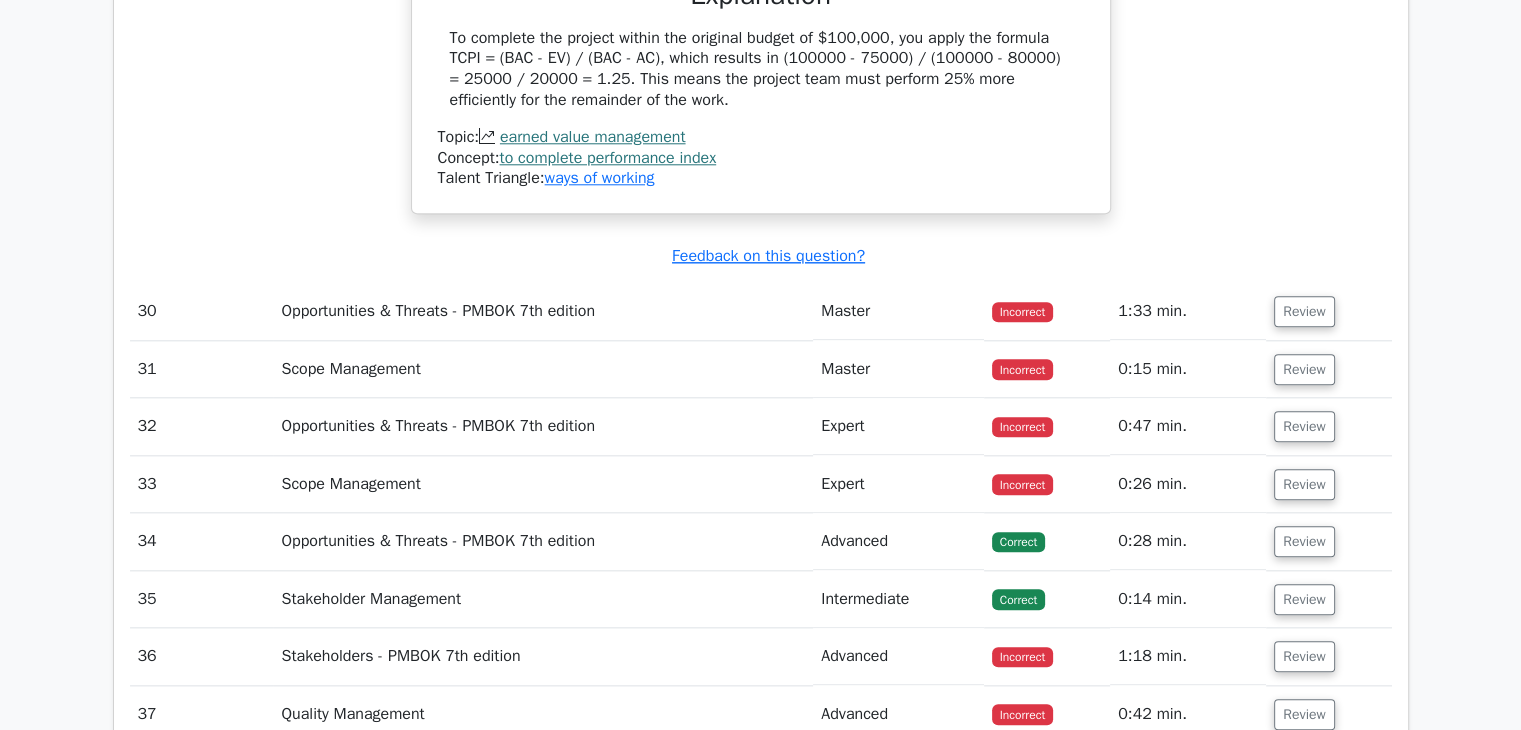 scroll, scrollTop: 32500, scrollLeft: 0, axis: vertical 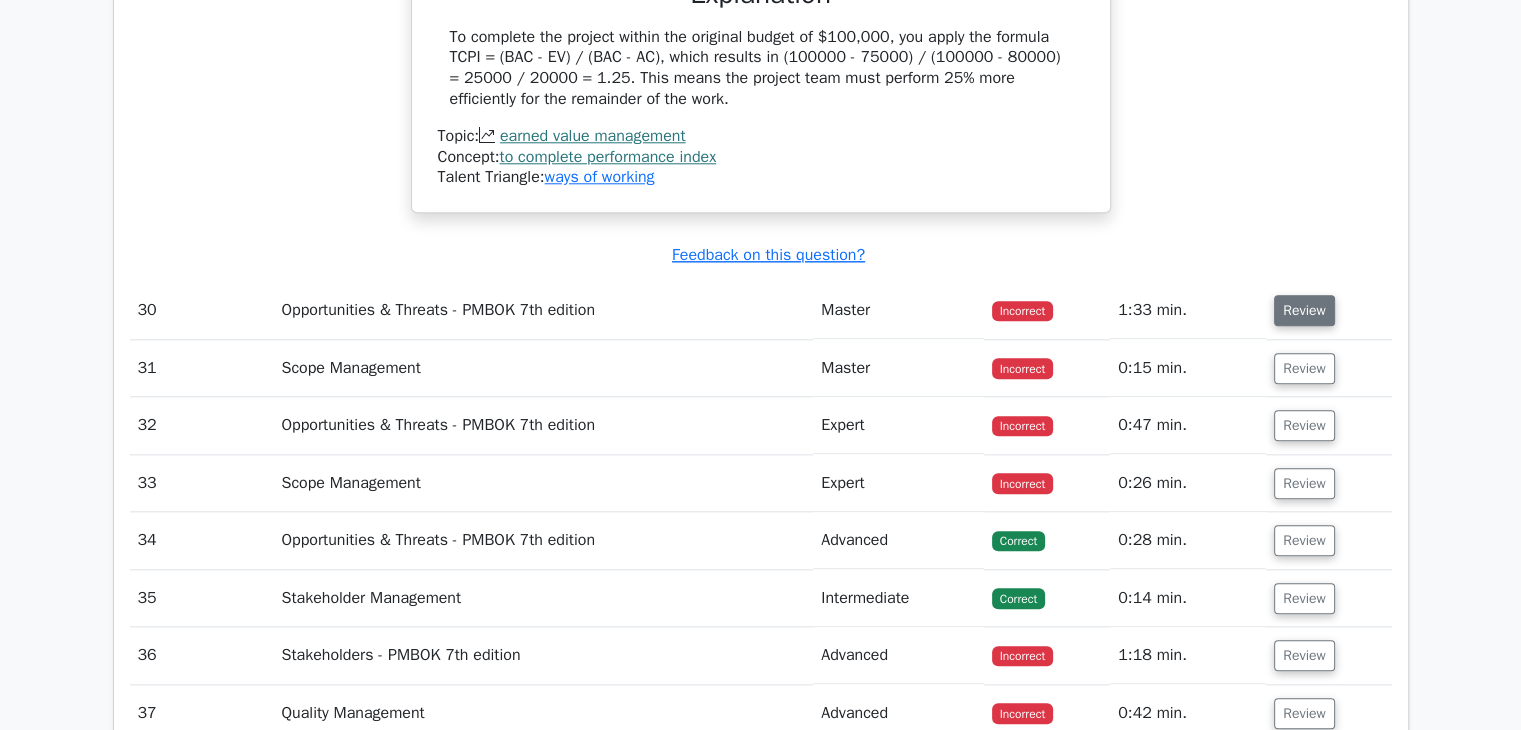 click on "Review" at bounding box center [1304, 310] 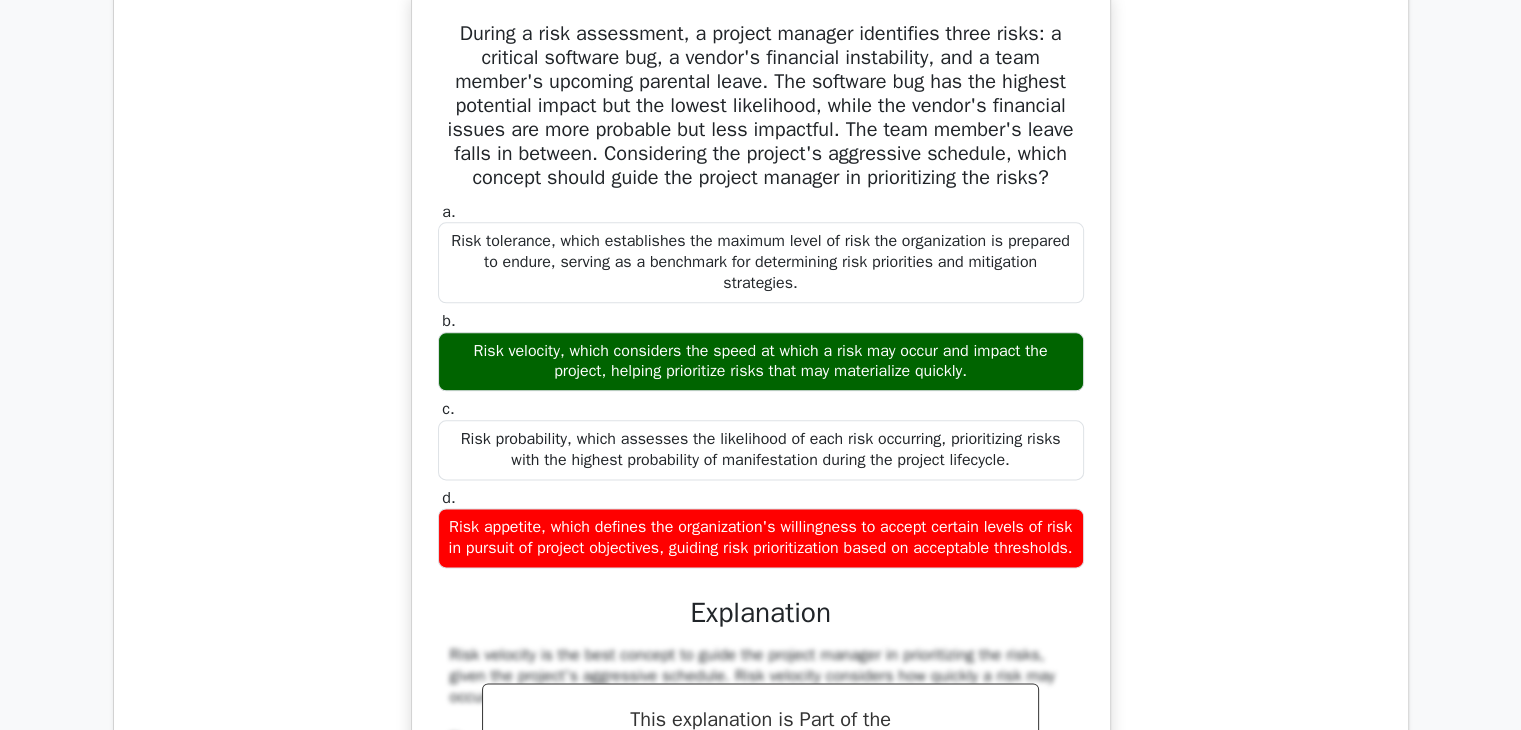 scroll, scrollTop: 32800, scrollLeft: 0, axis: vertical 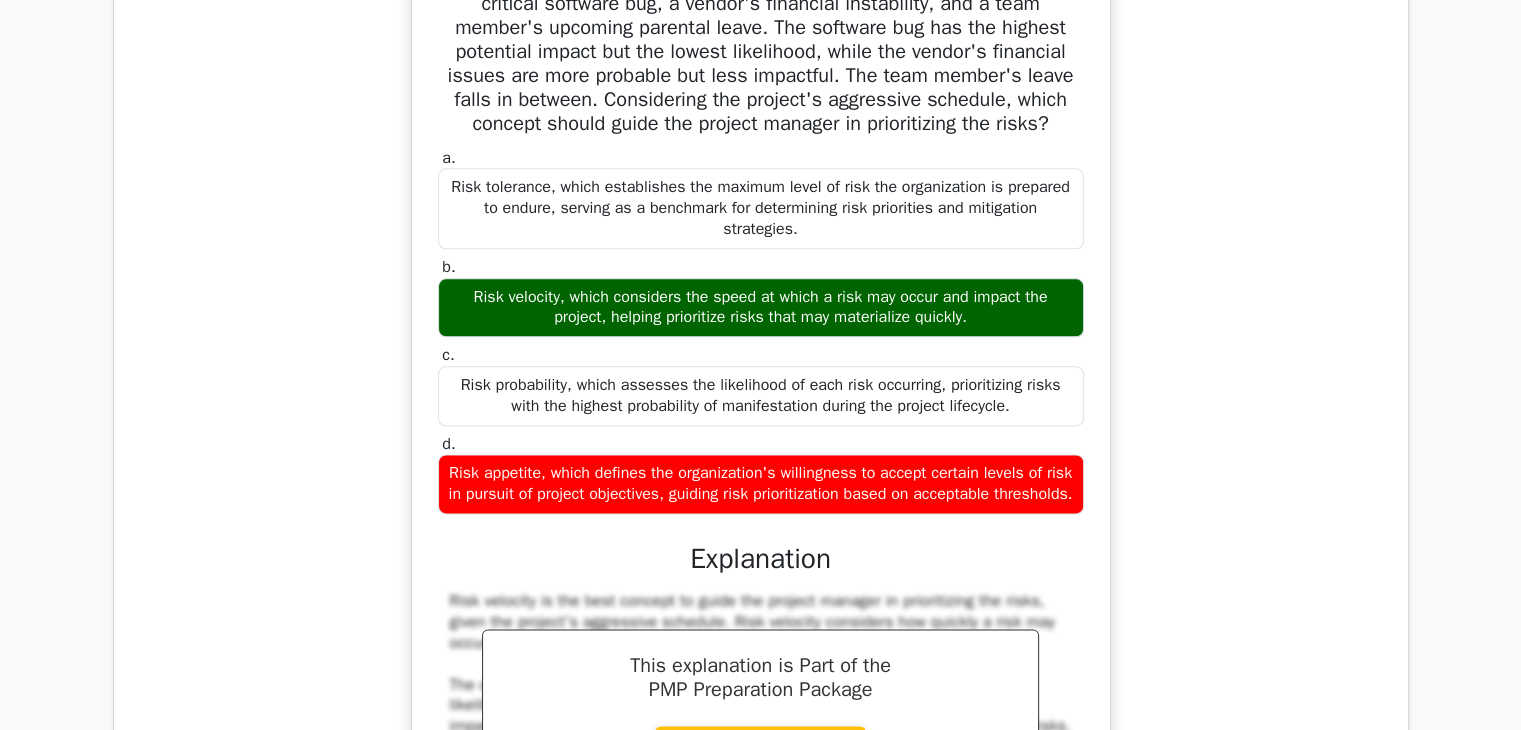 drag, startPoint x: 470, startPoint y: 437, endPoint x: 989, endPoint y: 457, distance: 519.3852 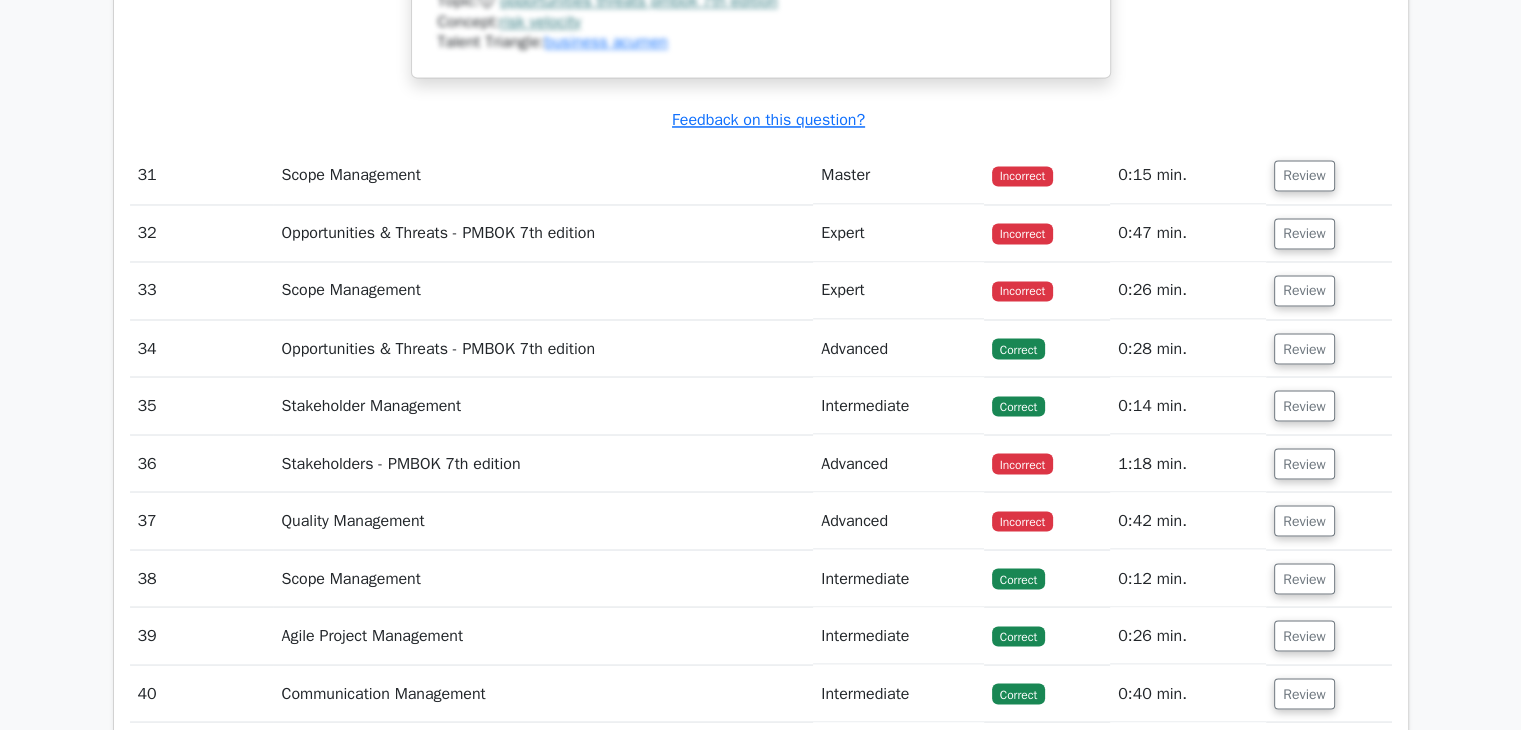 scroll, scrollTop: 33900, scrollLeft: 0, axis: vertical 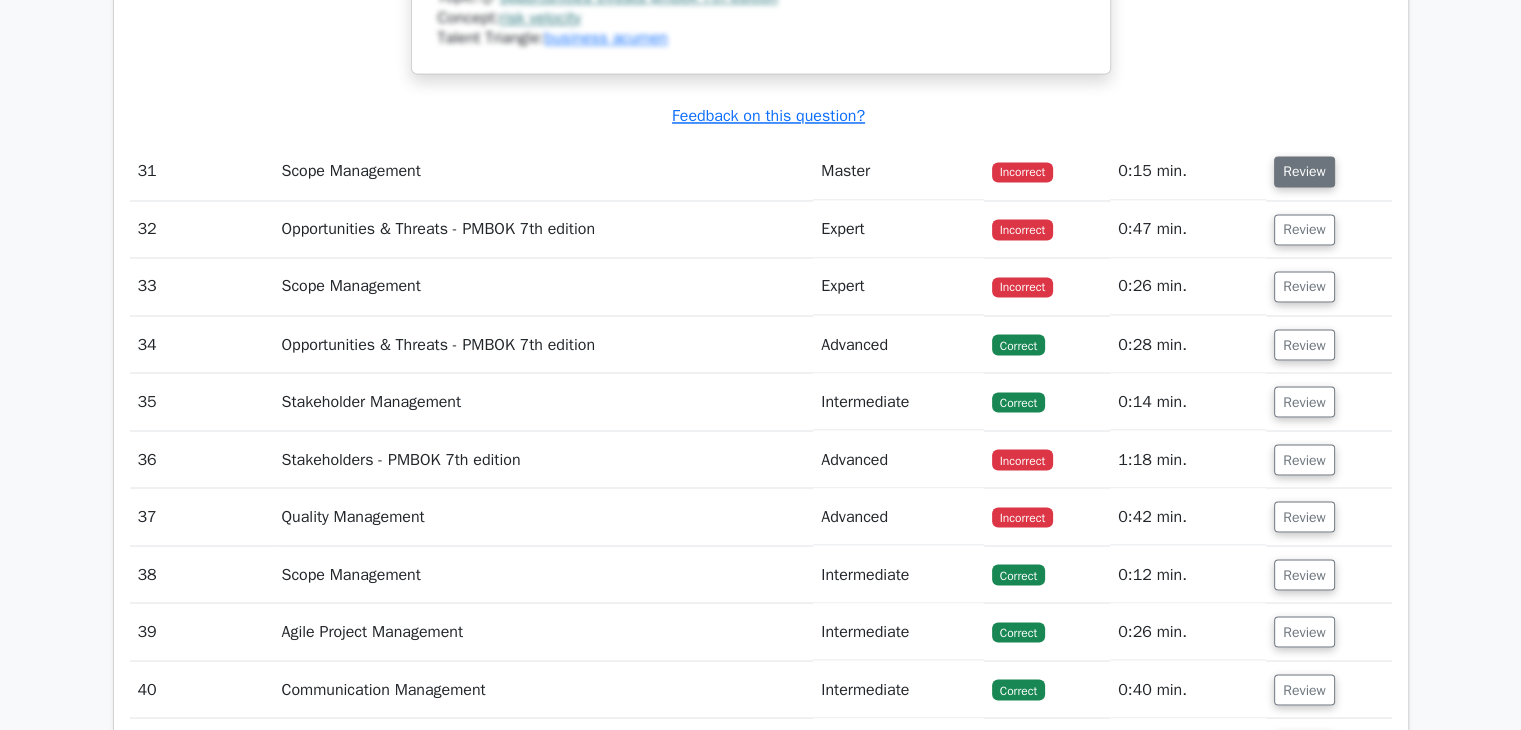 click on "Review" at bounding box center (1304, 171) 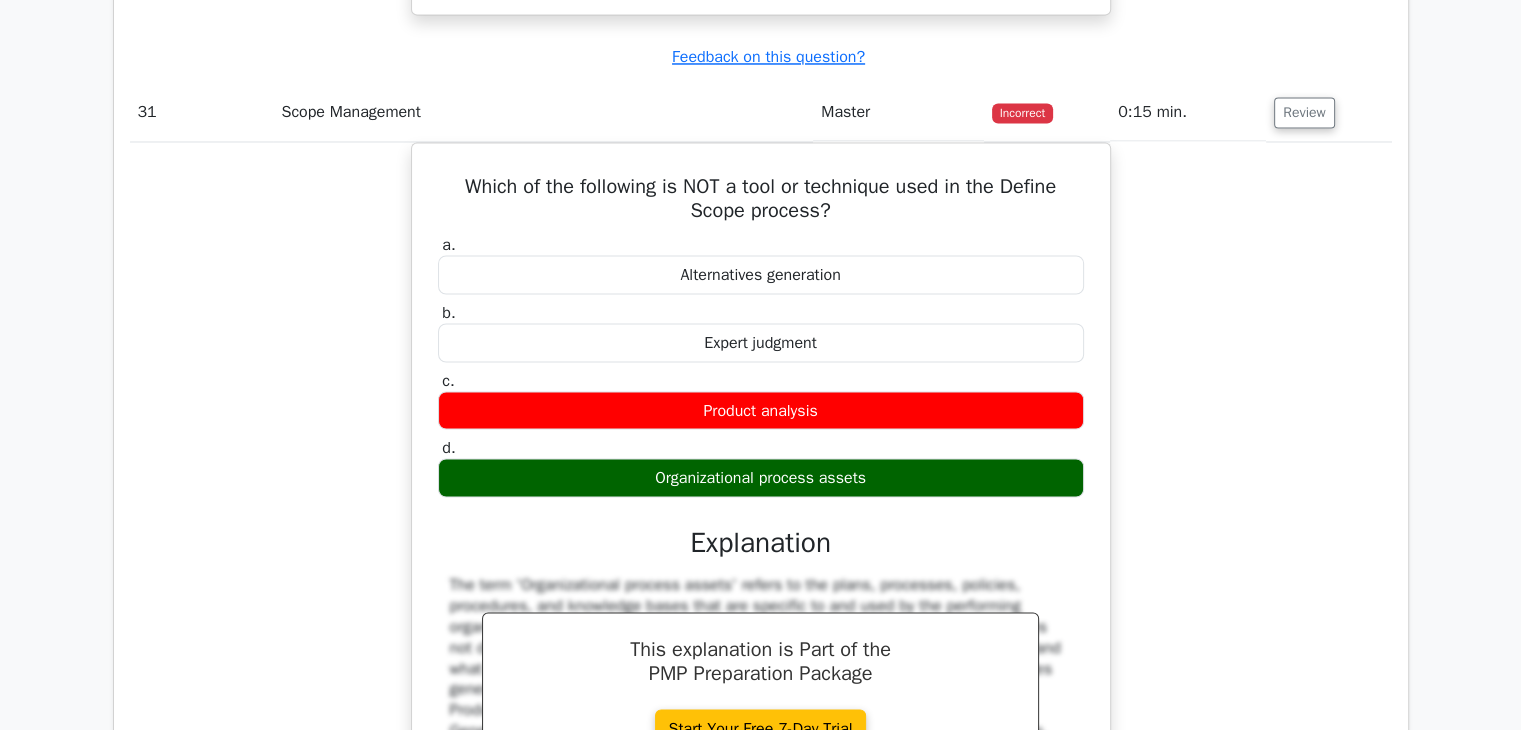scroll, scrollTop: 34000, scrollLeft: 0, axis: vertical 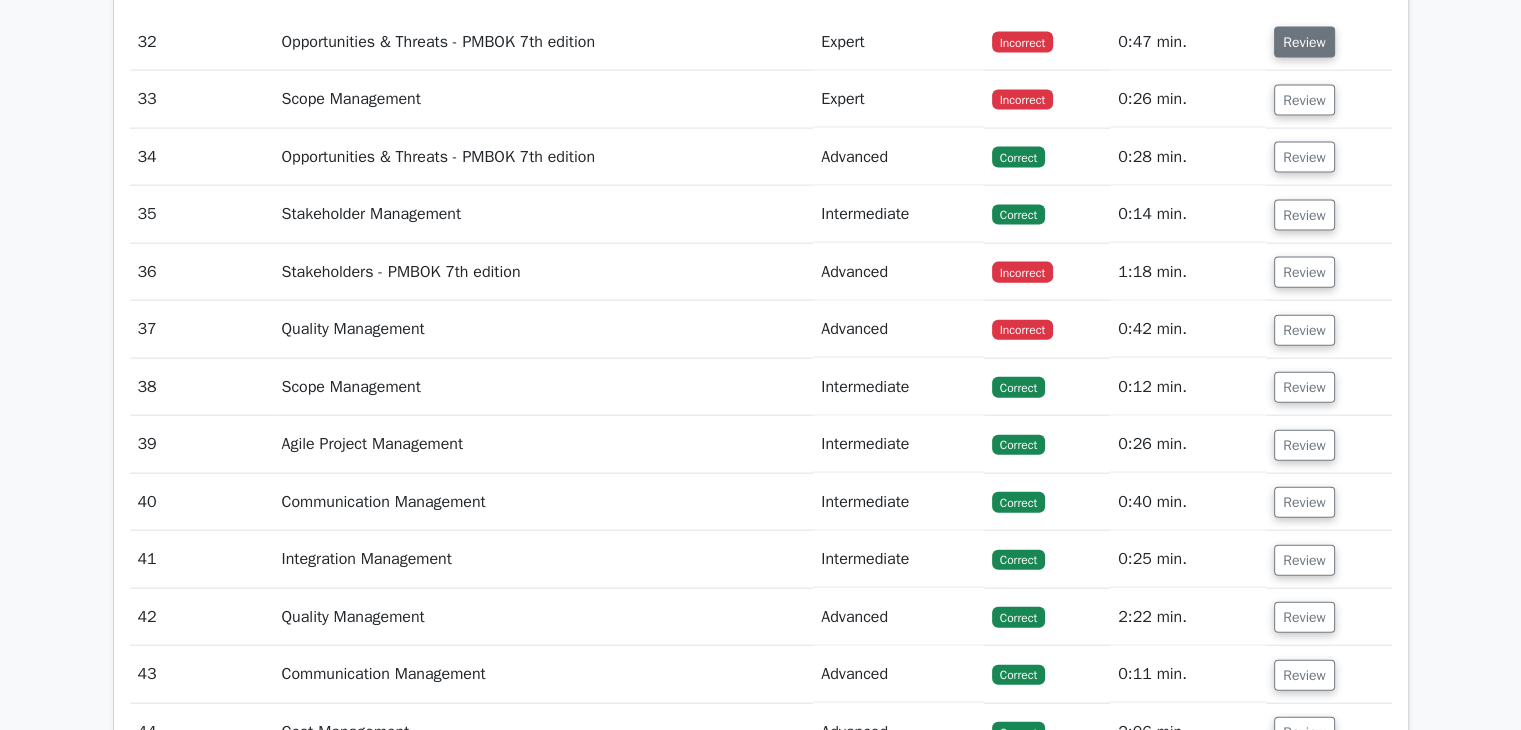 click on "Review" at bounding box center [1304, 42] 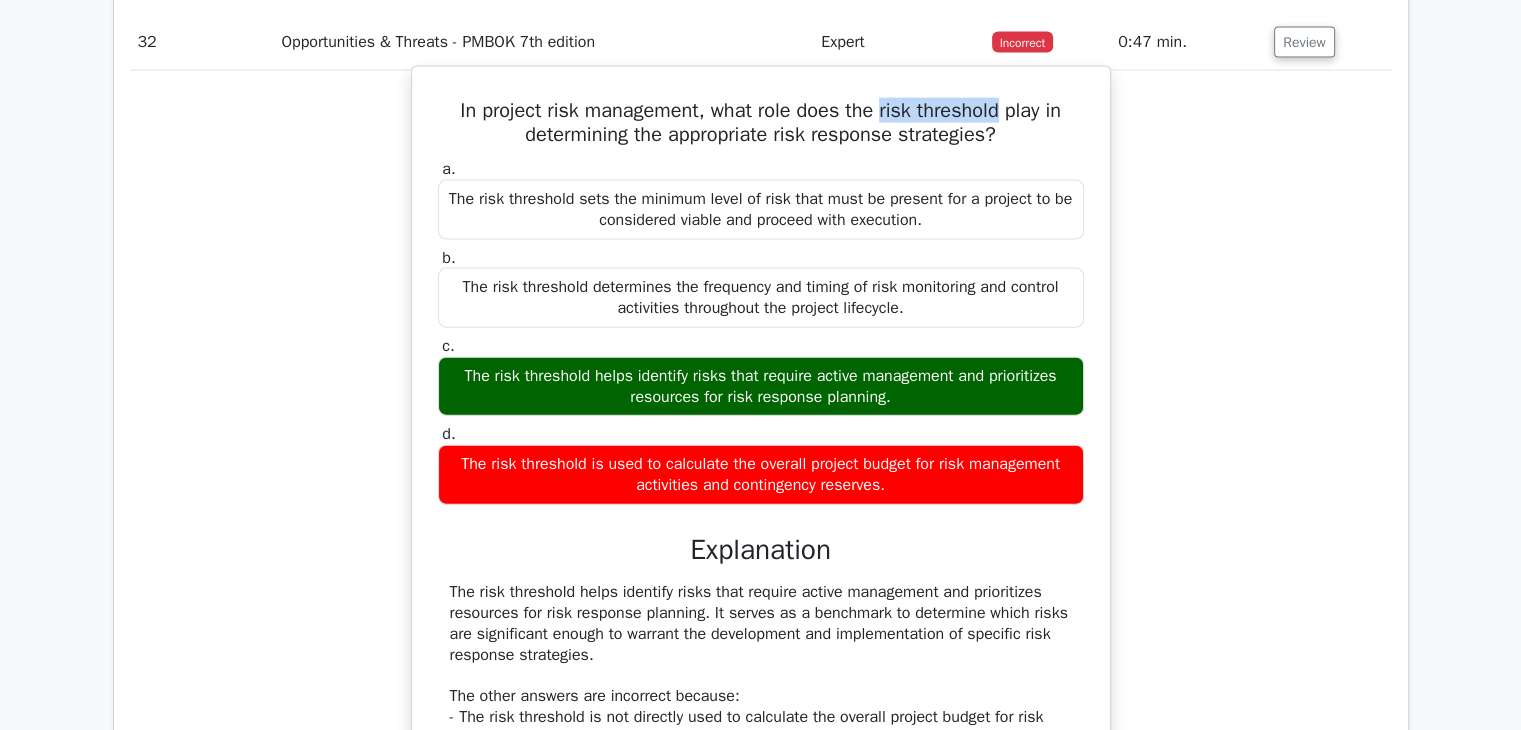 drag, startPoint x: 883, startPoint y: 265, endPoint x: 1008, endPoint y: 259, distance: 125.14392 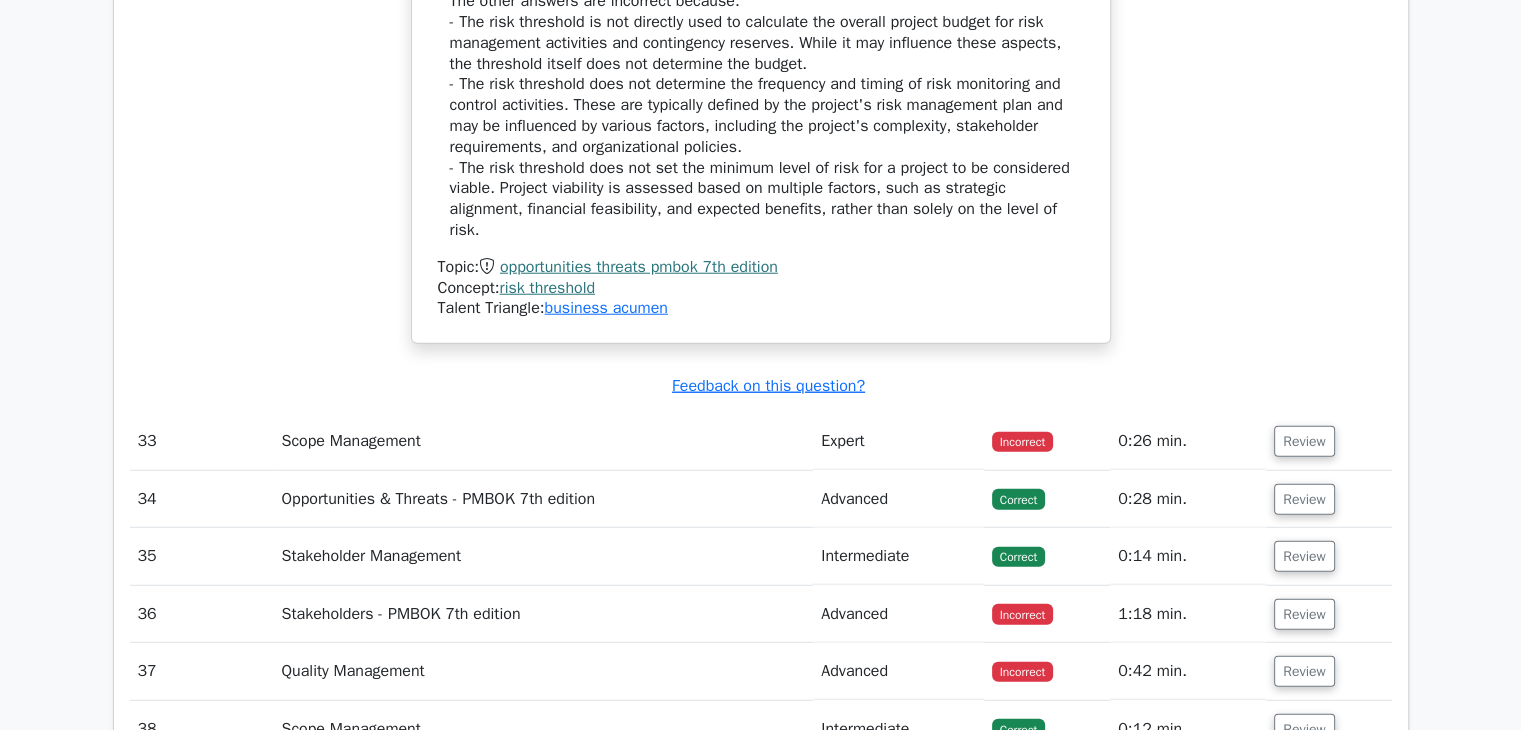 scroll, scrollTop: 36000, scrollLeft: 0, axis: vertical 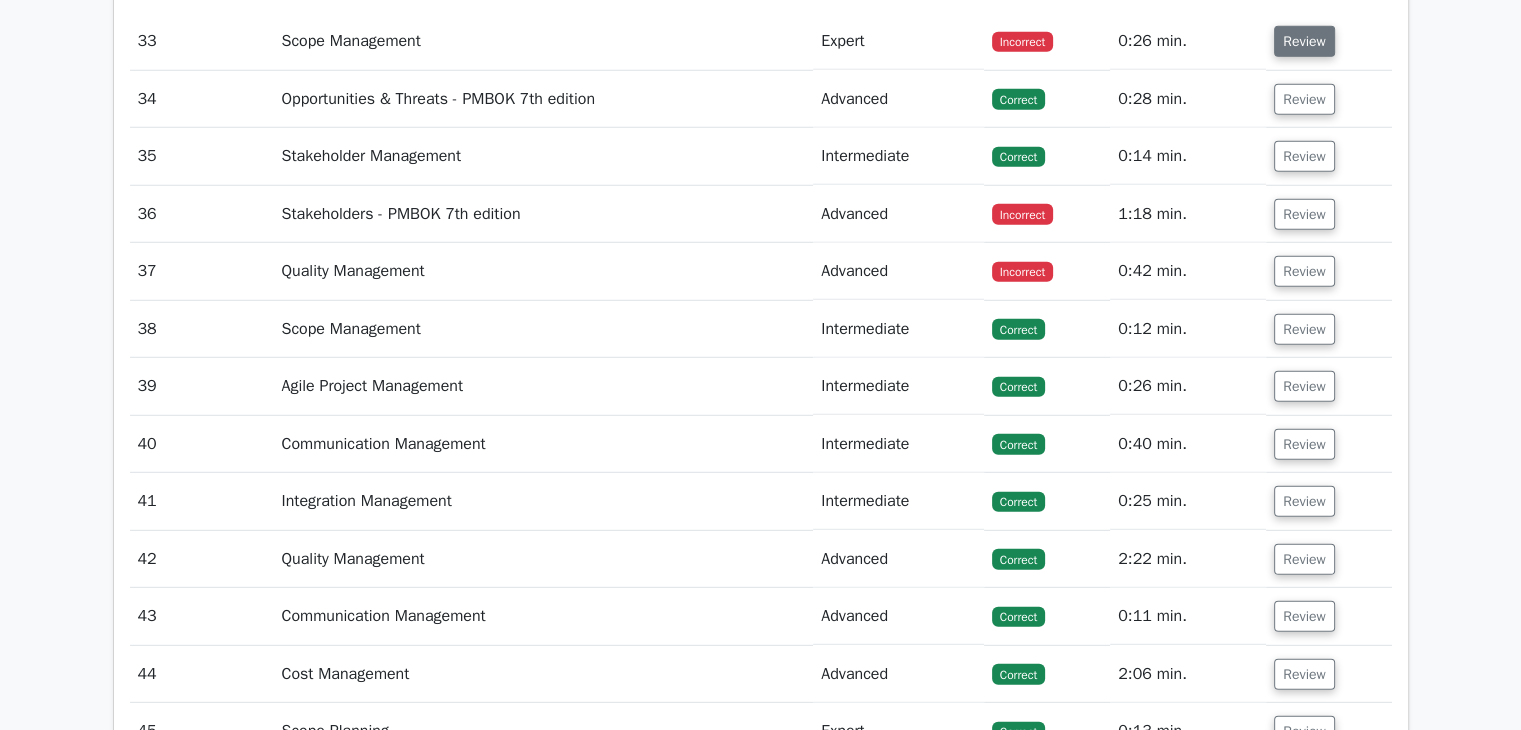 click on "Review" at bounding box center (1304, 41) 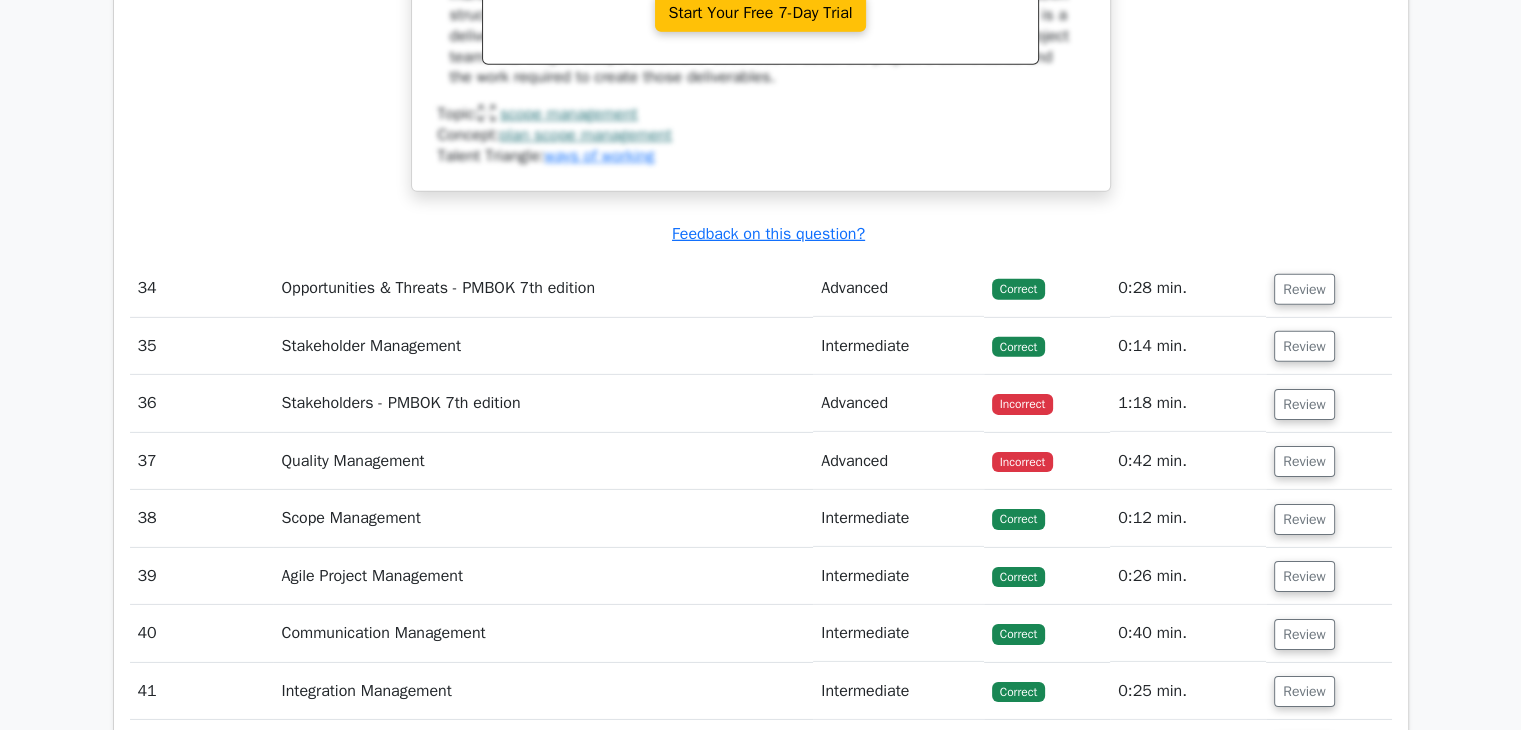 scroll, scrollTop: 36900, scrollLeft: 0, axis: vertical 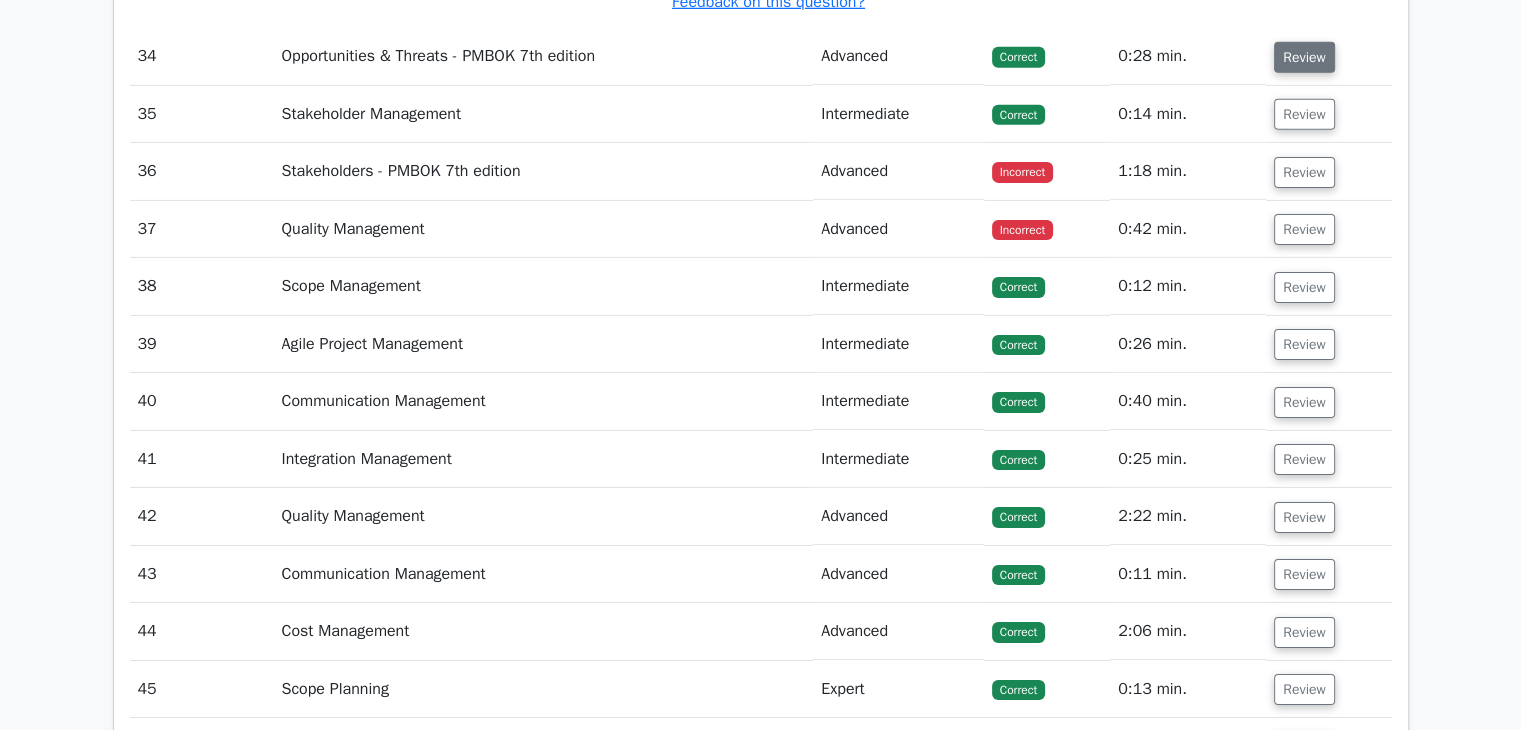 click on "Review" at bounding box center [1304, 57] 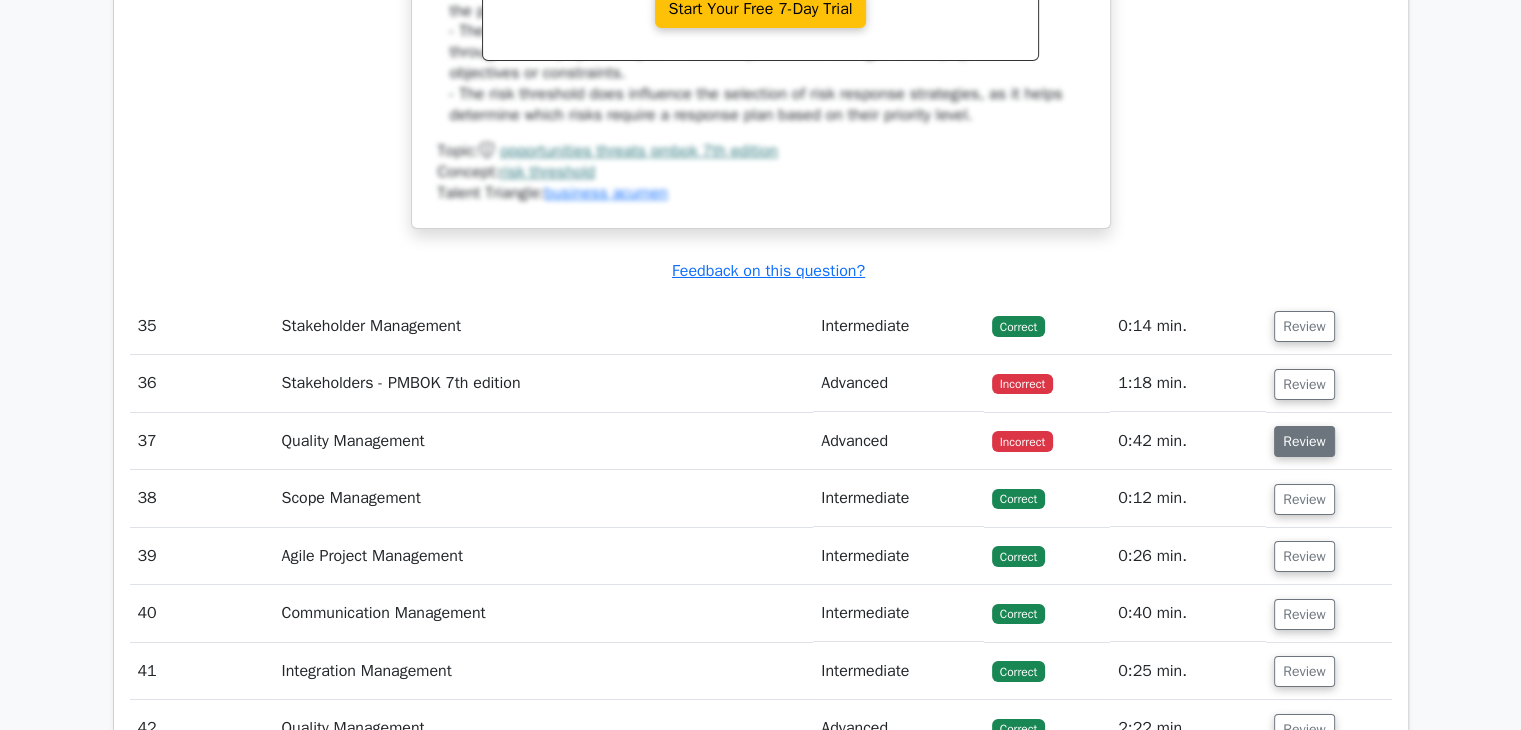scroll, scrollTop: 37800, scrollLeft: 0, axis: vertical 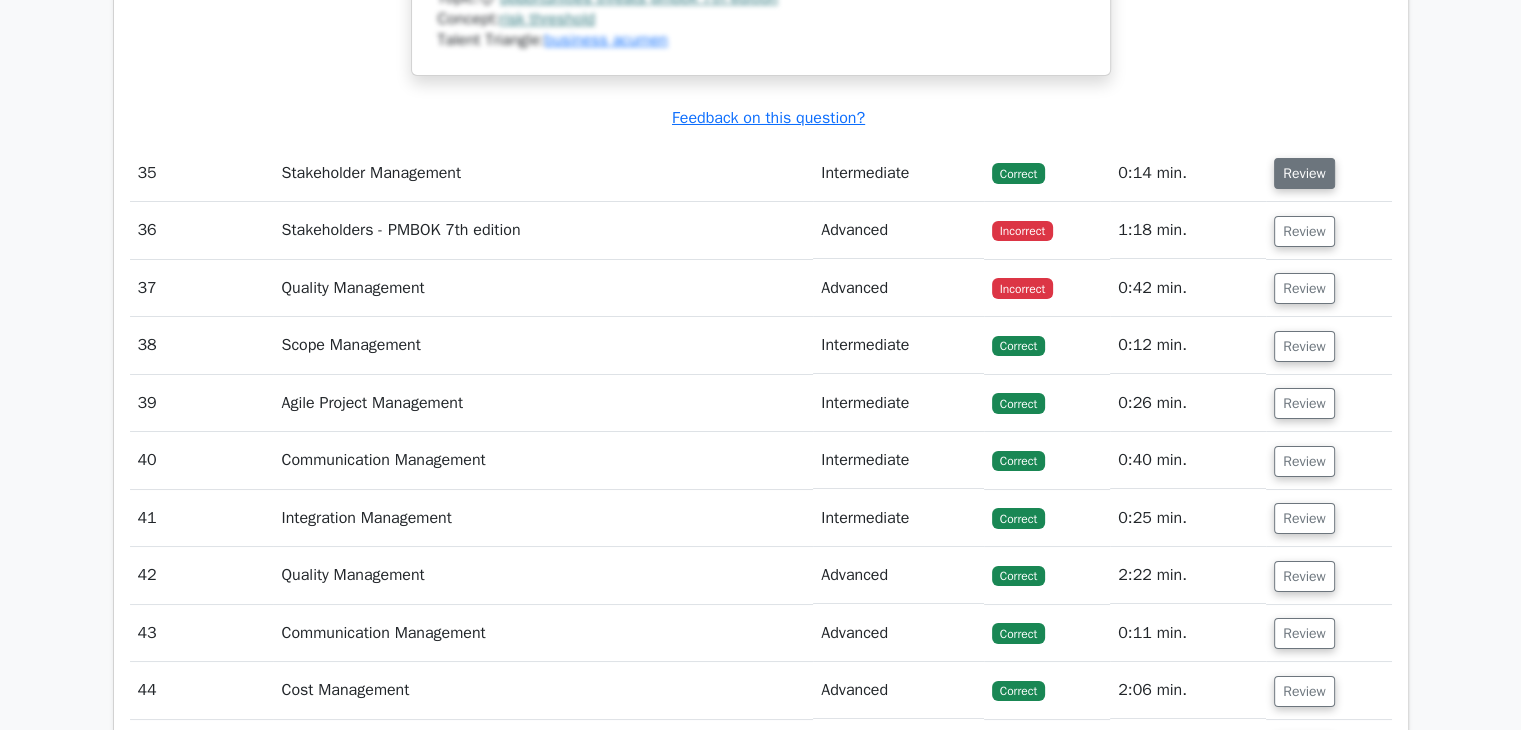 click on "Review" at bounding box center (1304, 173) 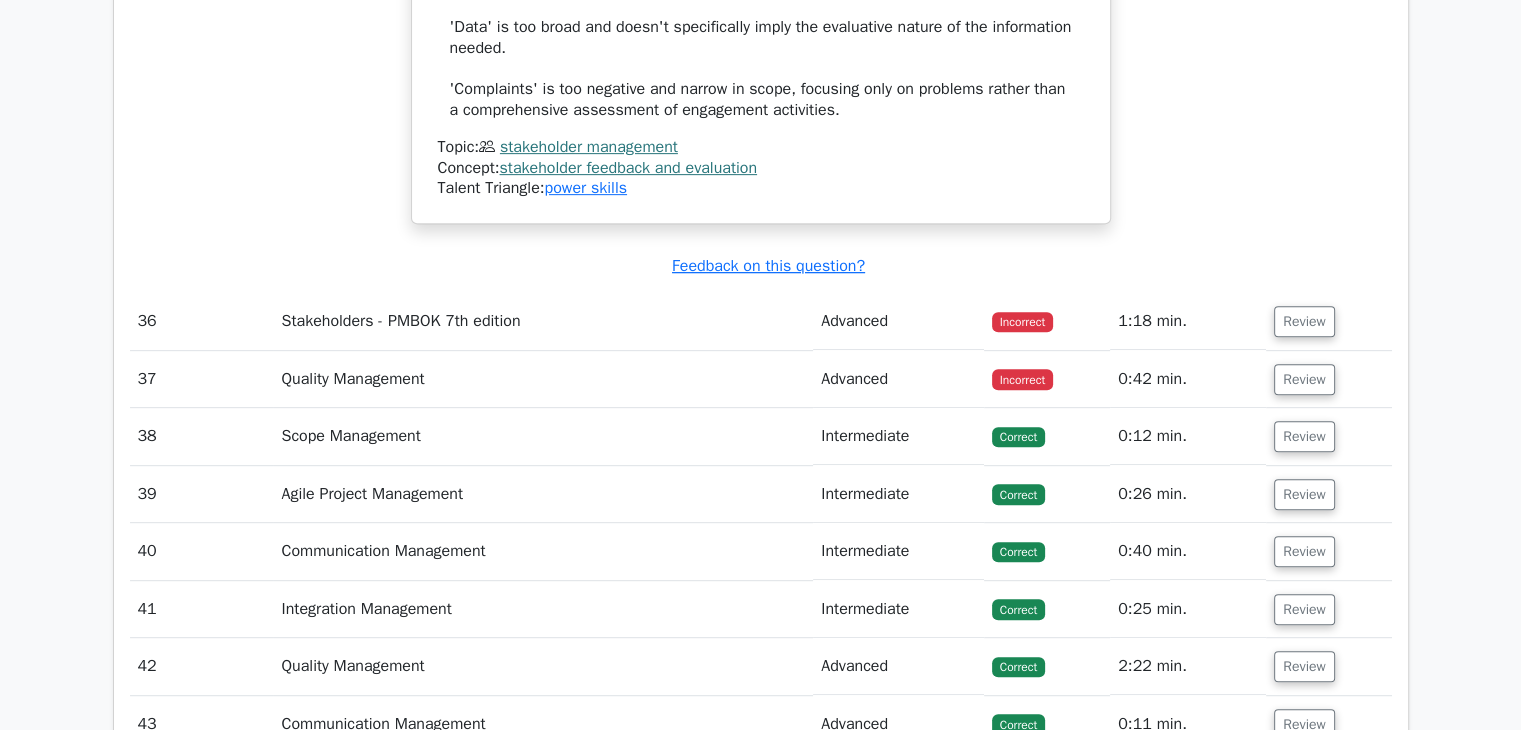 scroll, scrollTop: 39000, scrollLeft: 0, axis: vertical 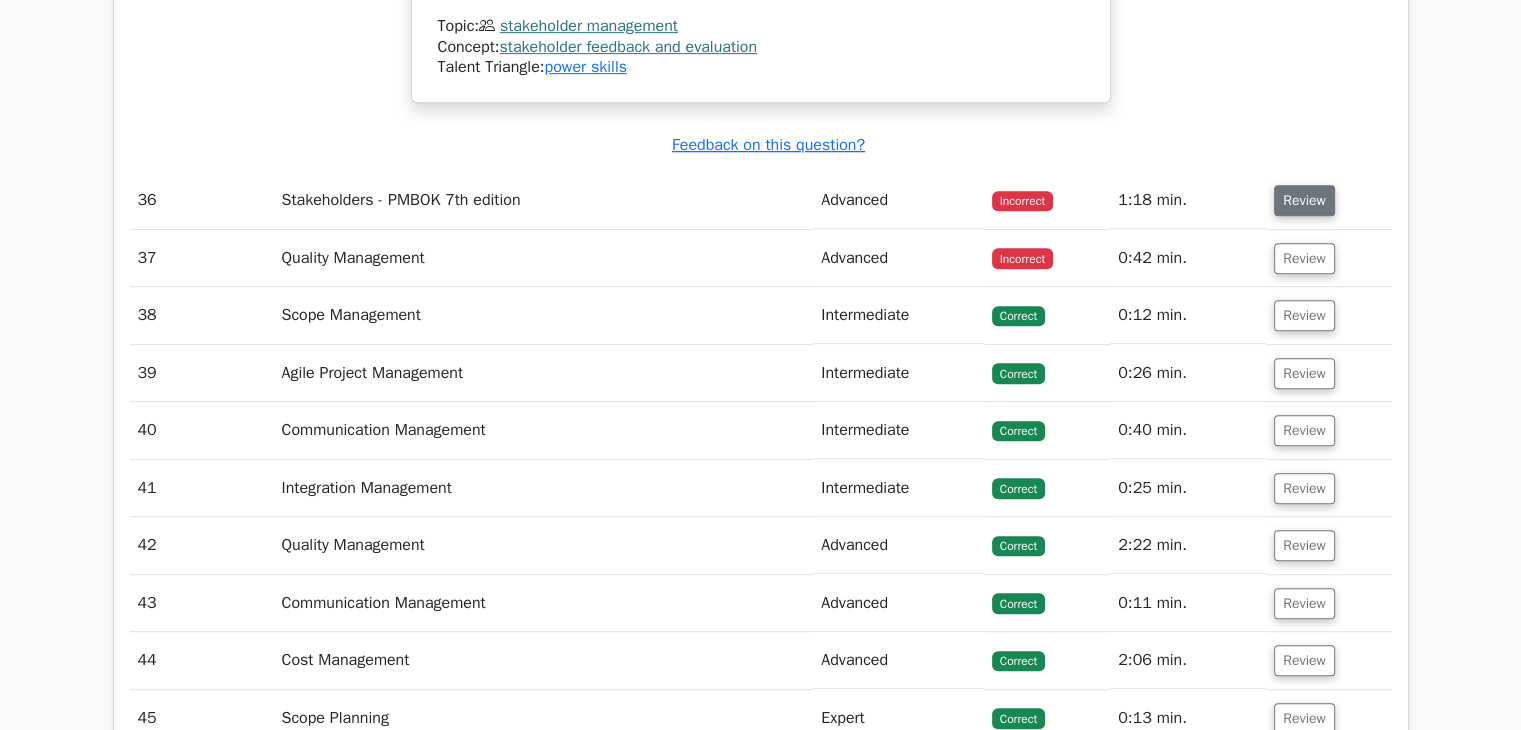 click on "Review" at bounding box center [1304, 200] 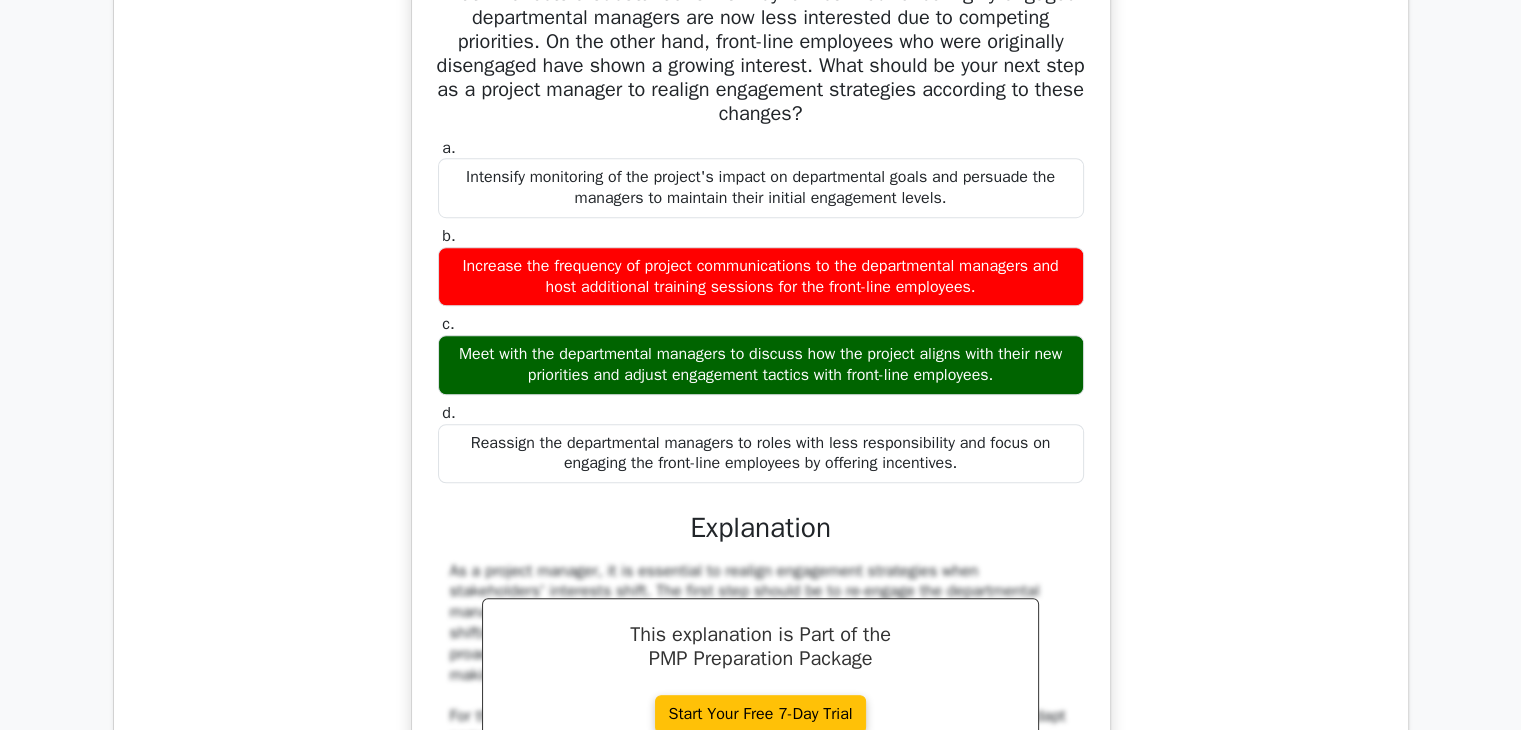 scroll, scrollTop: 39200, scrollLeft: 0, axis: vertical 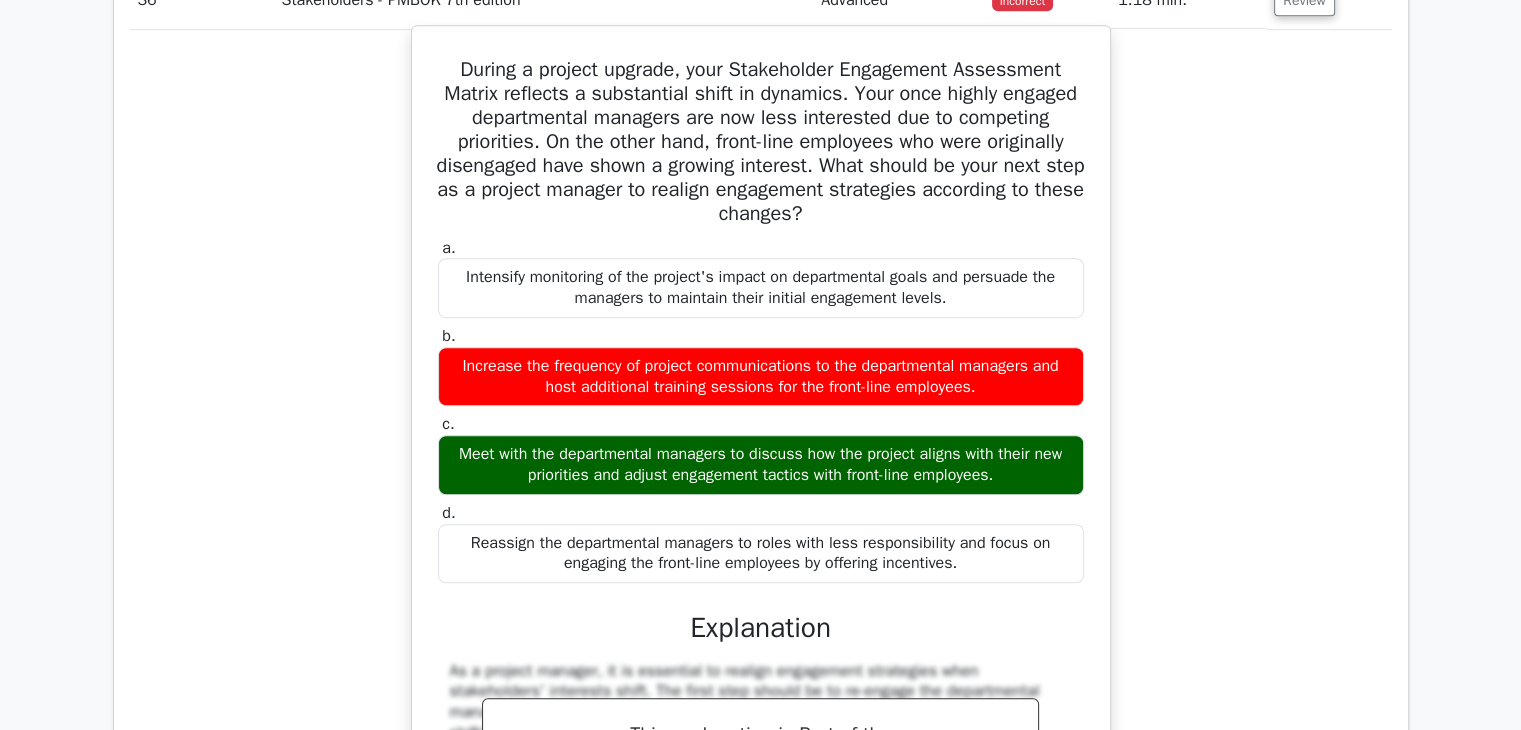 type 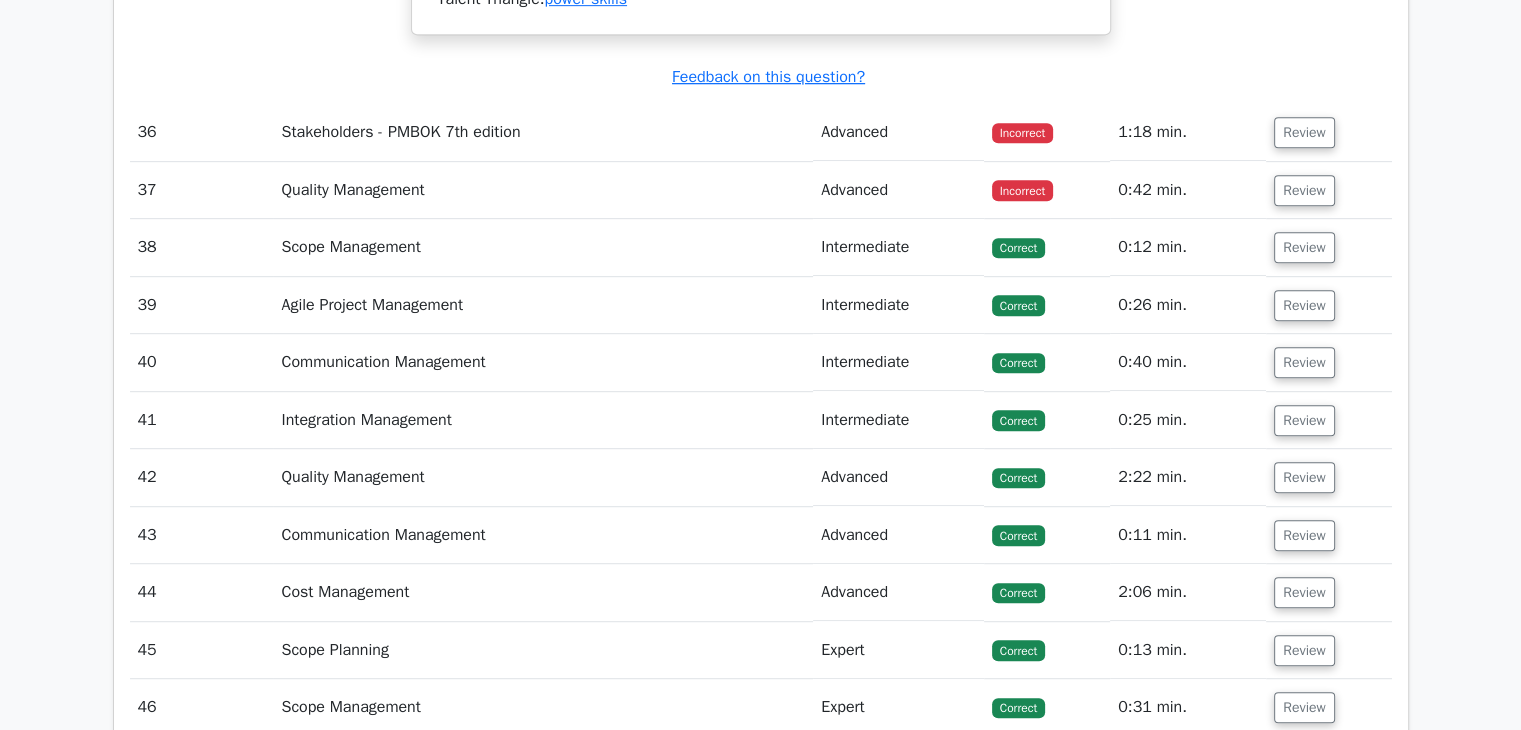 scroll, scrollTop: 39100, scrollLeft: 0, axis: vertical 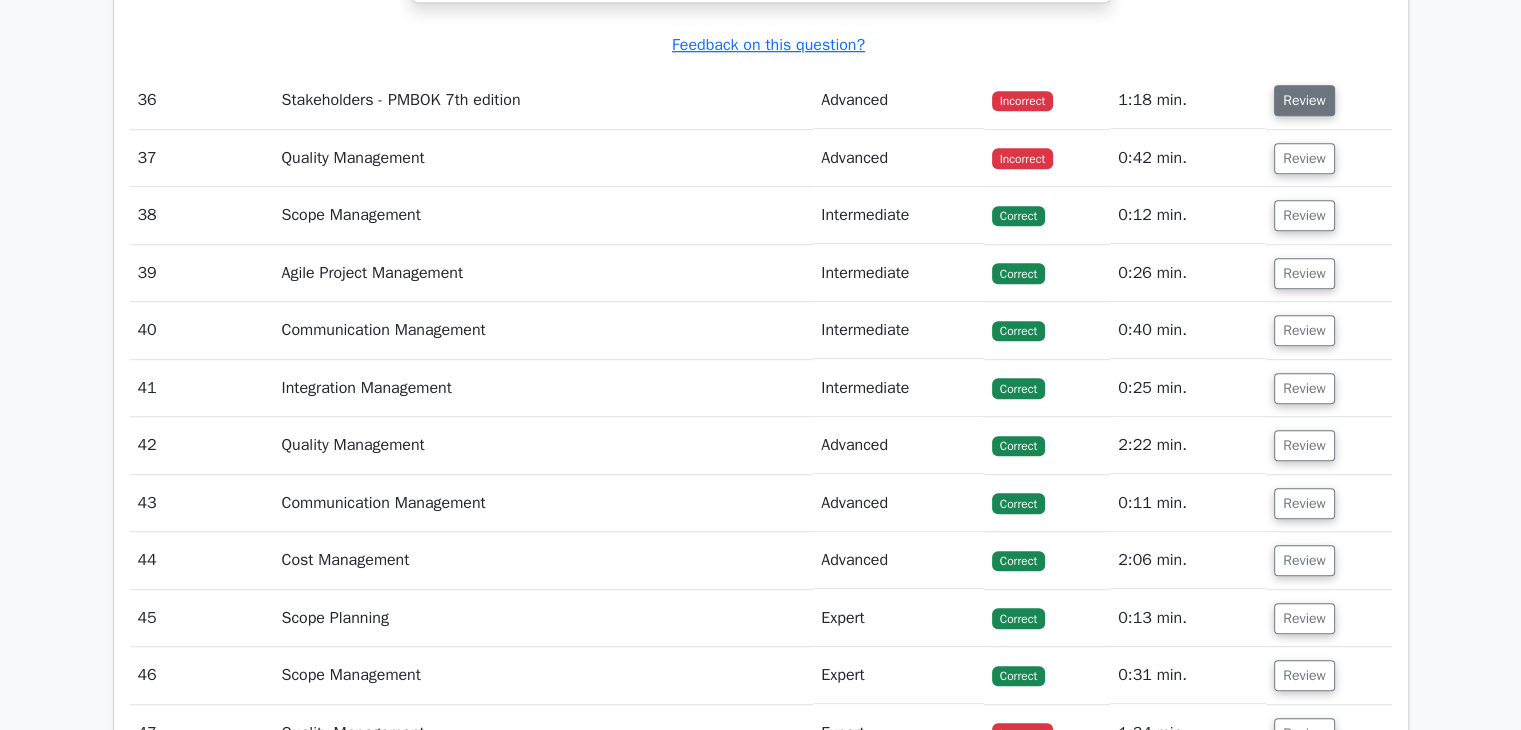 click on "Review" at bounding box center [1304, 100] 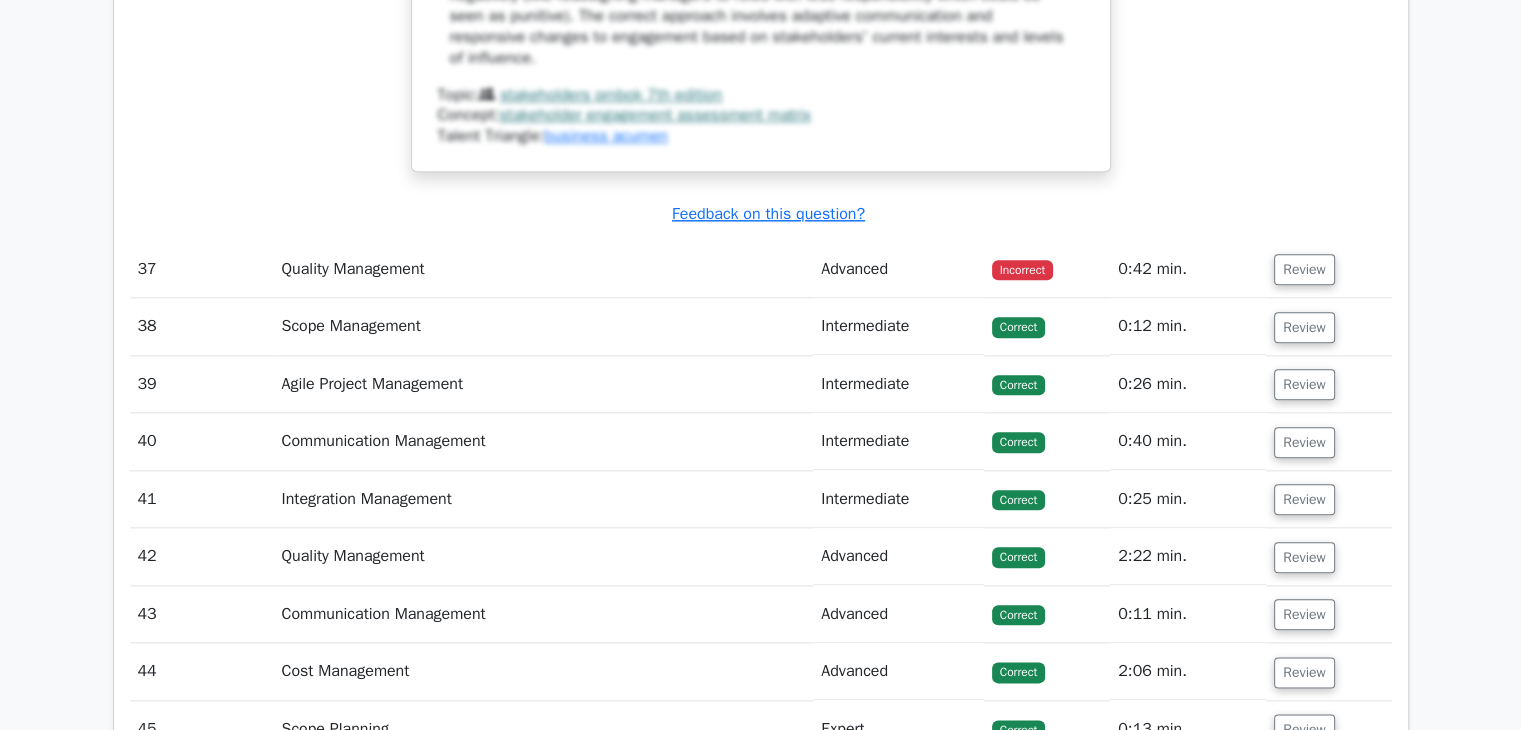 scroll, scrollTop: 40300, scrollLeft: 0, axis: vertical 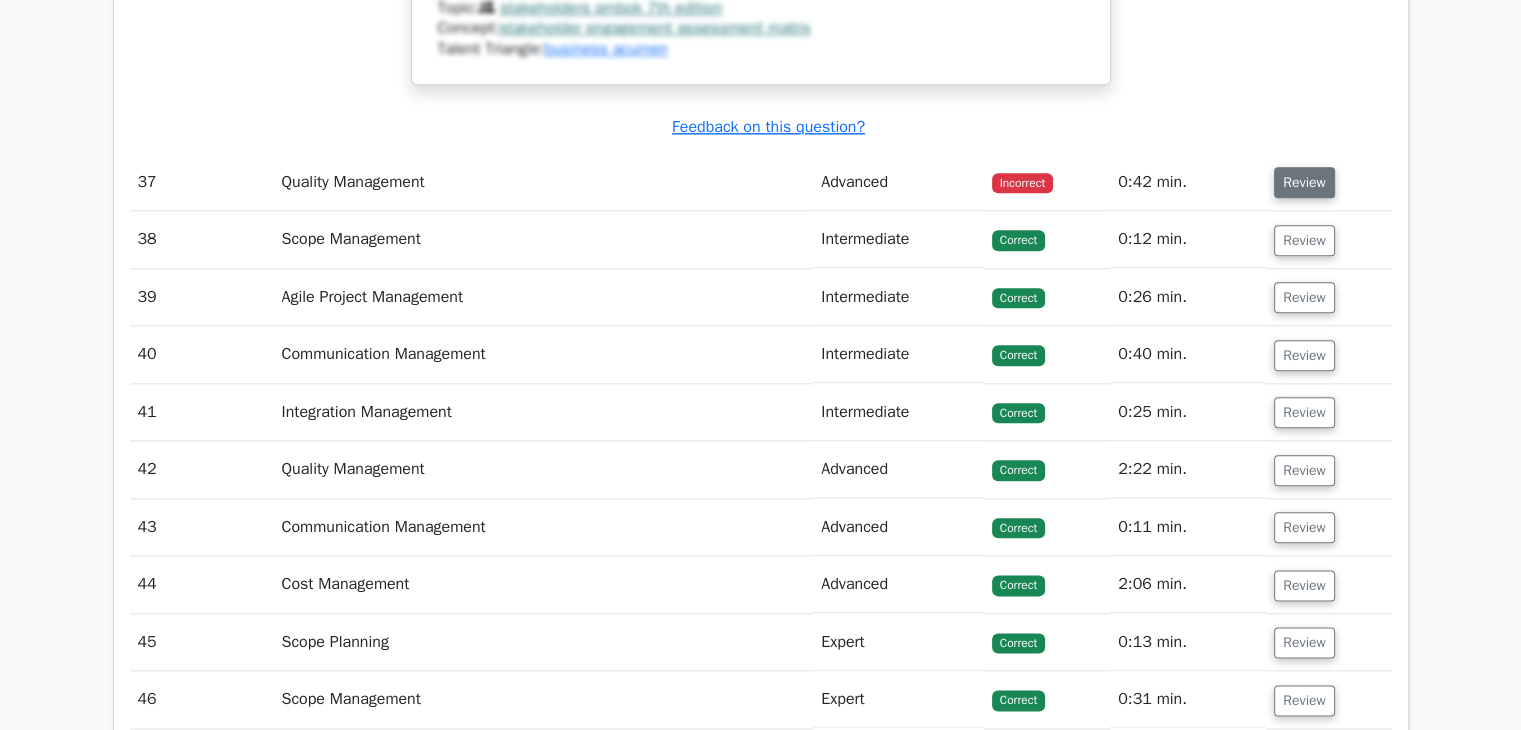 click on "Review" at bounding box center [1304, 182] 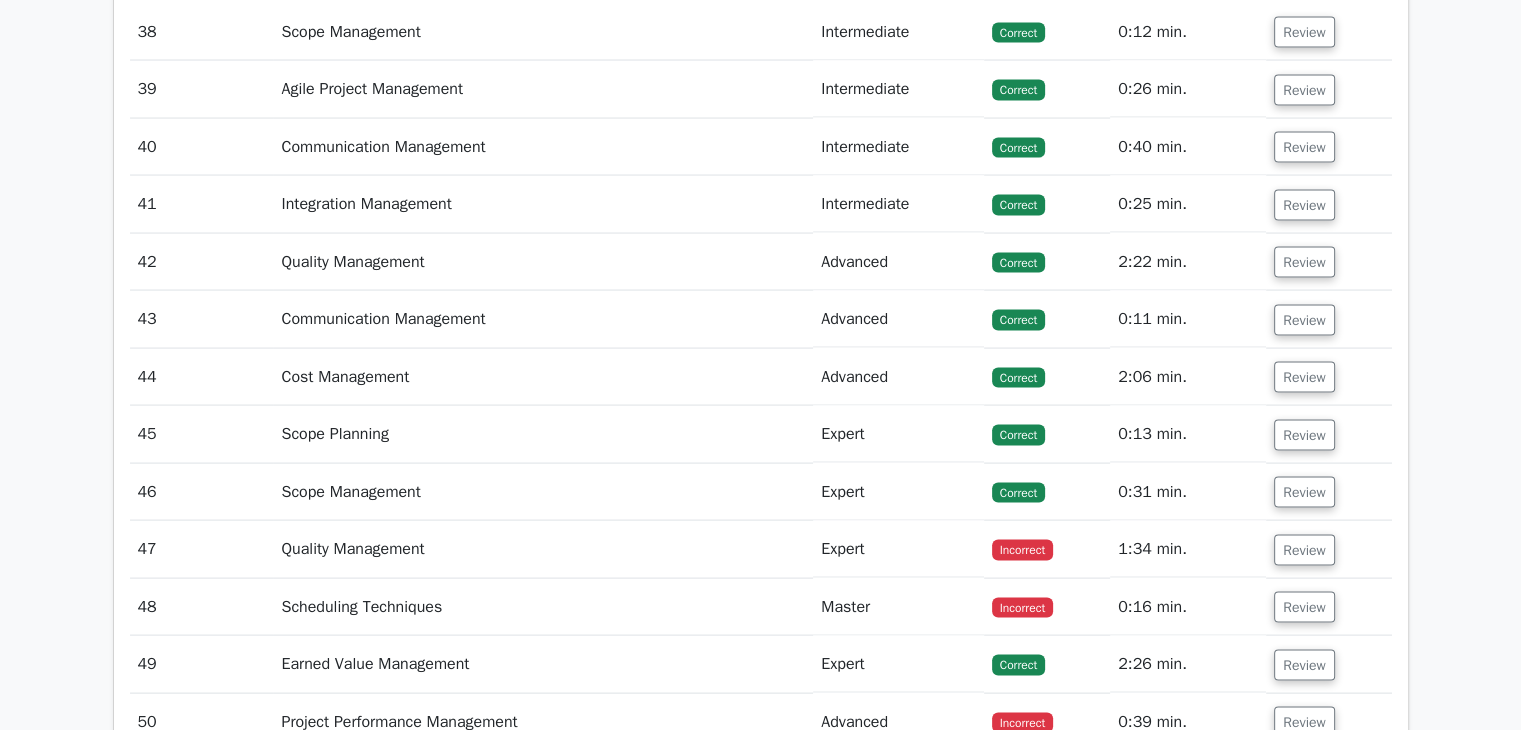 scroll, scrollTop: 42000, scrollLeft: 0, axis: vertical 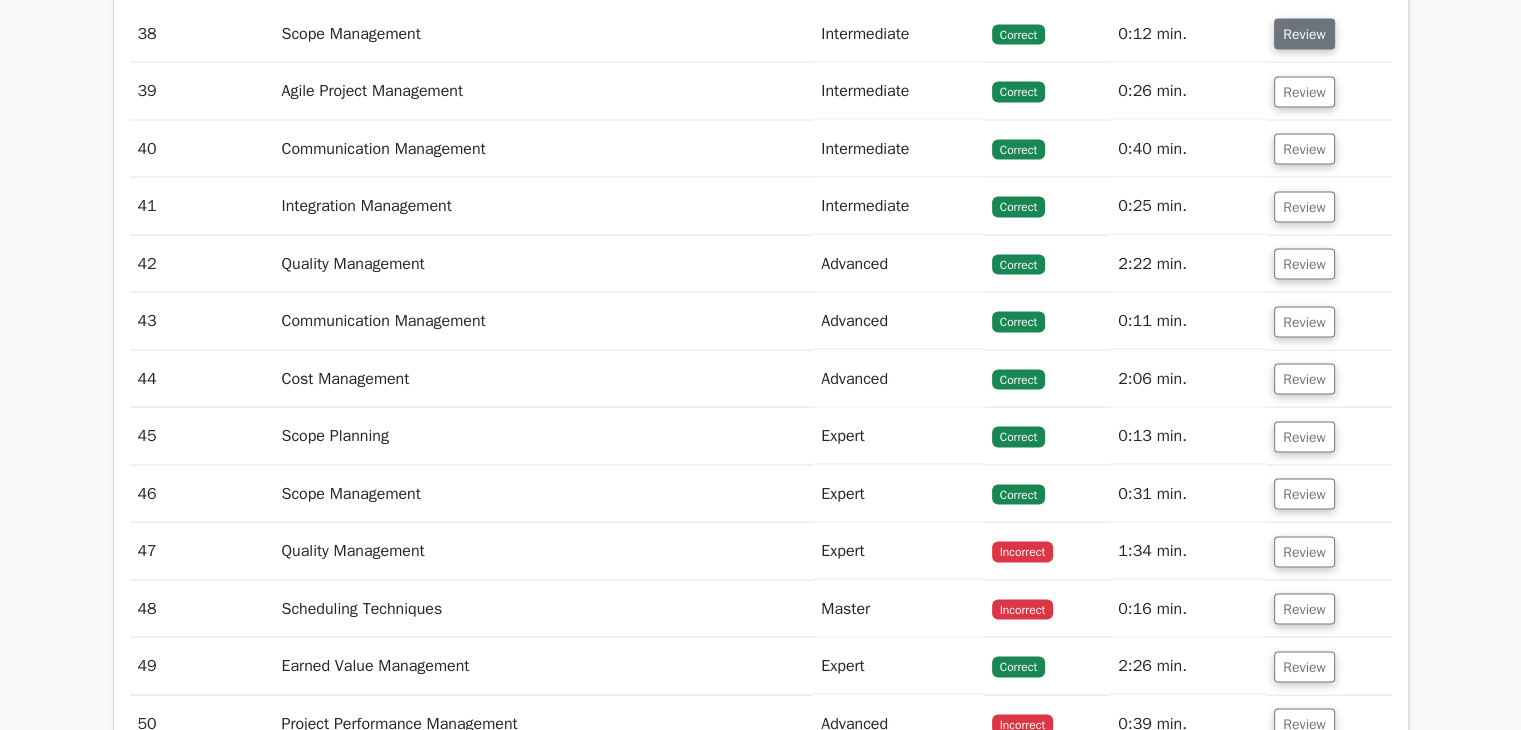 click on "Review" at bounding box center [1304, 34] 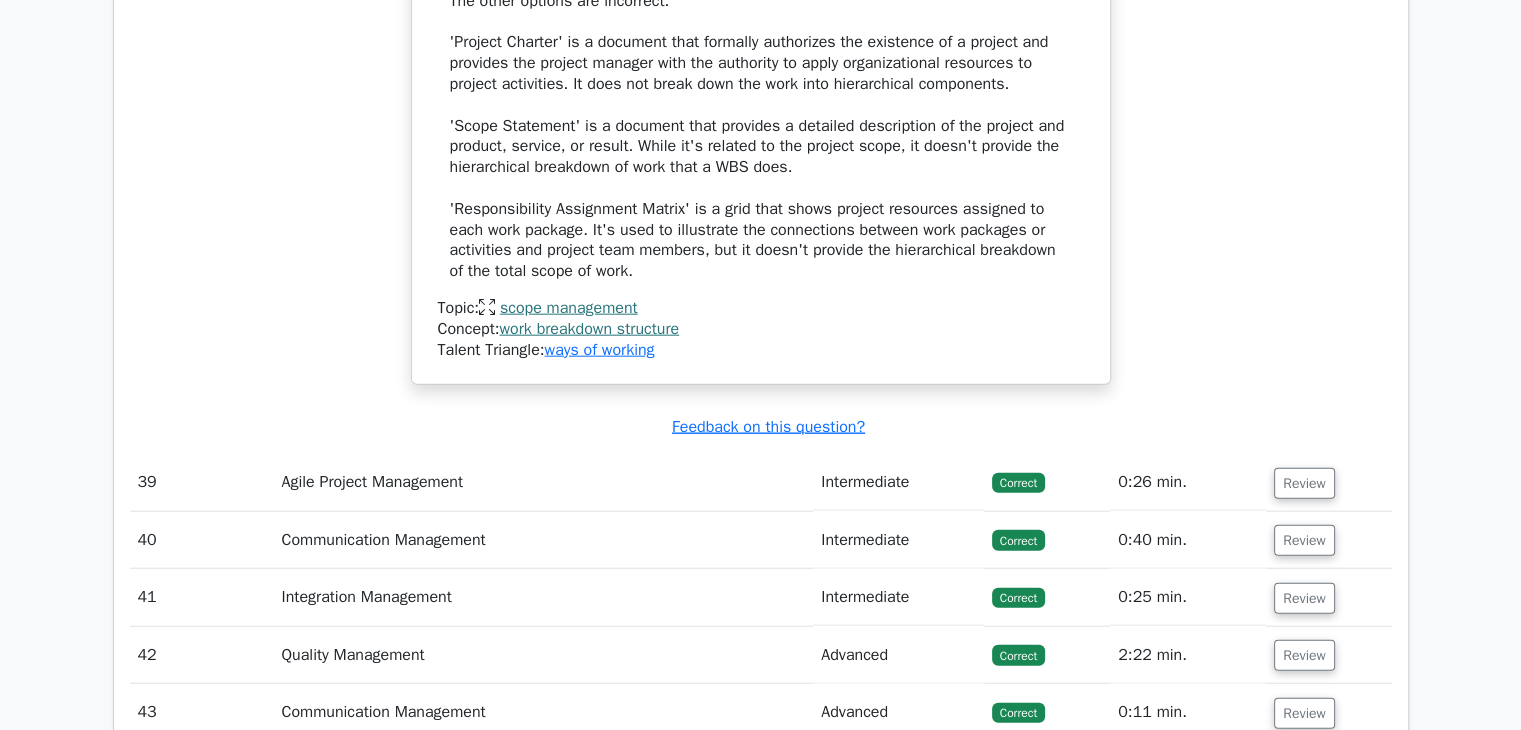 scroll, scrollTop: 43100, scrollLeft: 0, axis: vertical 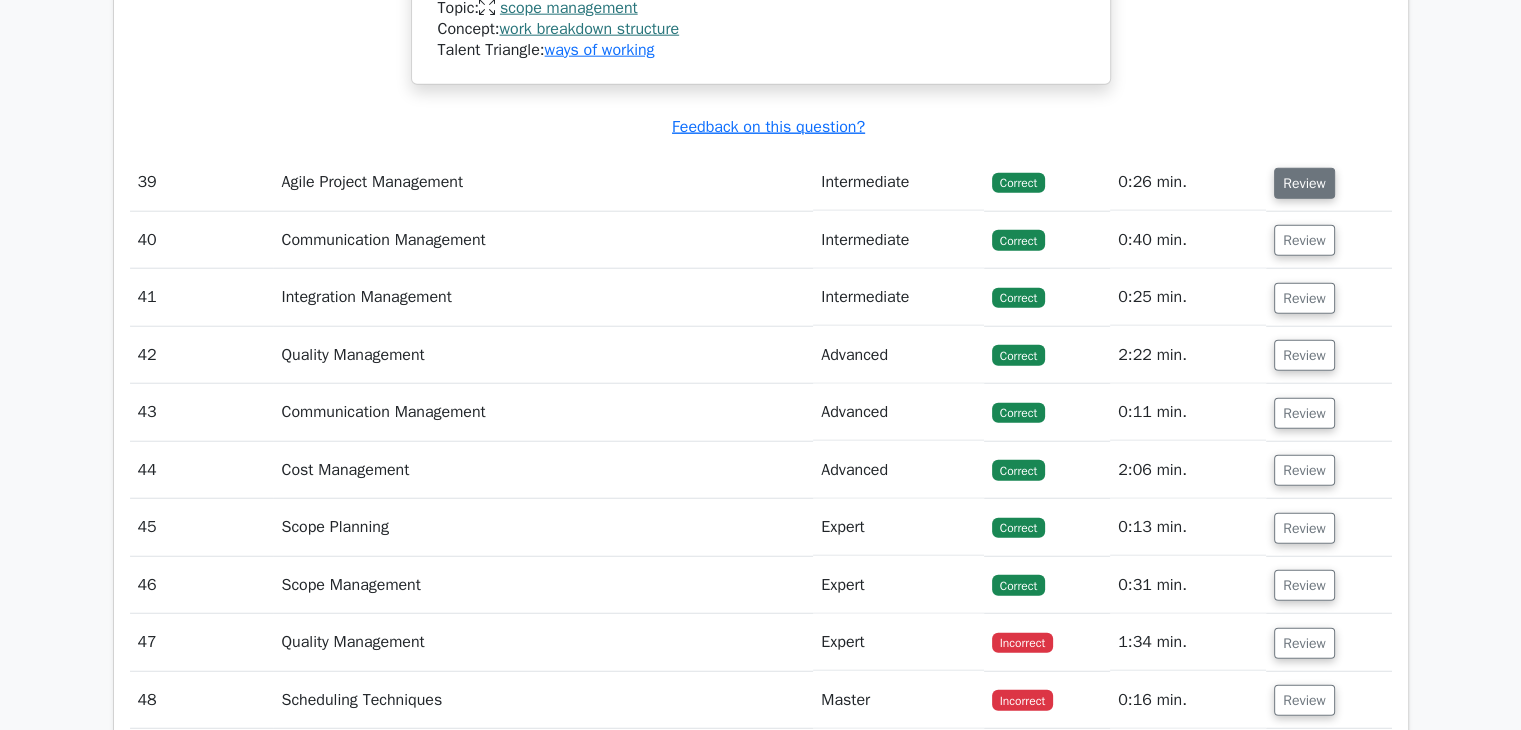 click on "Review" at bounding box center [1304, 183] 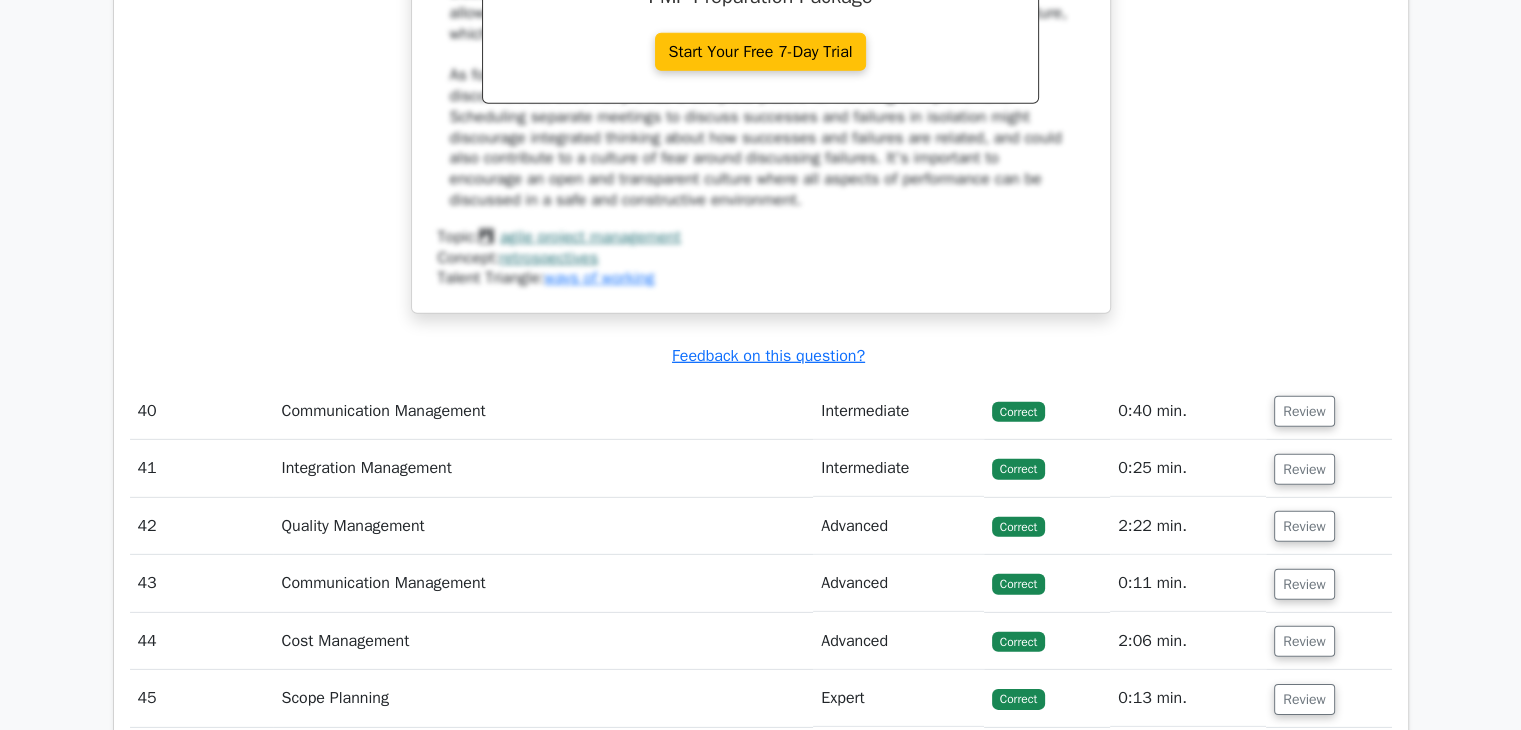 scroll, scrollTop: 44000, scrollLeft: 0, axis: vertical 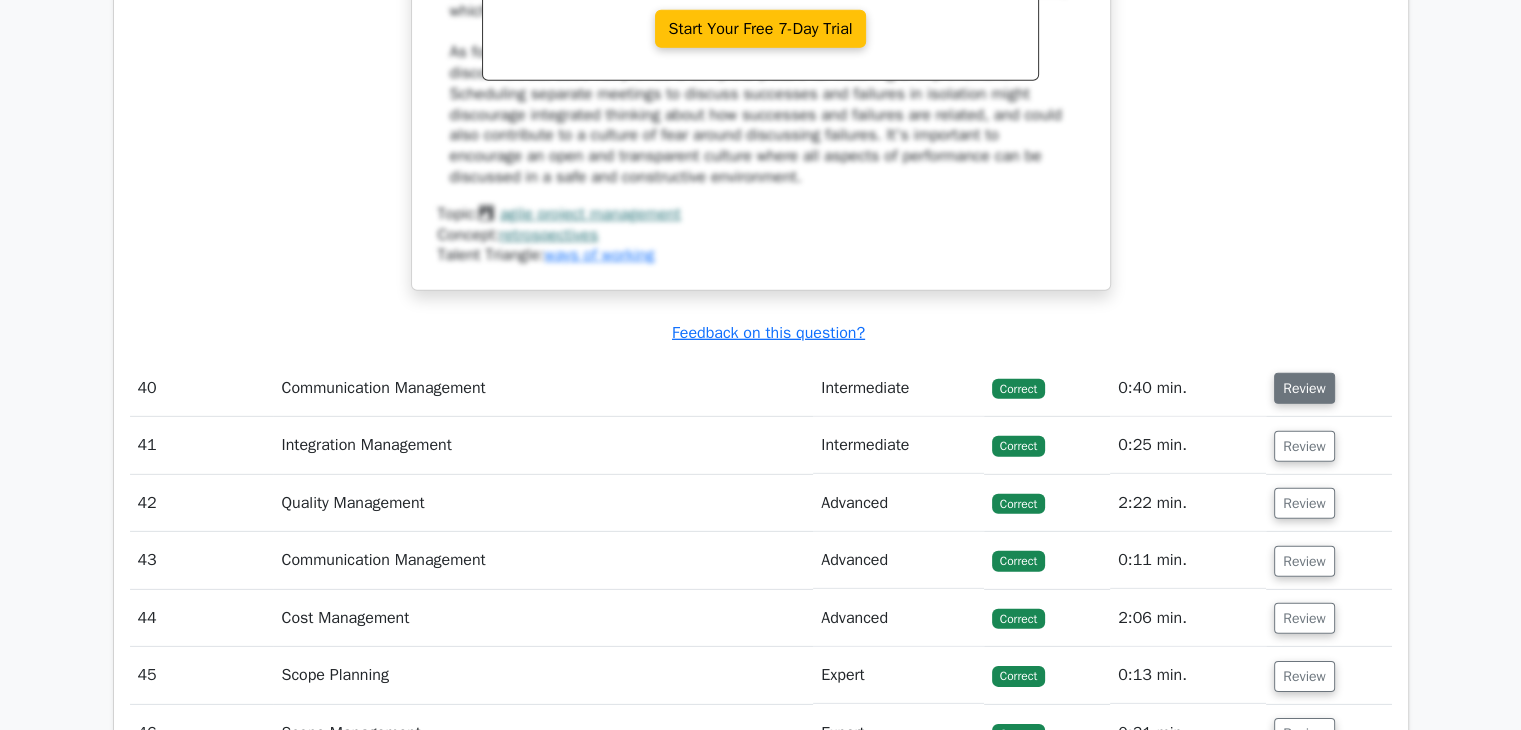 click on "Review" at bounding box center [1304, 388] 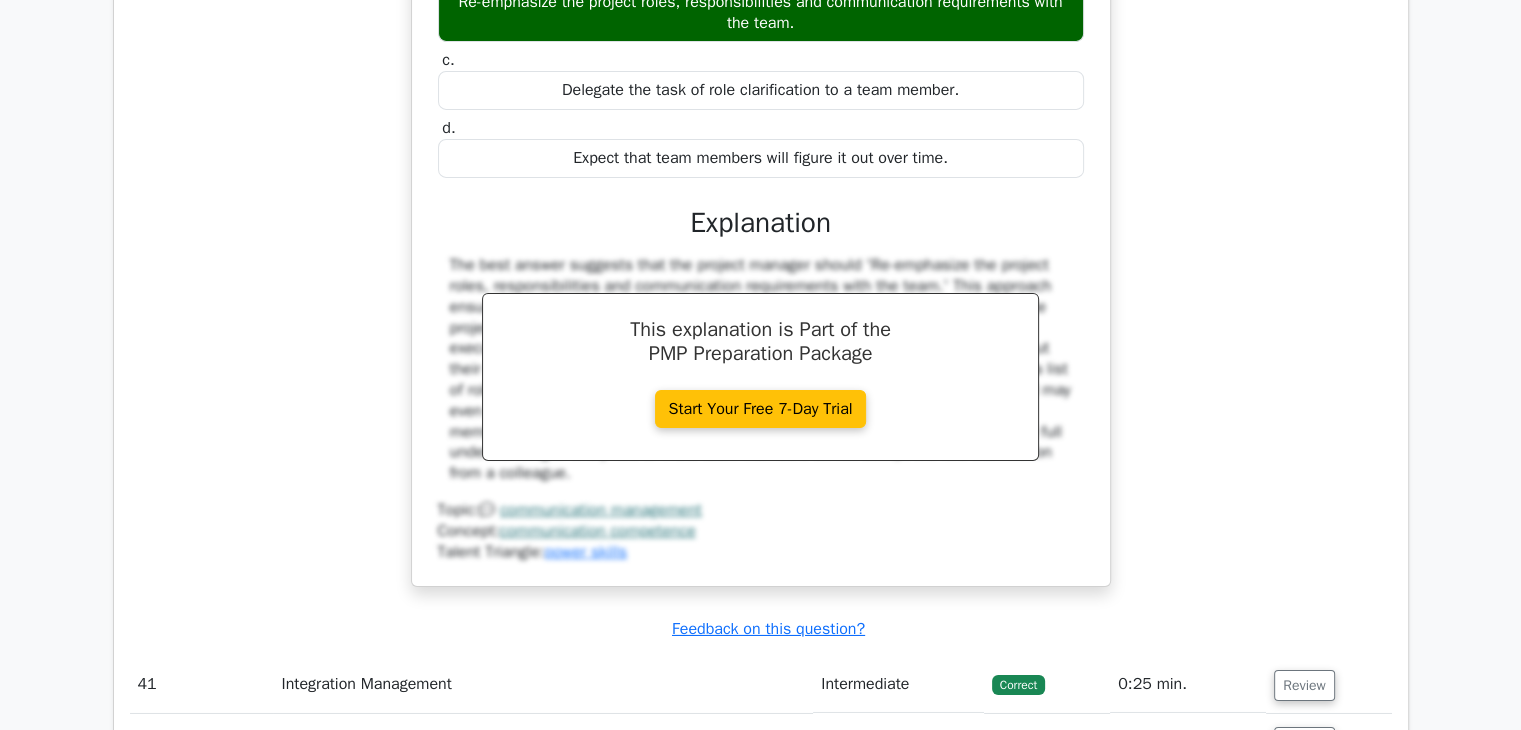 scroll, scrollTop: 44900, scrollLeft: 0, axis: vertical 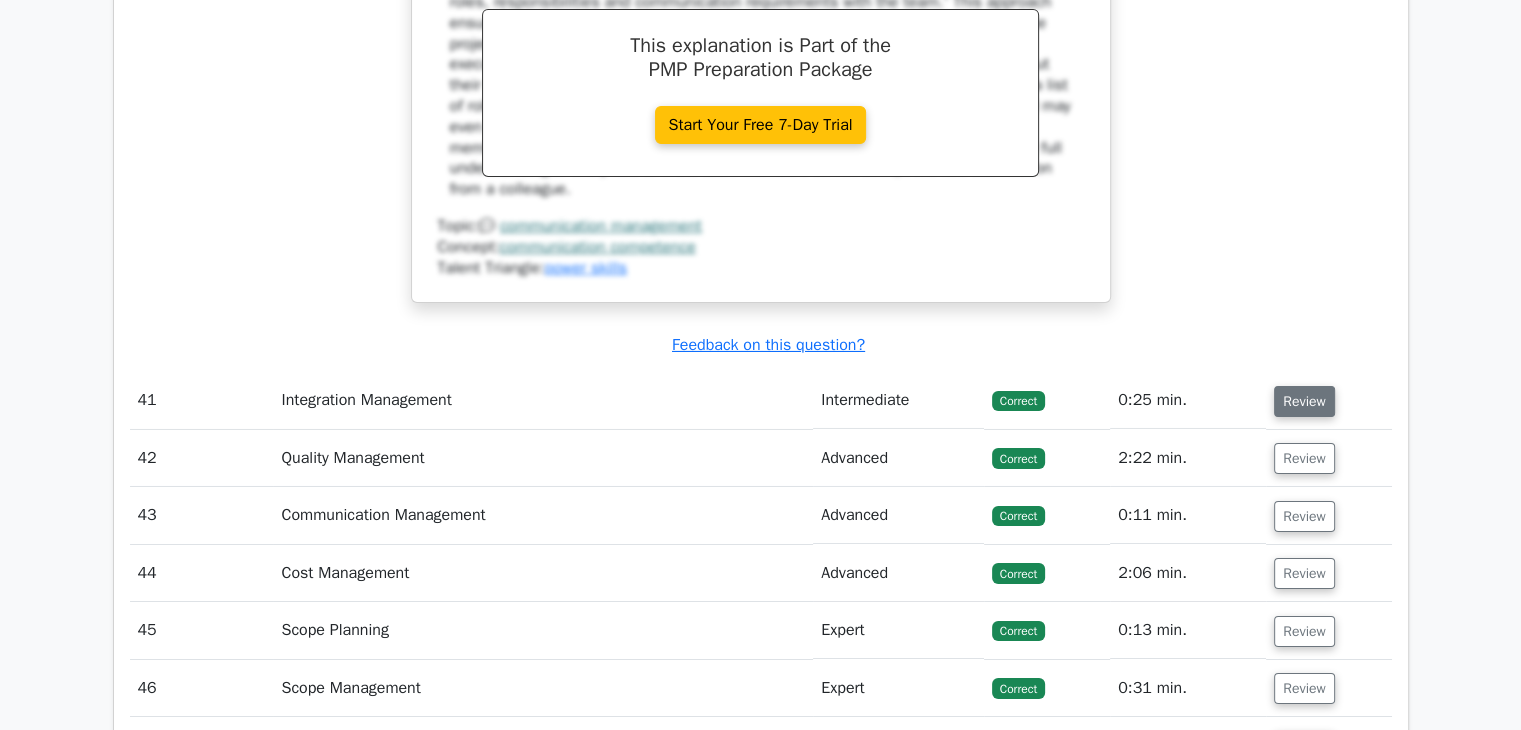 click on "Review" at bounding box center [1304, 401] 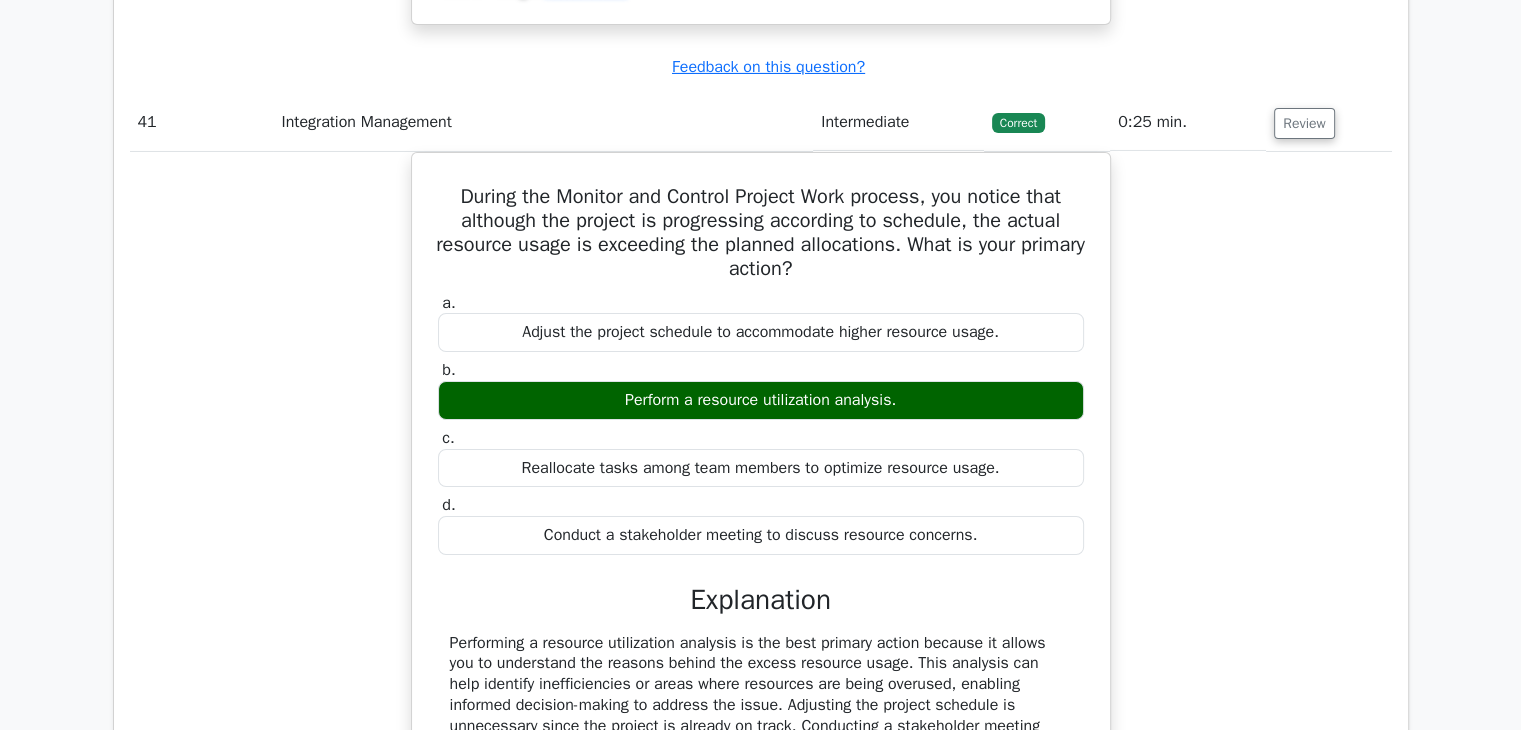 scroll, scrollTop: 45200, scrollLeft: 0, axis: vertical 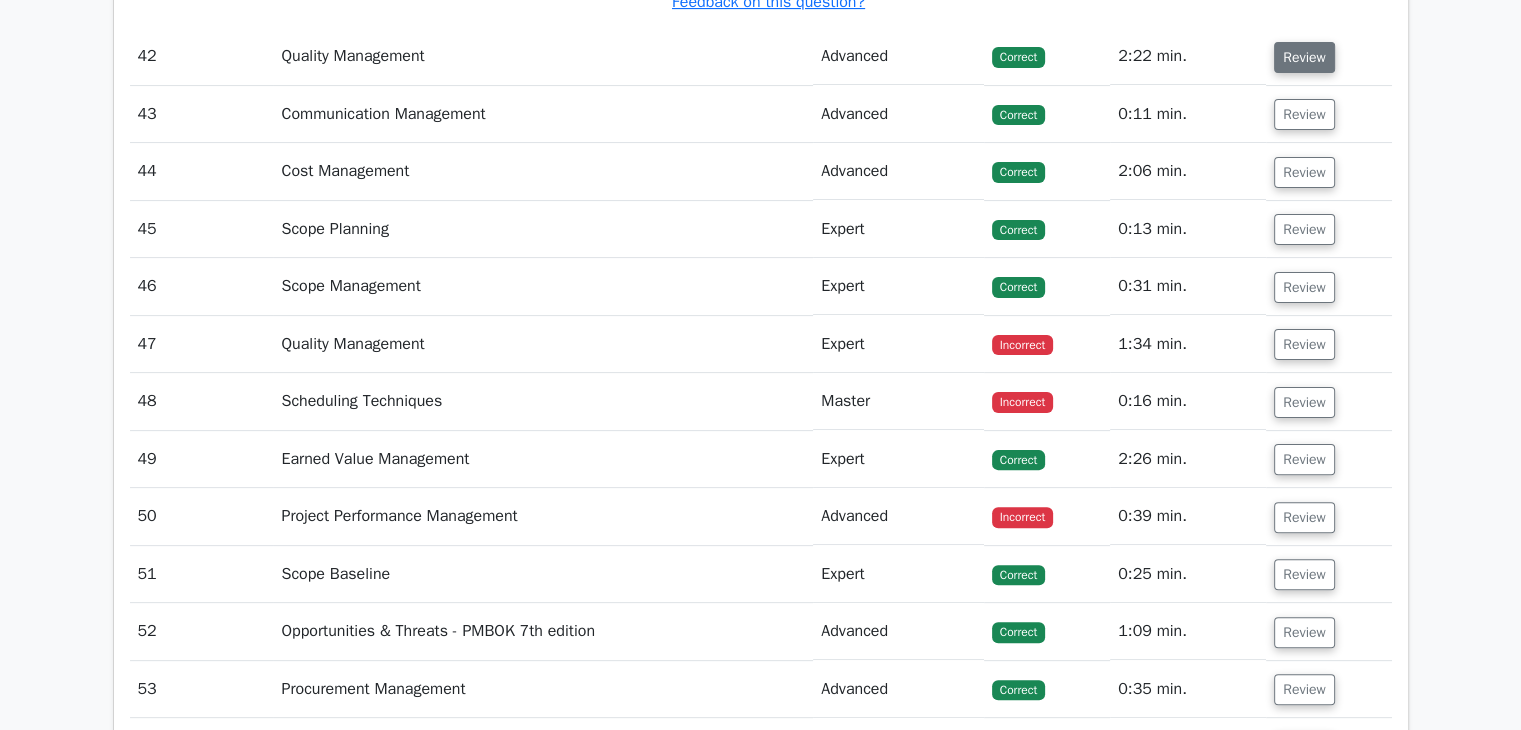 click on "Review" at bounding box center [1304, 57] 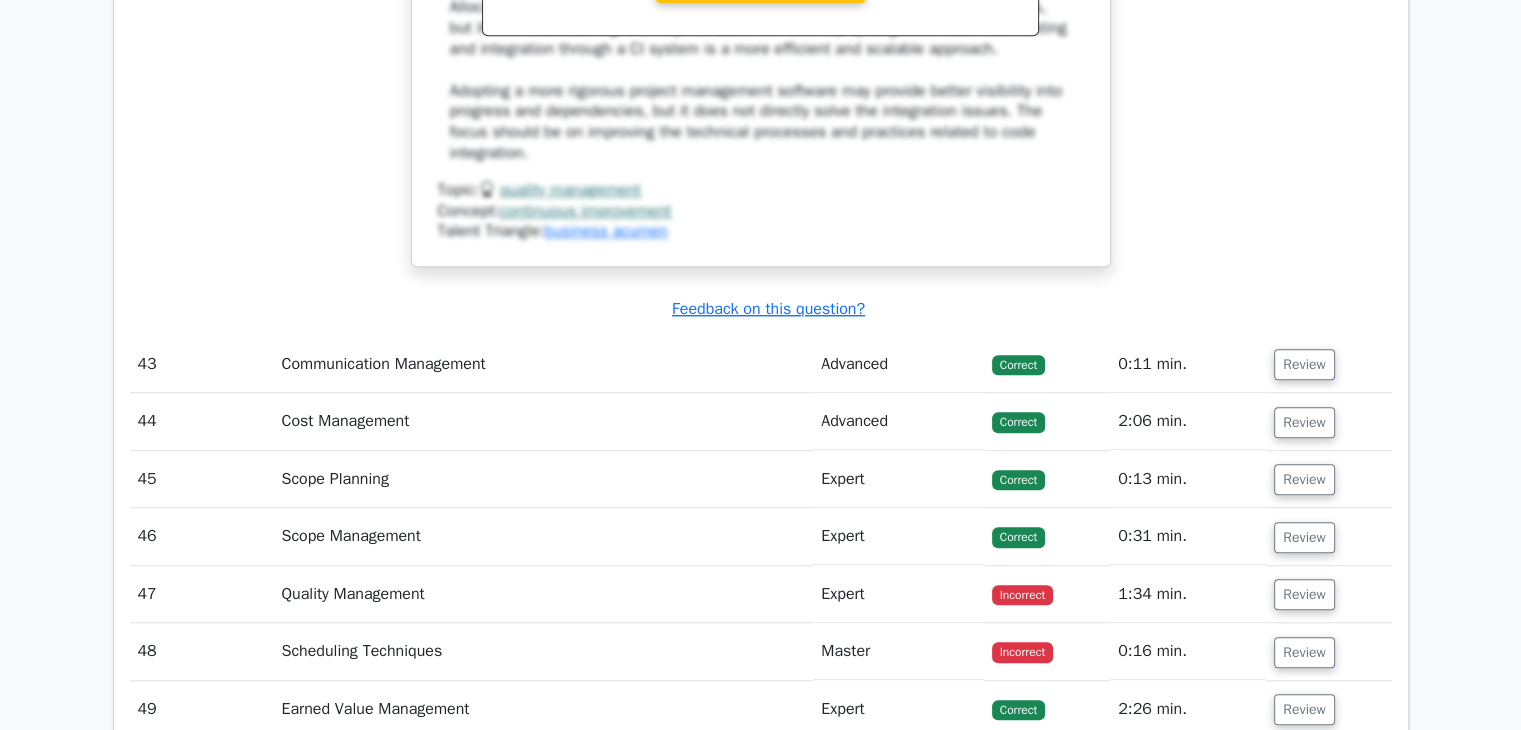 scroll, scrollTop: 47300, scrollLeft: 0, axis: vertical 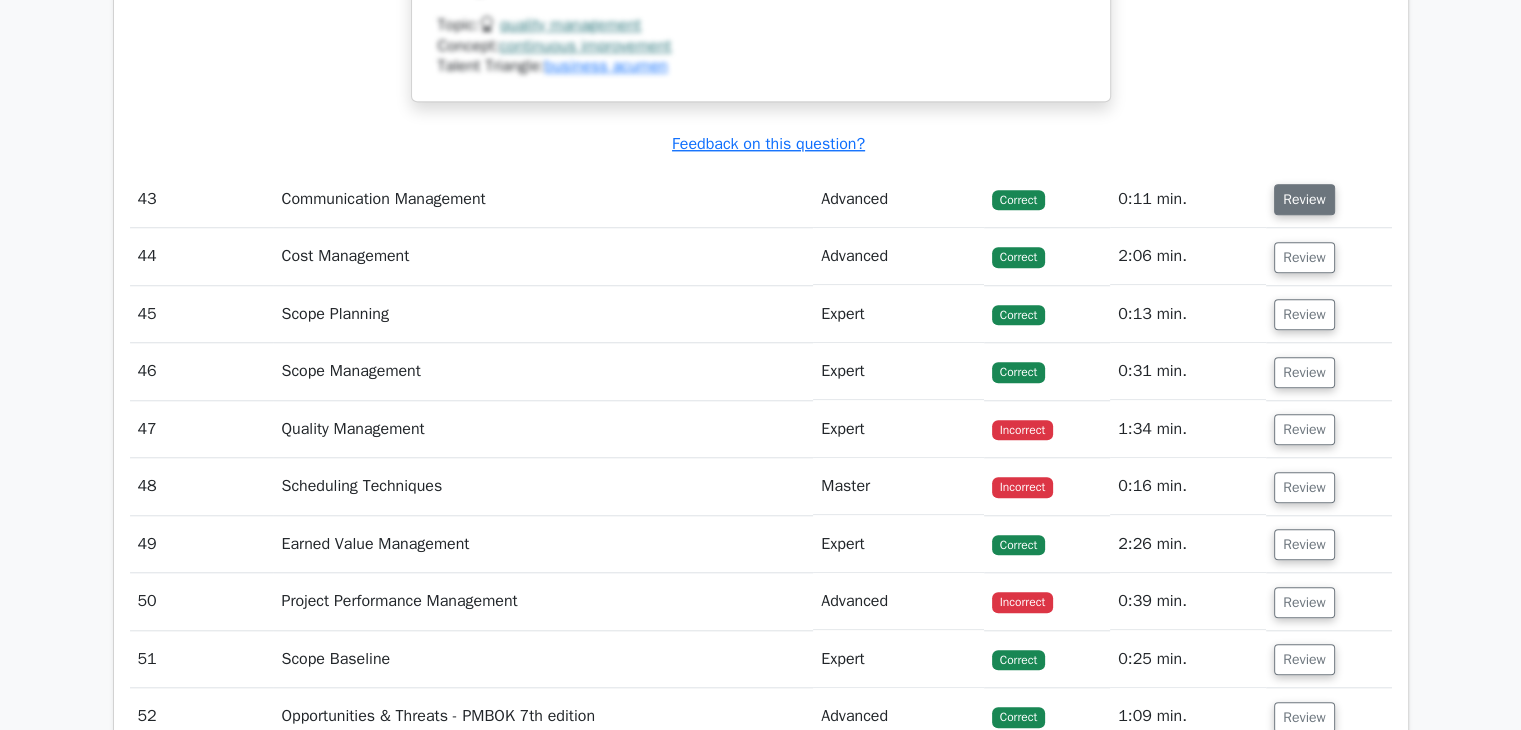 click on "Review" at bounding box center [1304, 199] 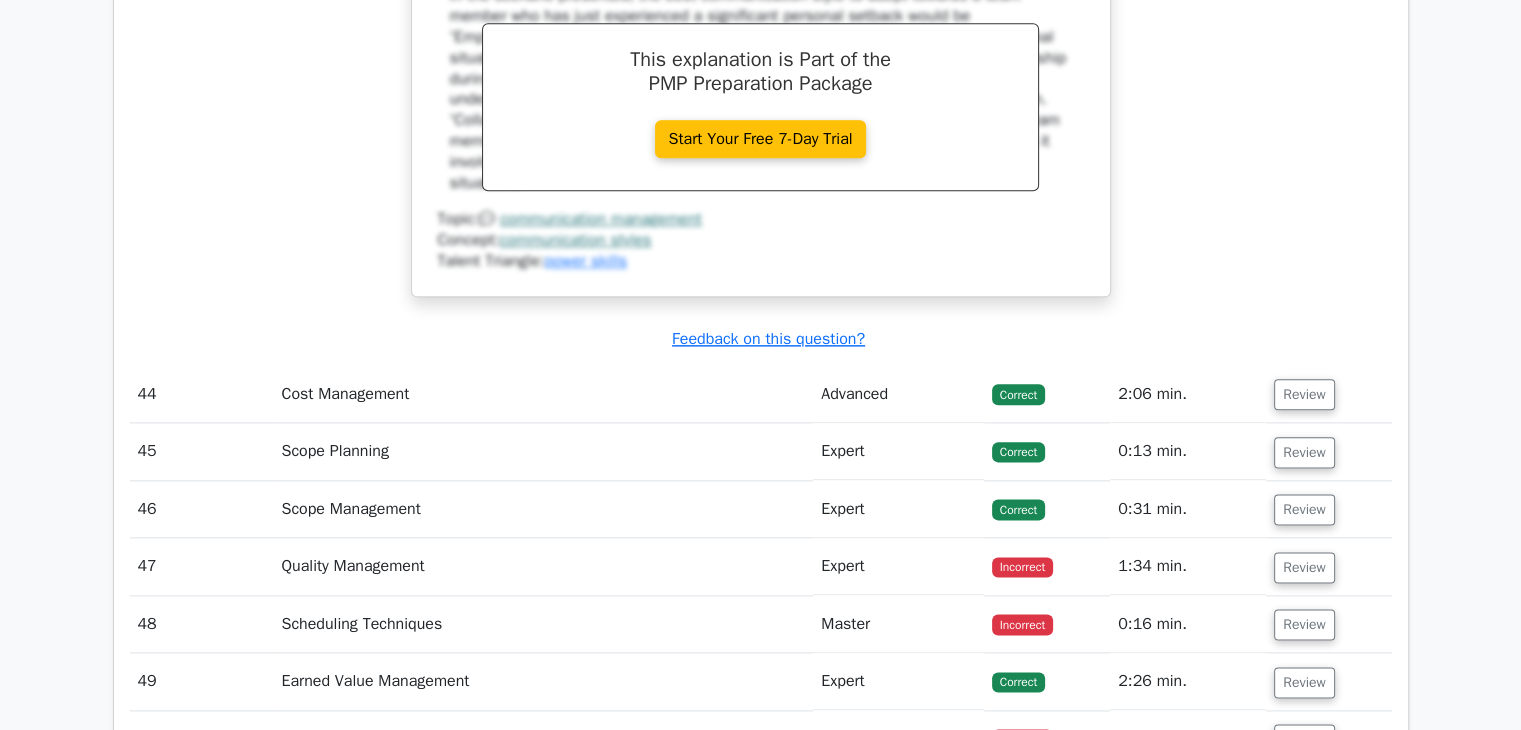 scroll, scrollTop: 48300, scrollLeft: 0, axis: vertical 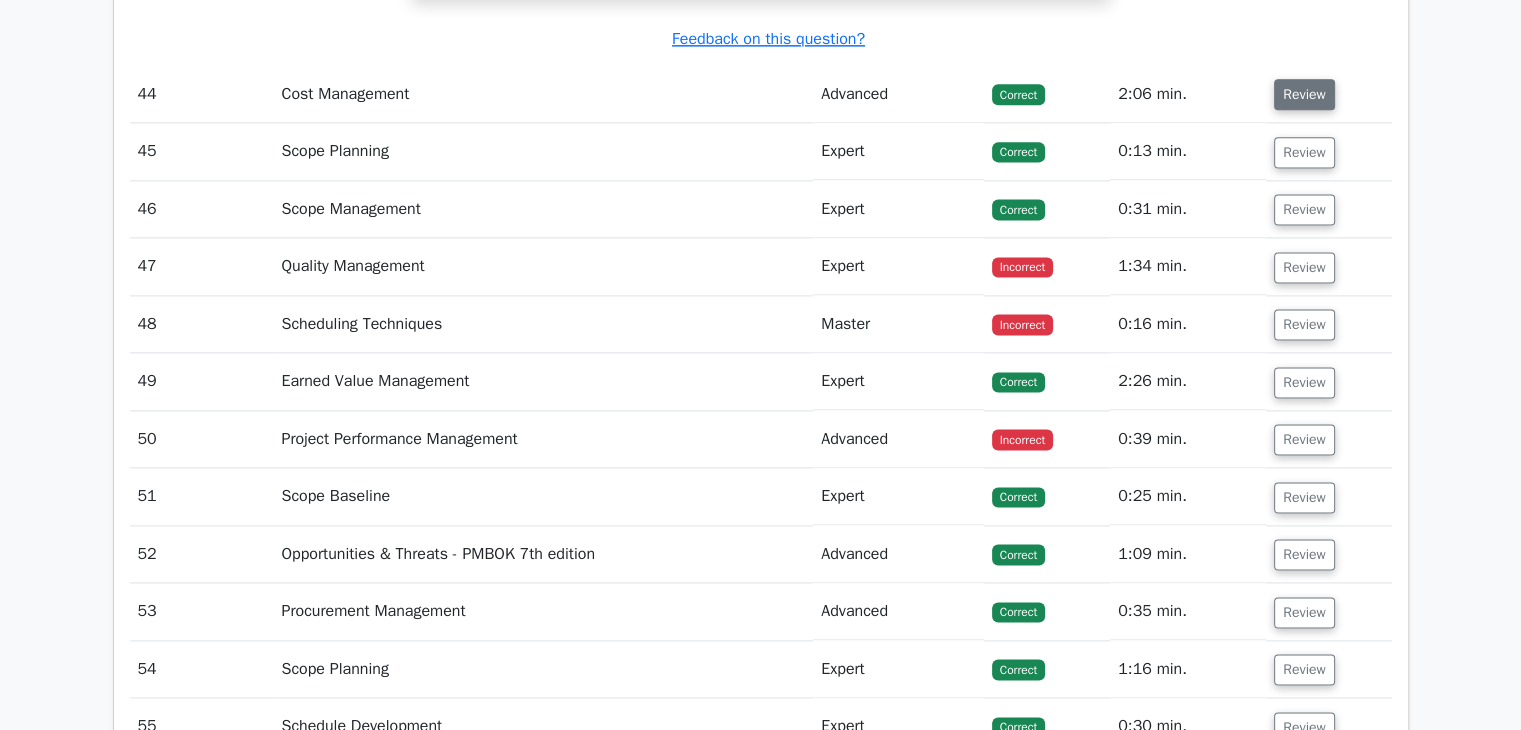 click on "Review" at bounding box center (1304, 94) 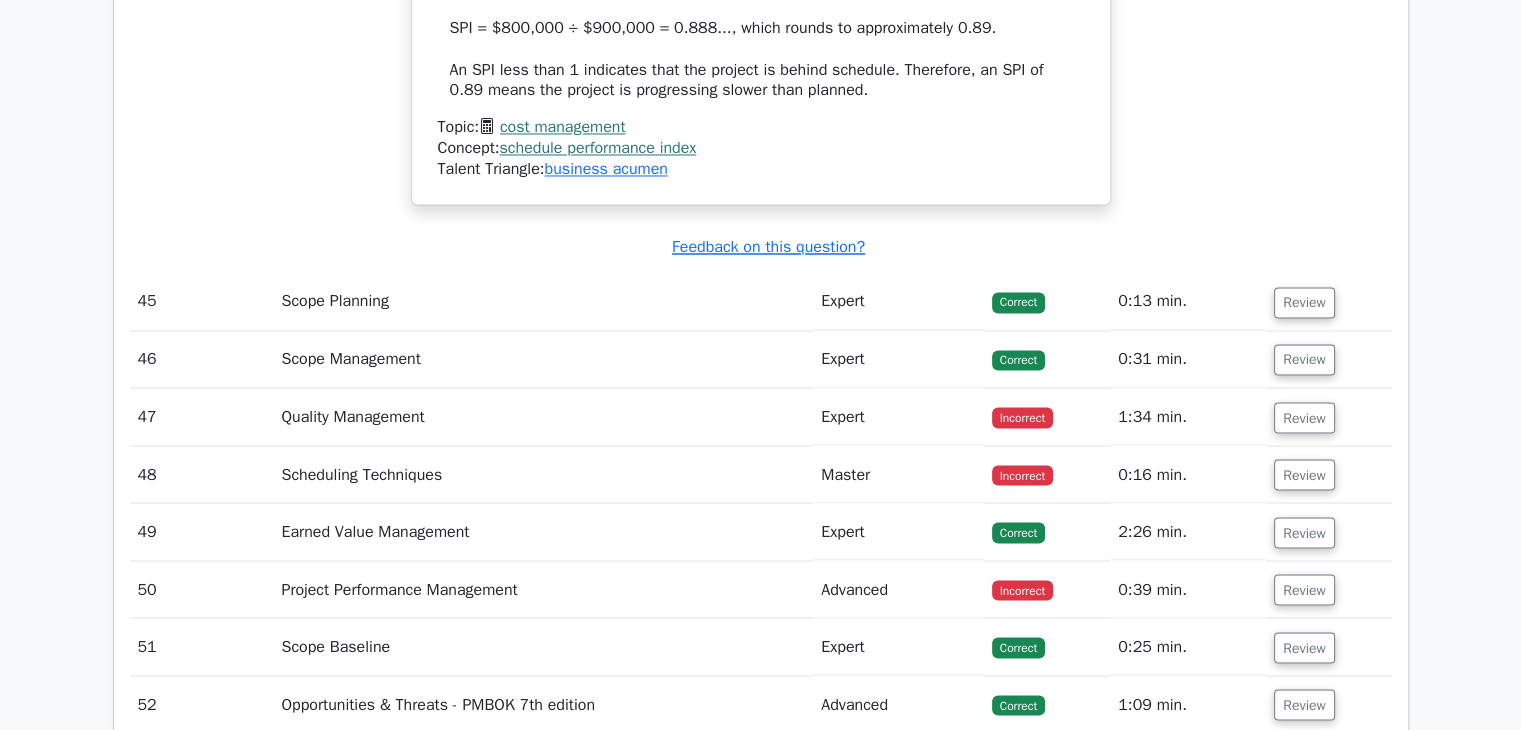scroll, scrollTop: 49100, scrollLeft: 0, axis: vertical 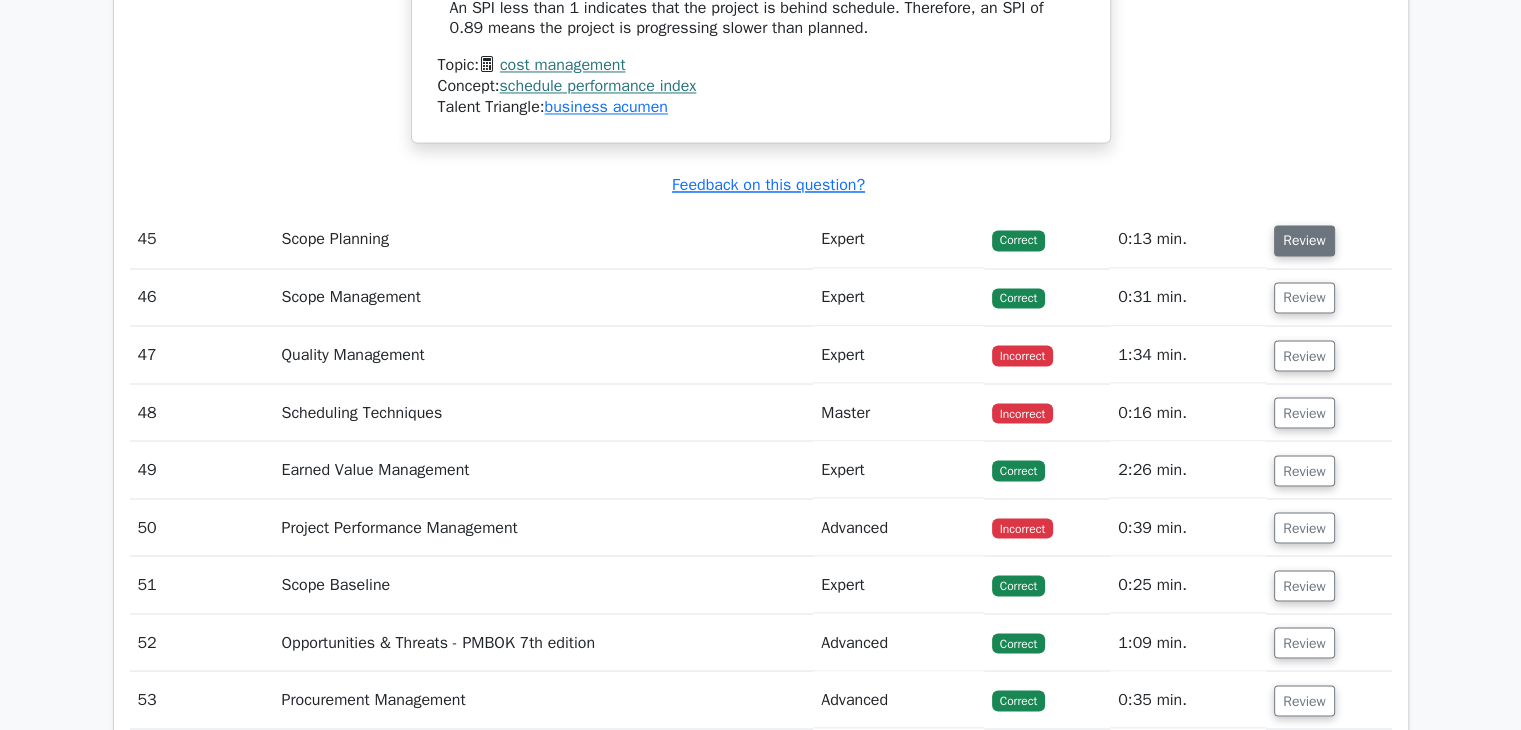 click on "Review" at bounding box center [1304, 240] 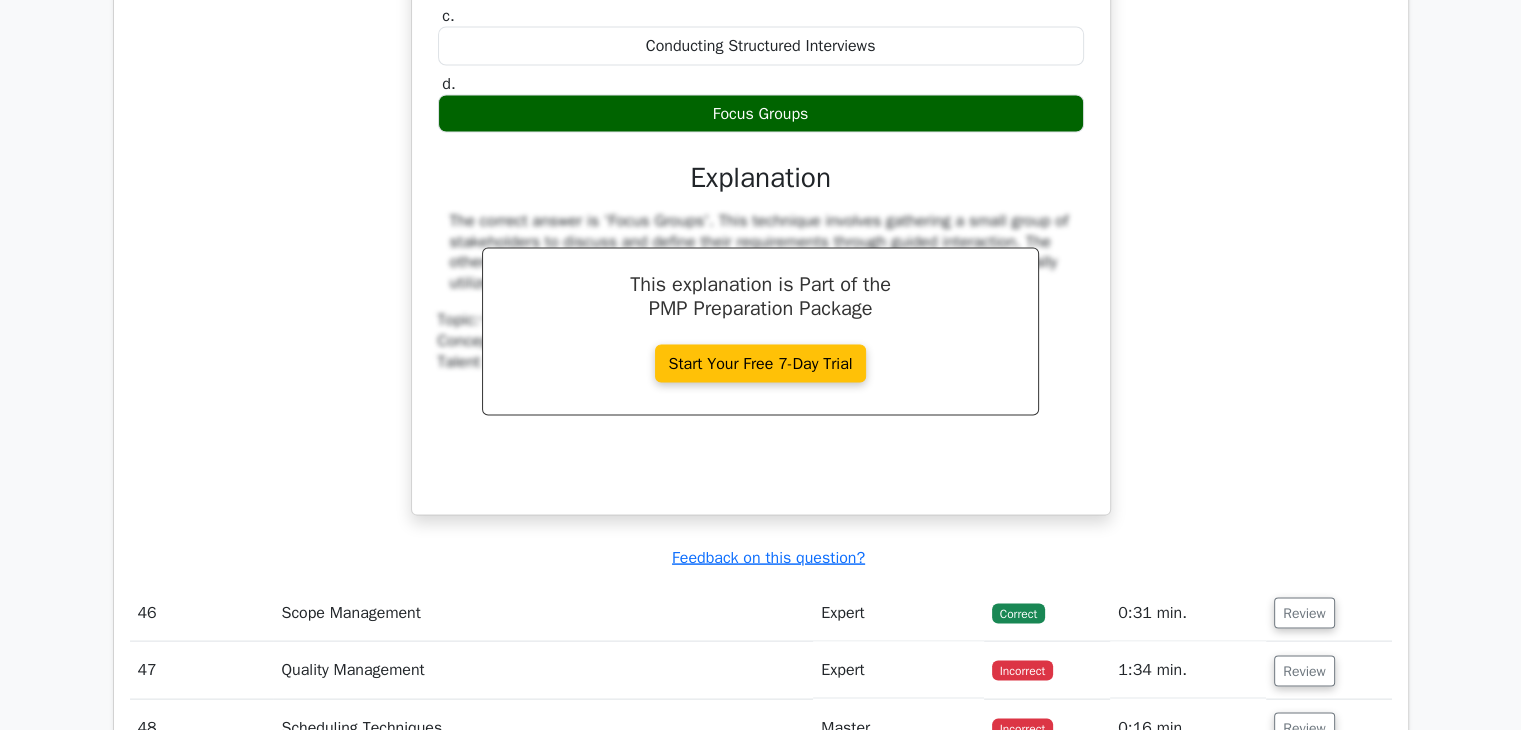 scroll, scrollTop: 49900, scrollLeft: 0, axis: vertical 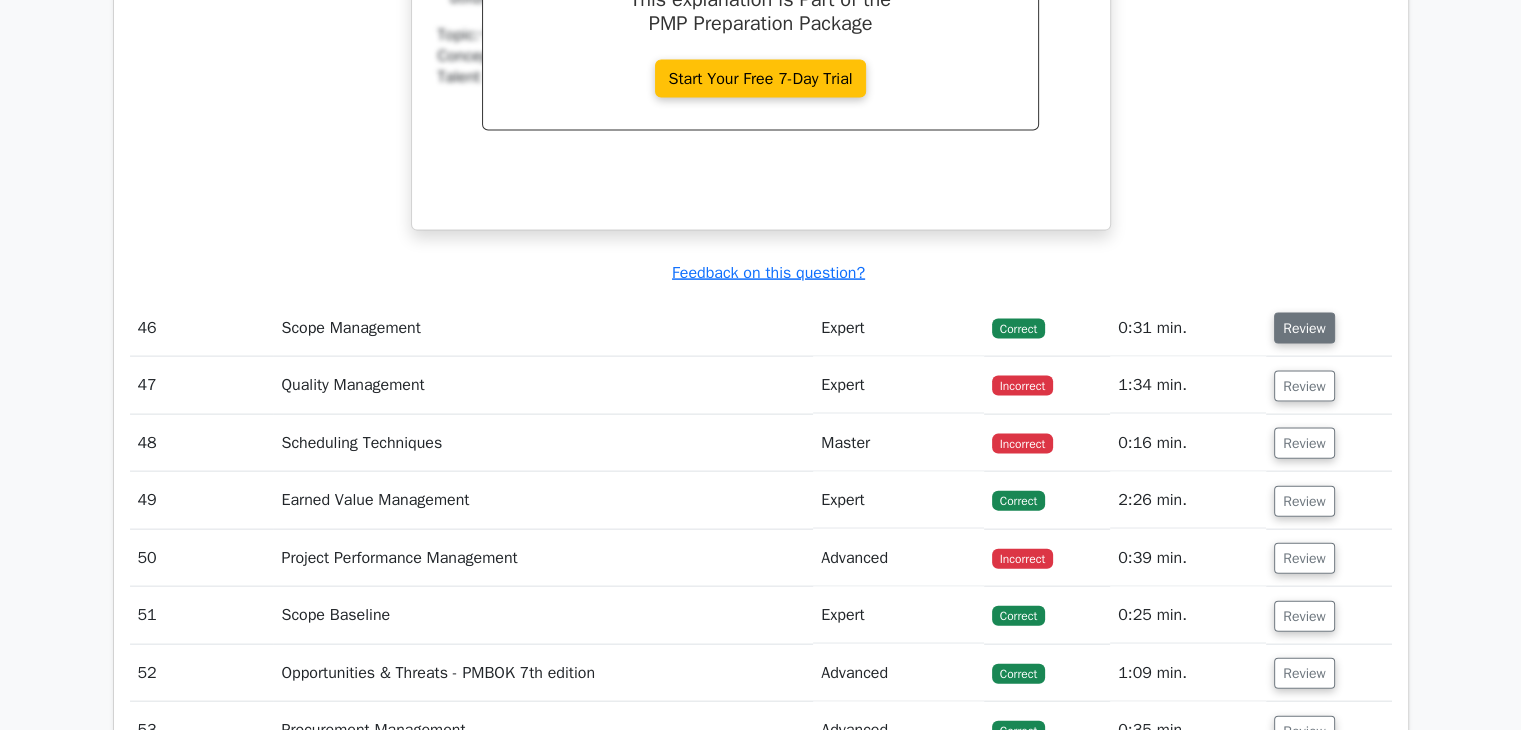 click on "Review" at bounding box center [1304, 328] 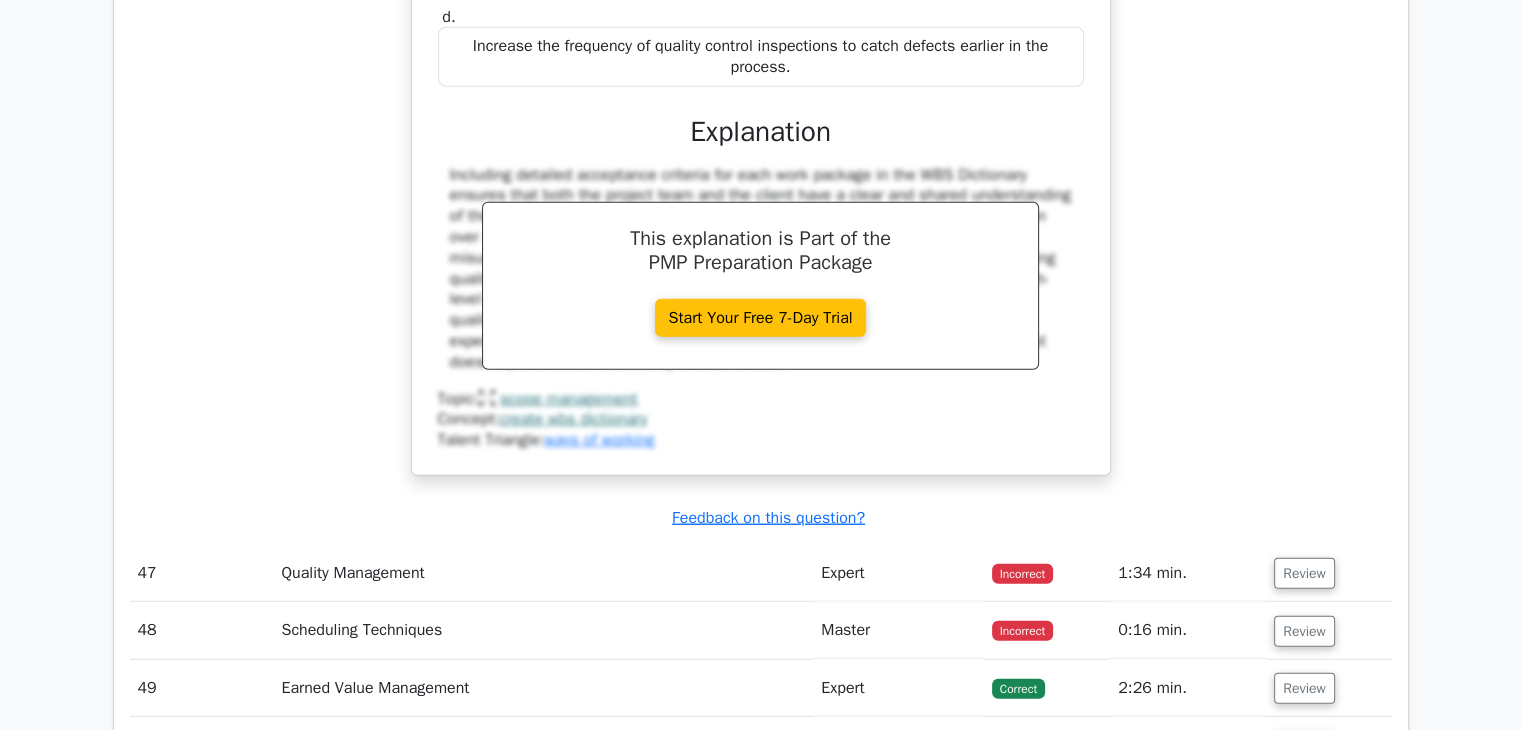 scroll, scrollTop: 50900, scrollLeft: 0, axis: vertical 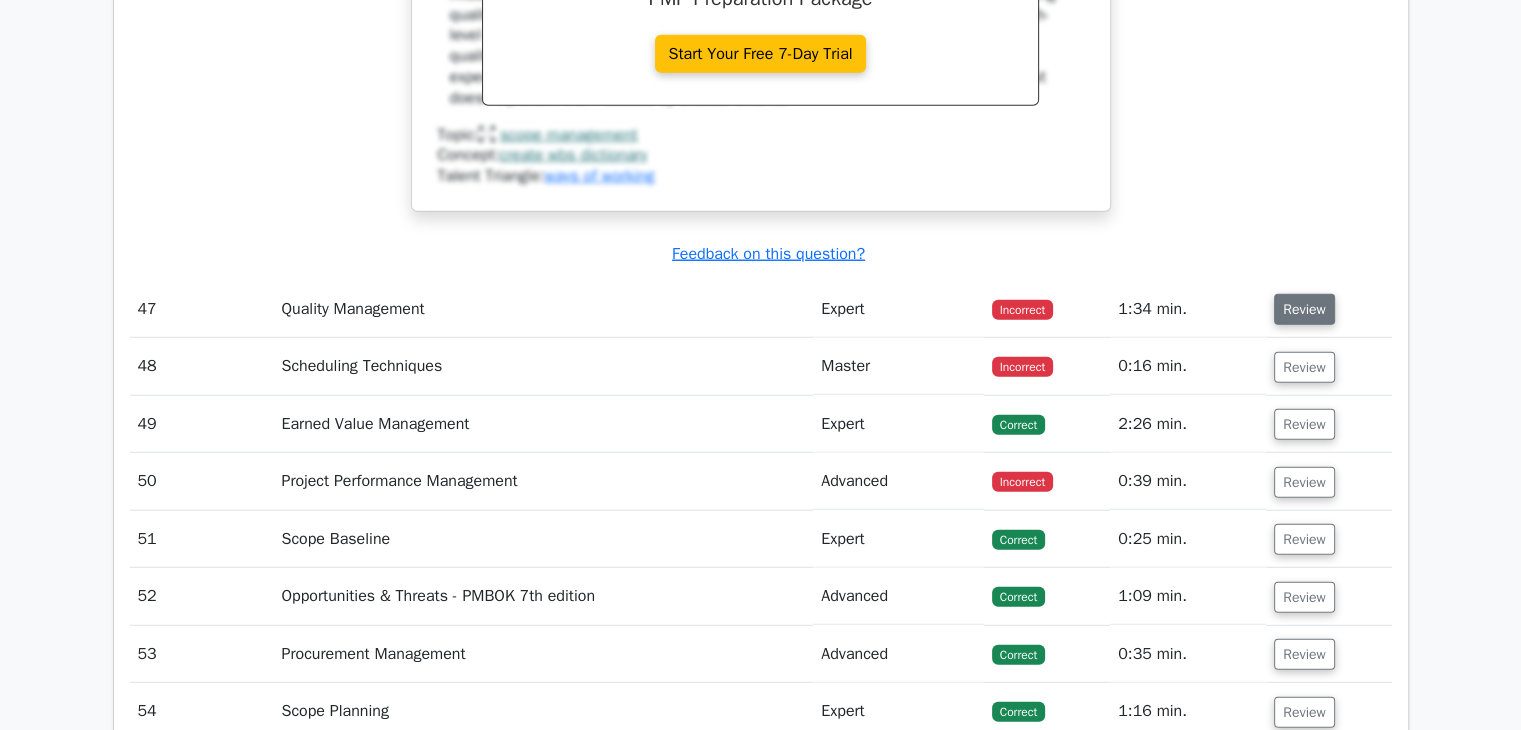 click on "Review" at bounding box center [1304, 309] 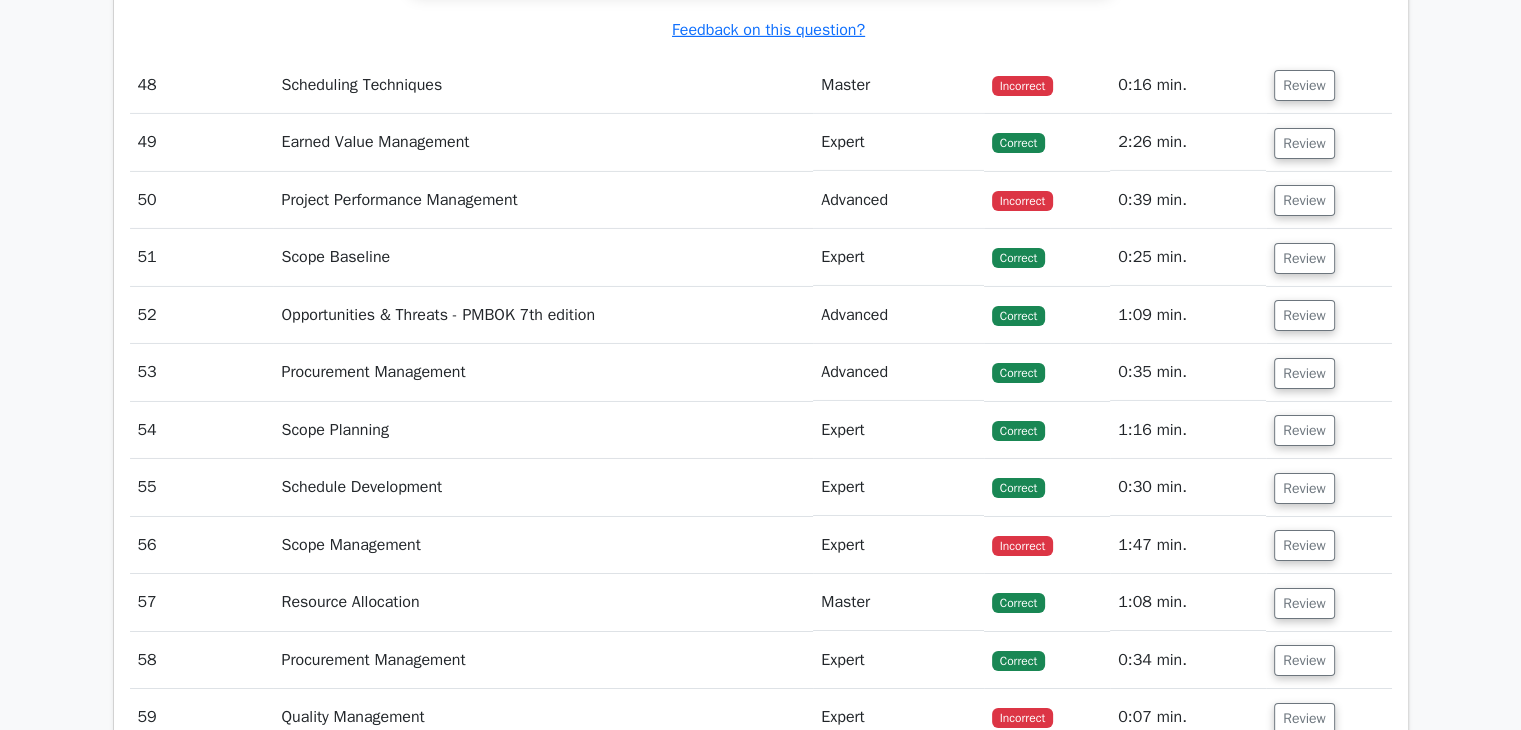 scroll, scrollTop: 52500, scrollLeft: 0, axis: vertical 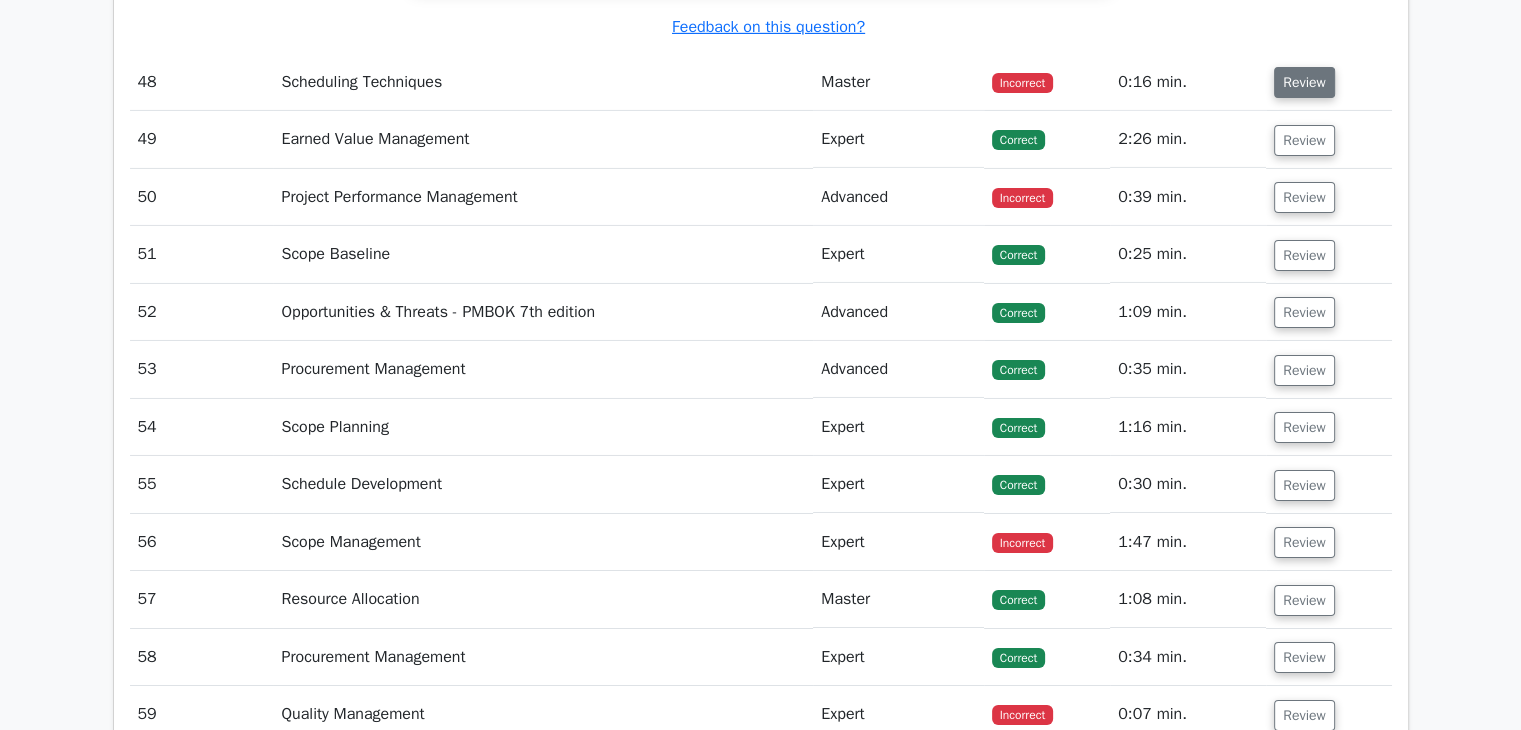 click on "Review" at bounding box center [1304, 82] 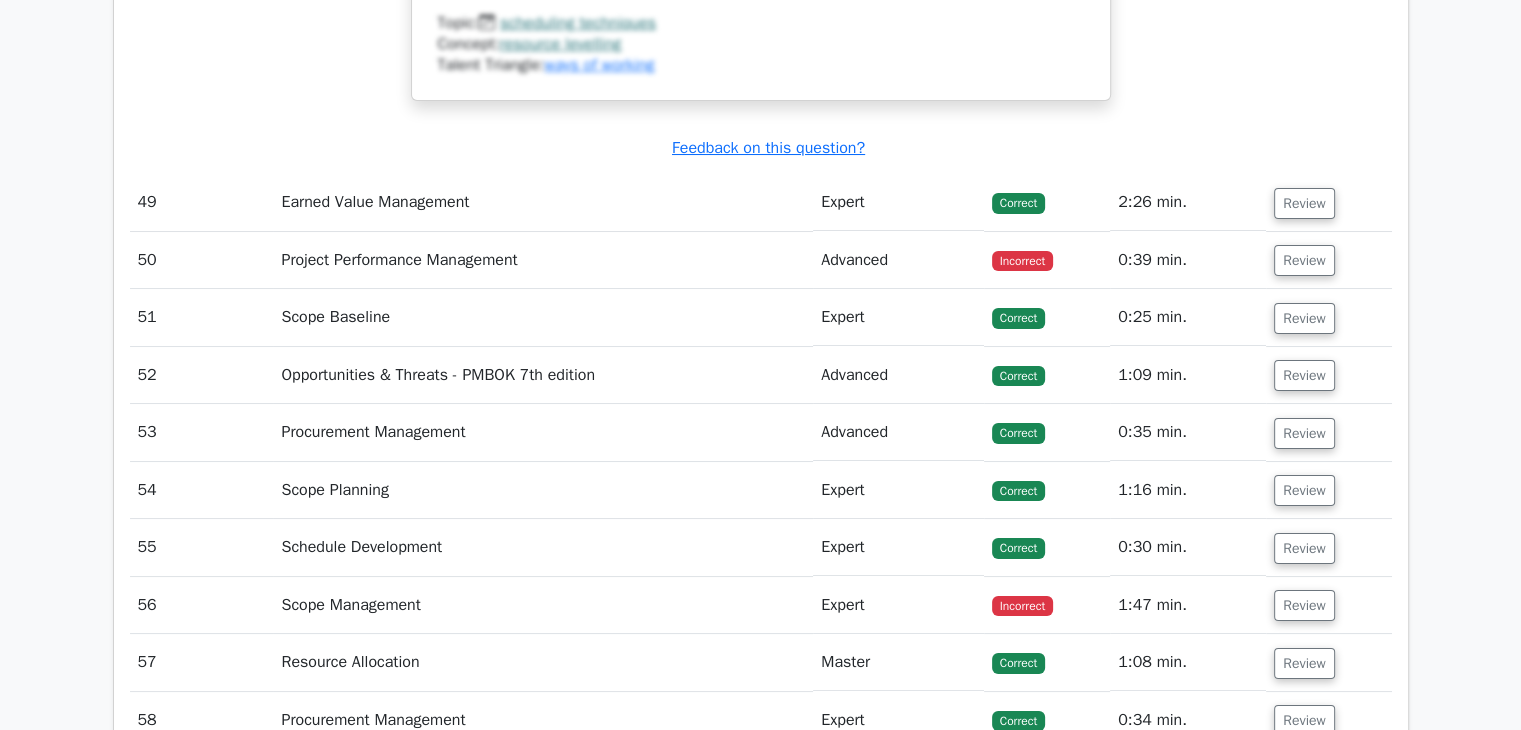 scroll, scrollTop: 53400, scrollLeft: 0, axis: vertical 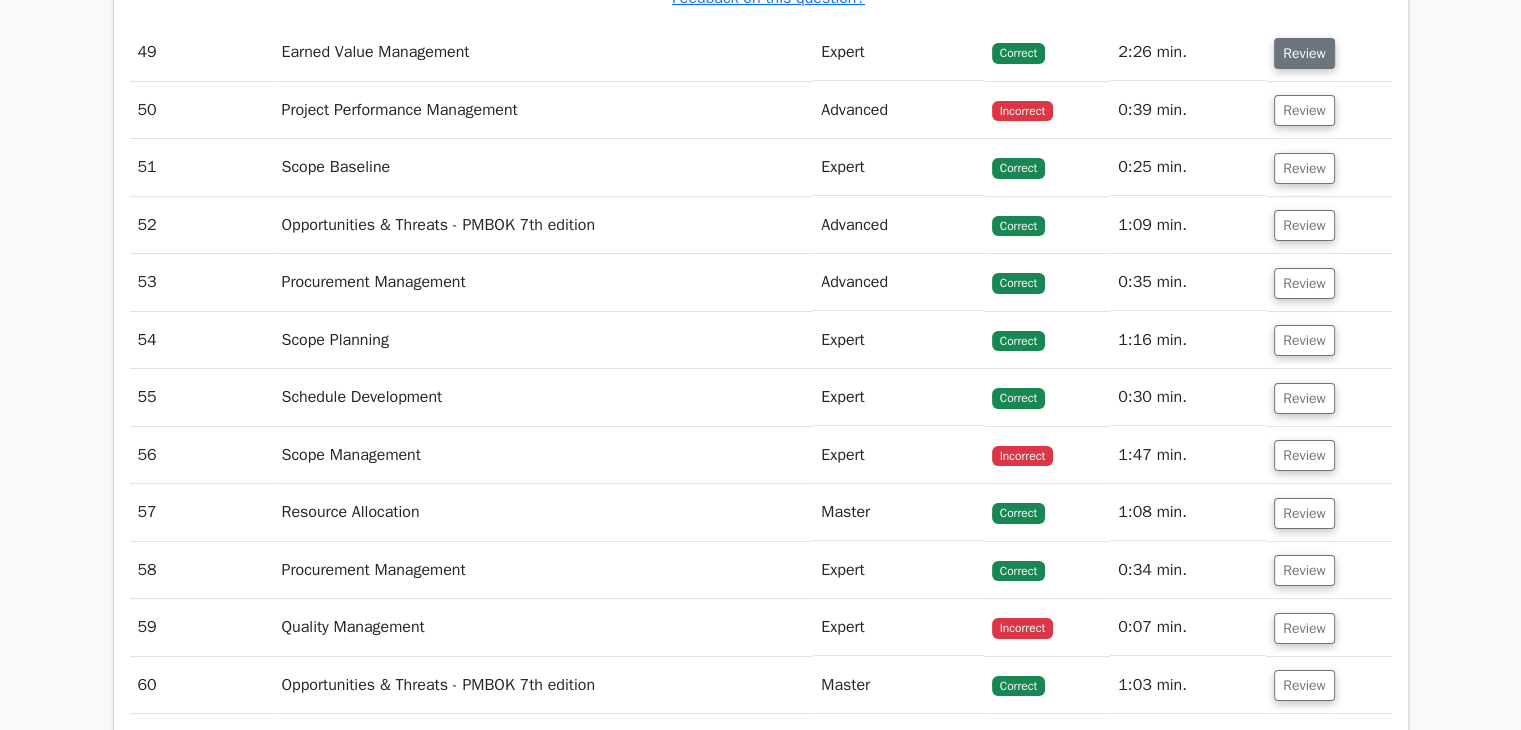 click on "Review" at bounding box center (1304, 53) 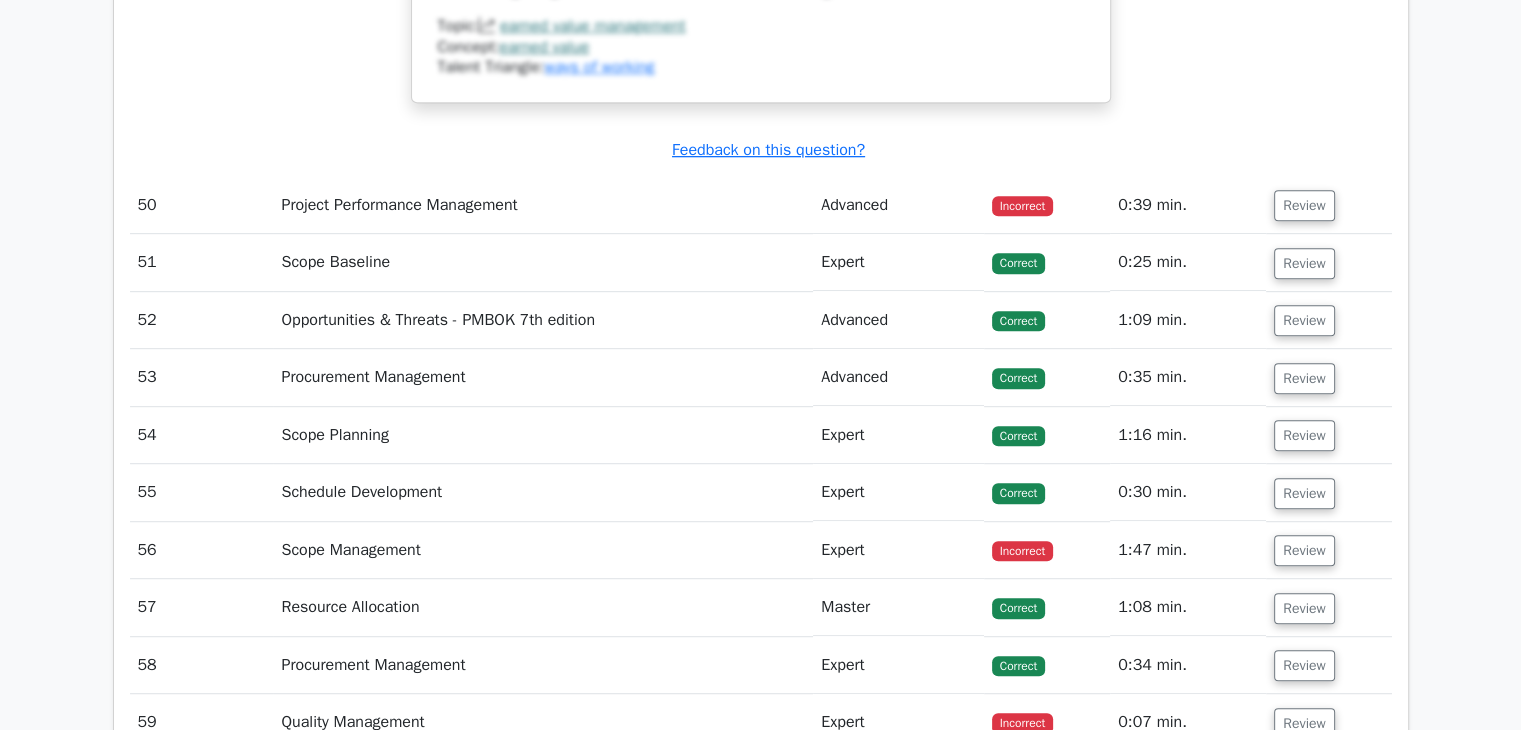 scroll, scrollTop: 54300, scrollLeft: 0, axis: vertical 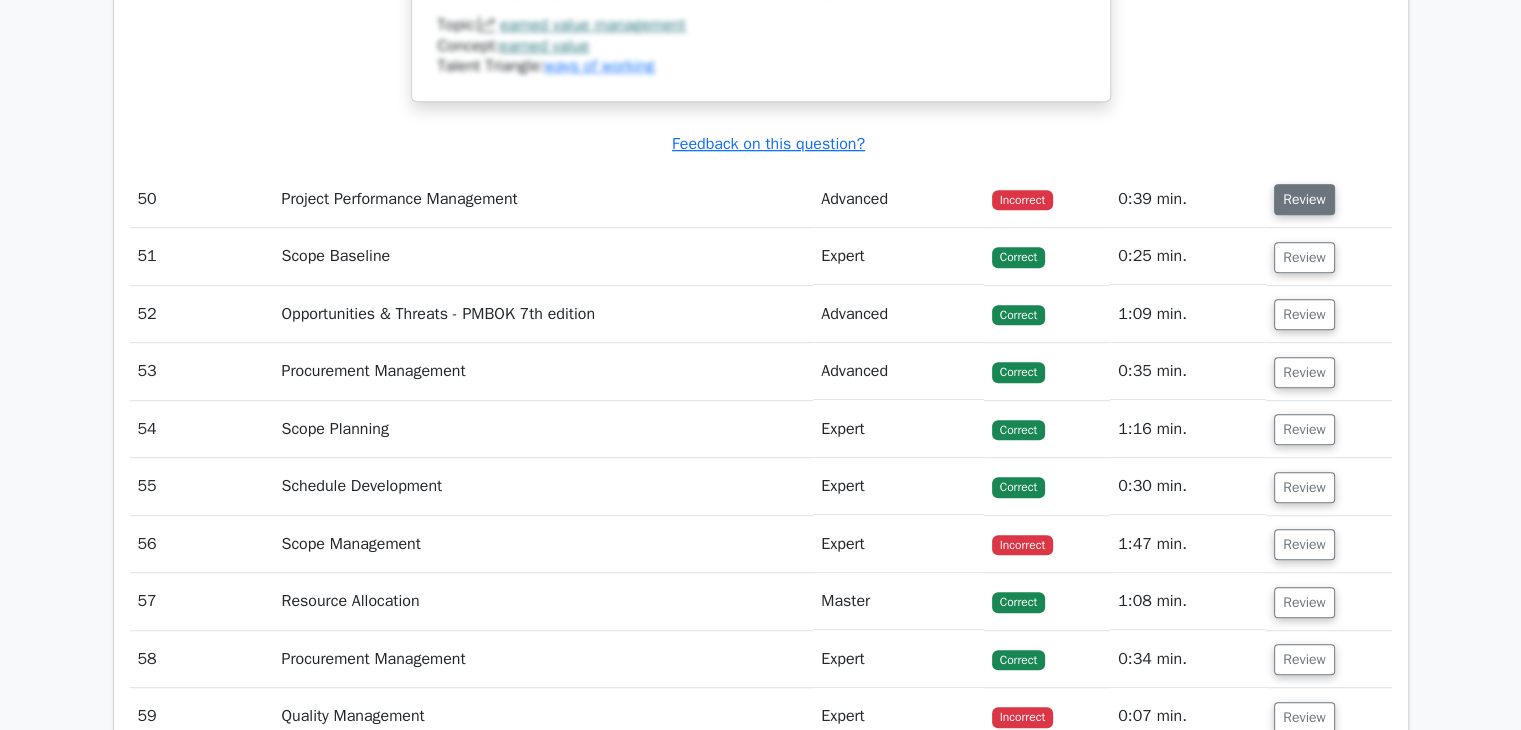 click on "Review" at bounding box center [1304, 199] 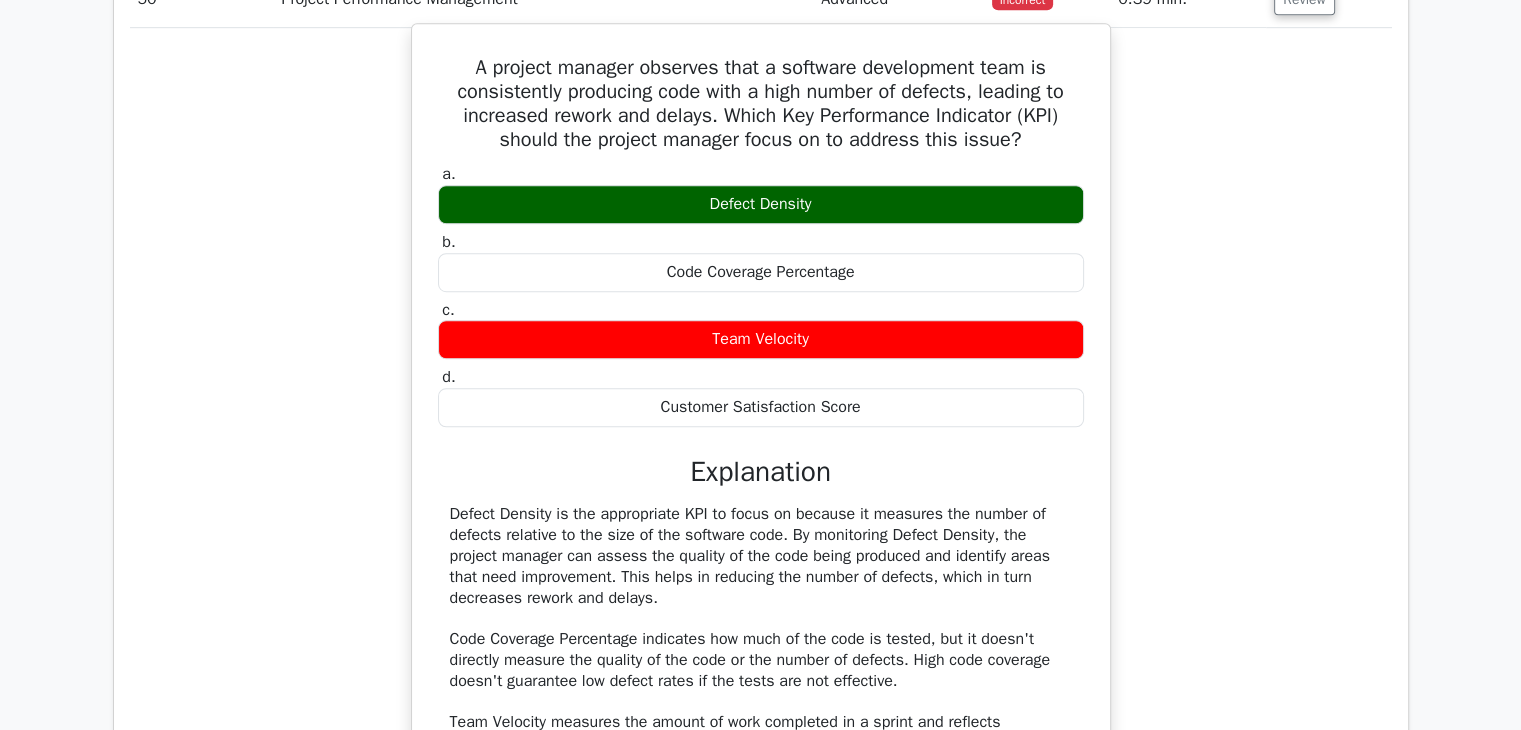 scroll, scrollTop: 54600, scrollLeft: 0, axis: vertical 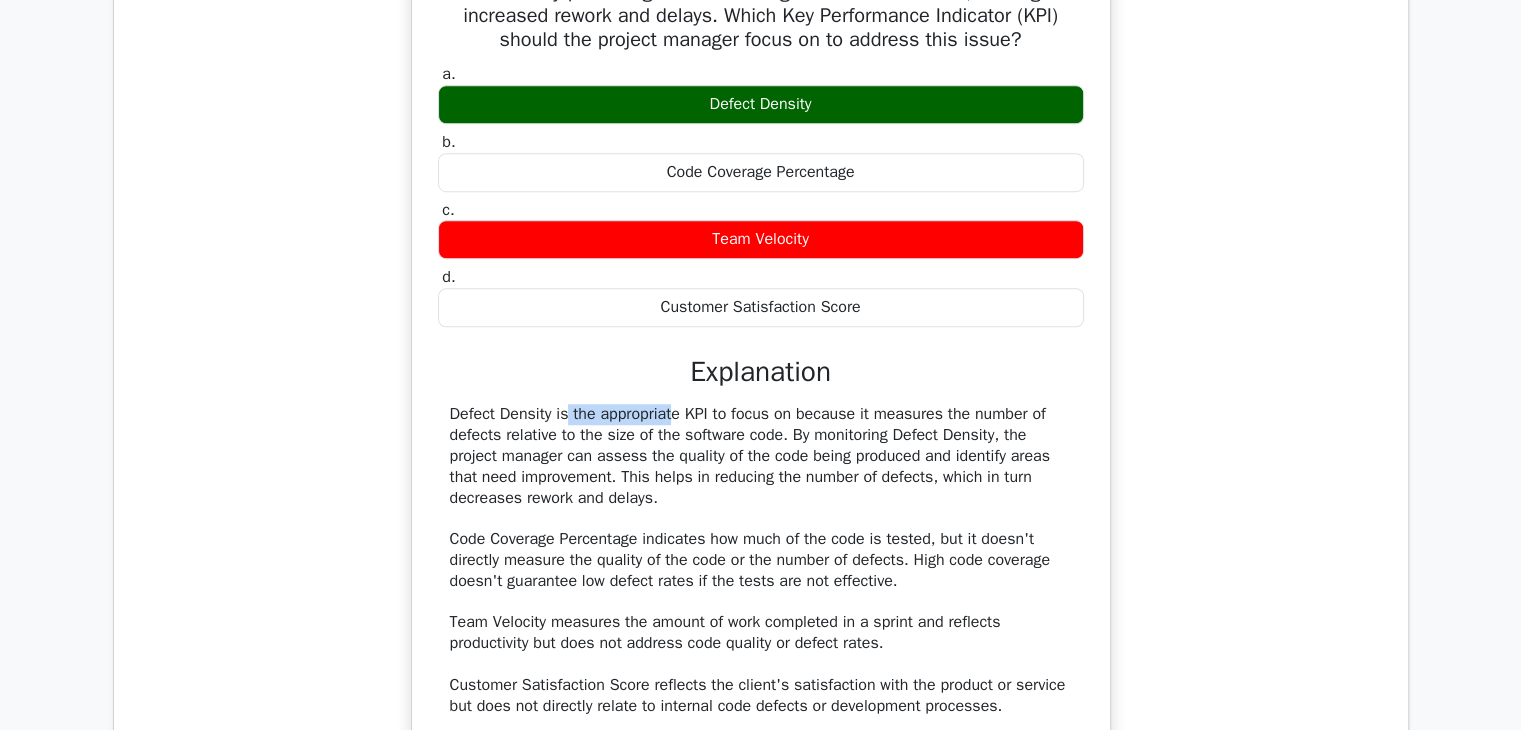 drag, startPoint x: 448, startPoint y: 555, endPoint x: 557, endPoint y: 544, distance: 109.55364 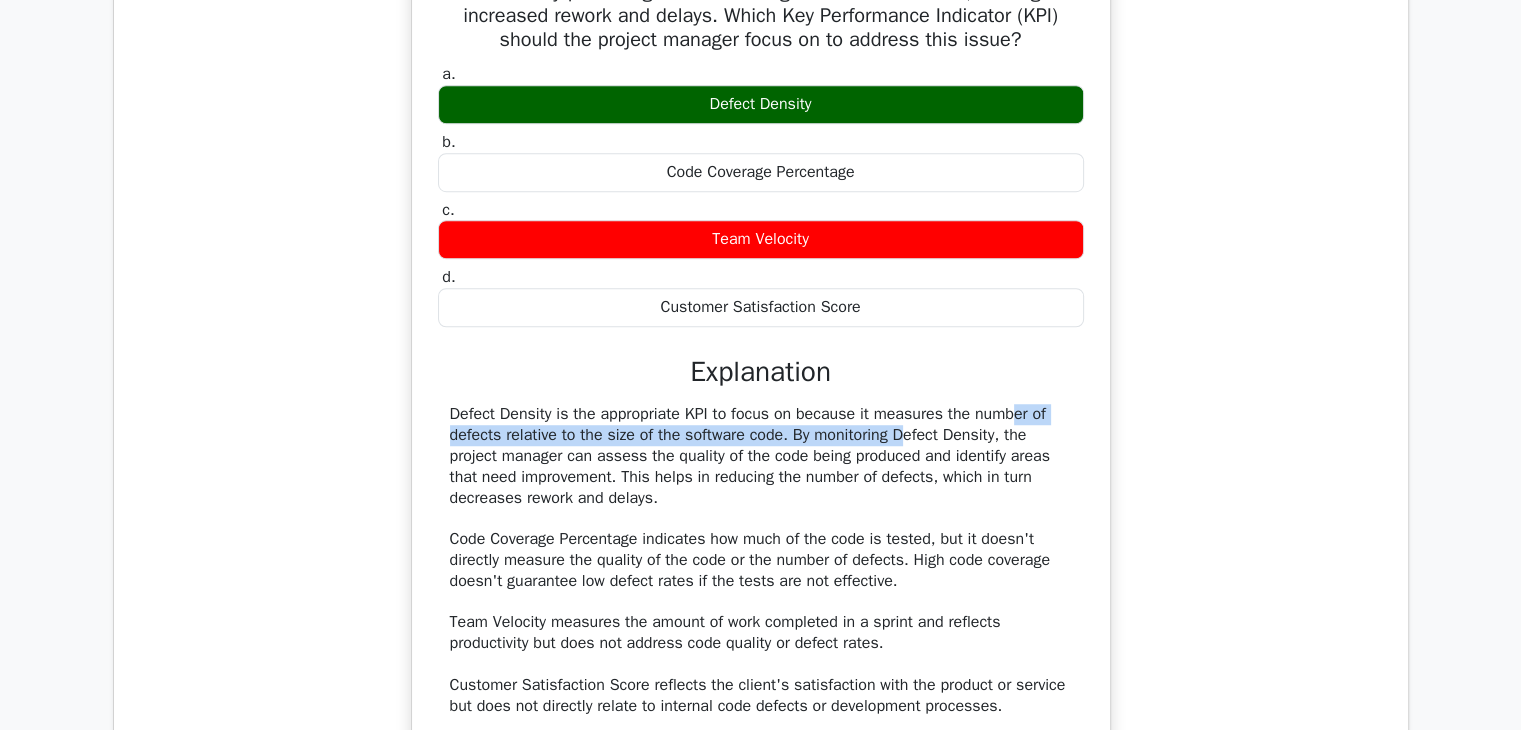 drag, startPoint x: 873, startPoint y: 552, endPoint x: 783, endPoint y: 573, distance: 92.417534 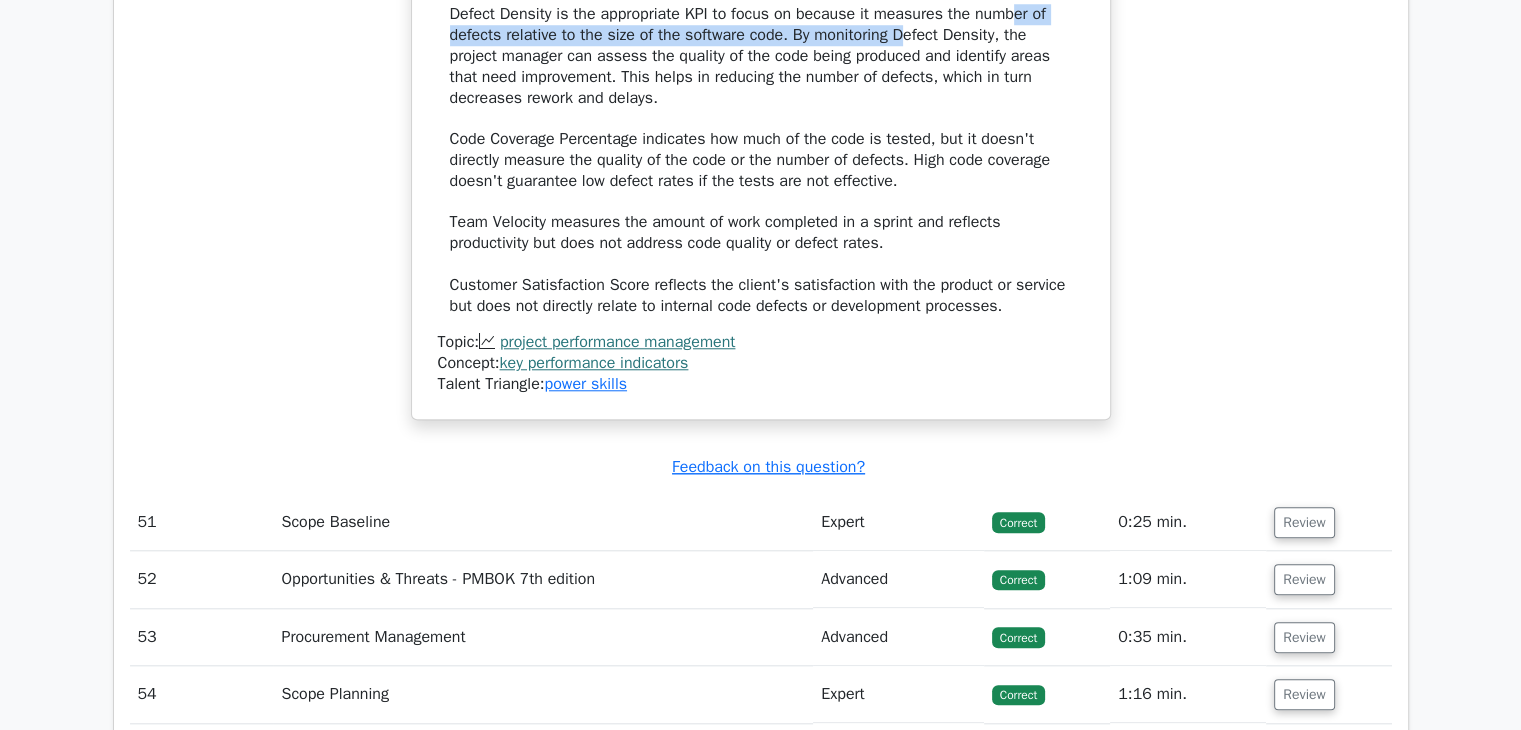 scroll, scrollTop: 55400, scrollLeft: 0, axis: vertical 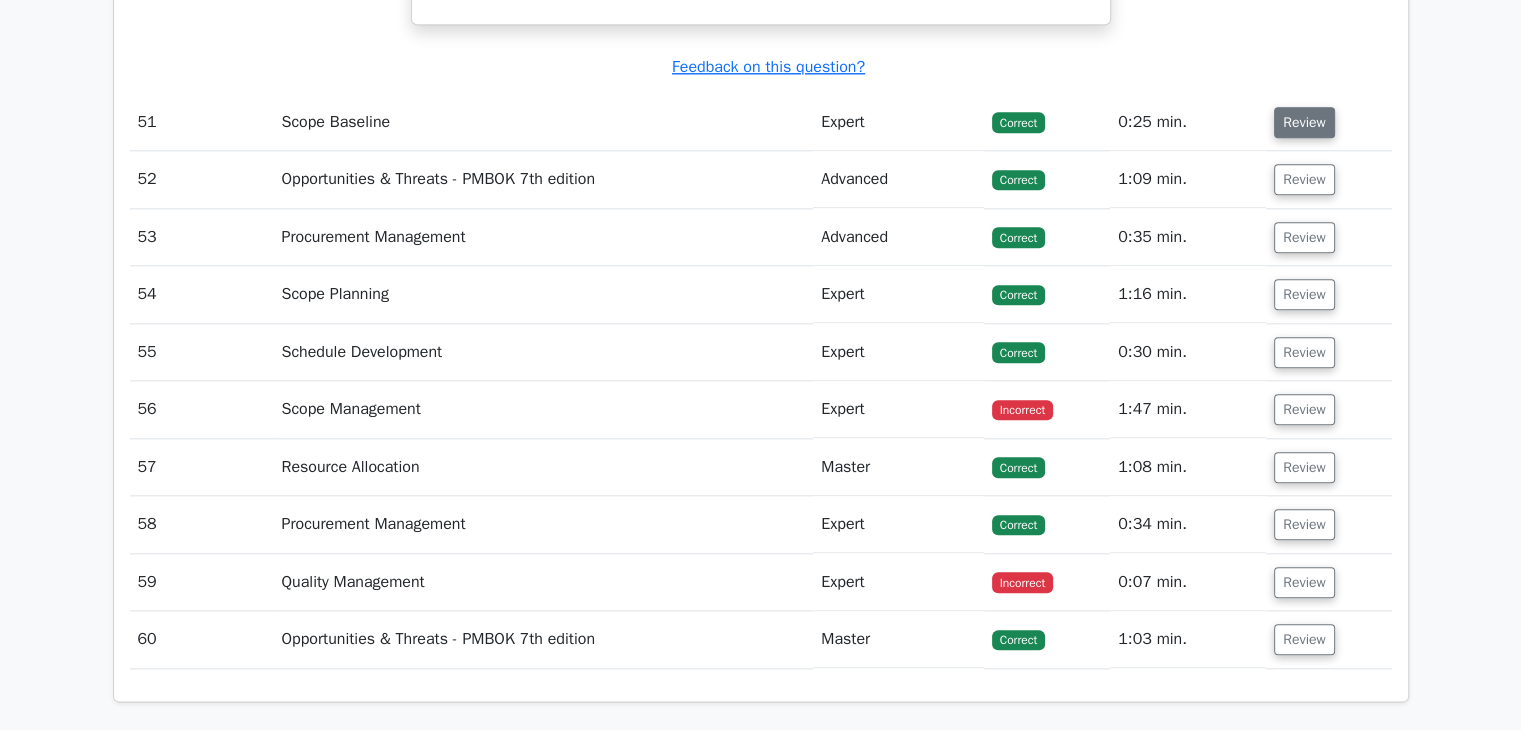 click on "Review" at bounding box center [1304, 122] 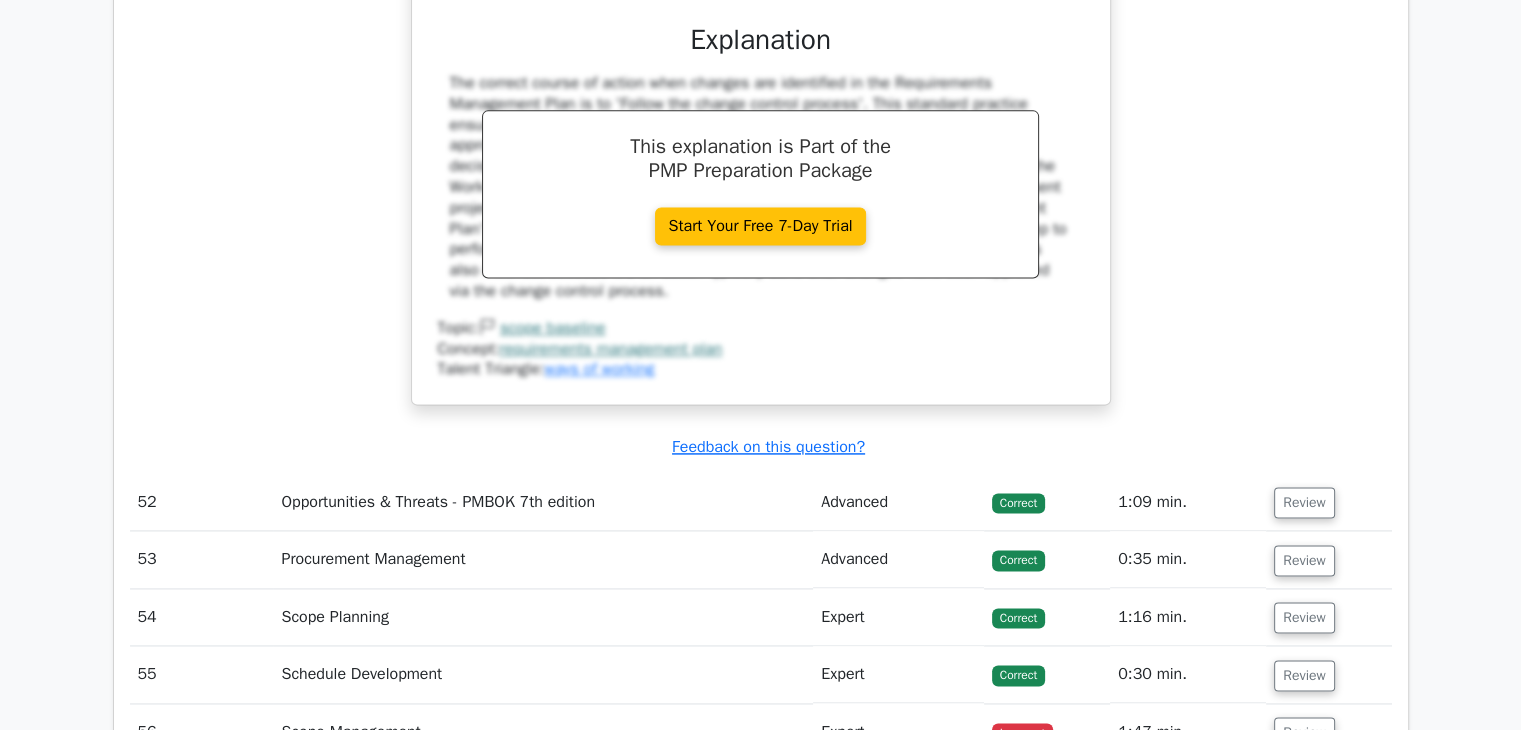 scroll, scrollTop: 56200, scrollLeft: 0, axis: vertical 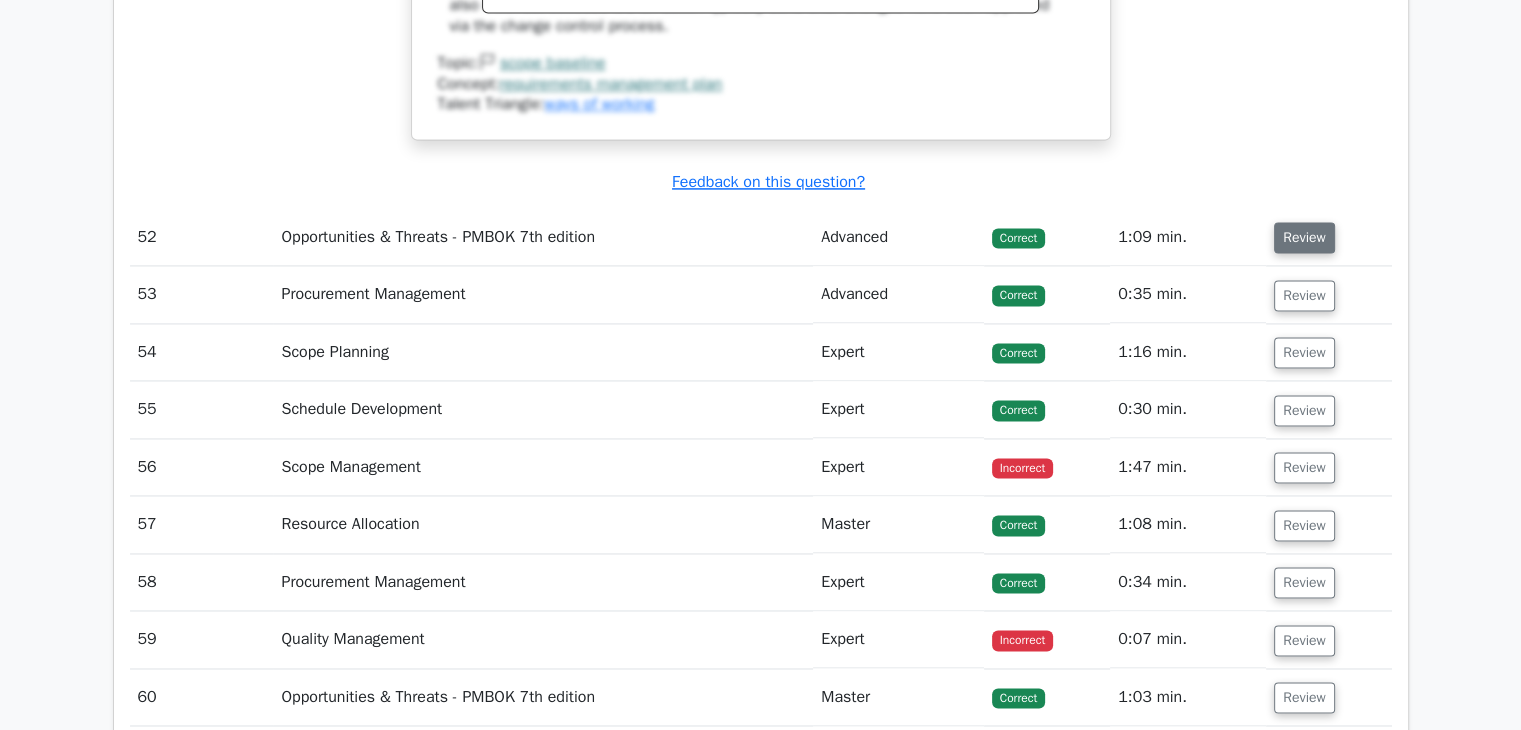 click on "Review" at bounding box center [1304, 237] 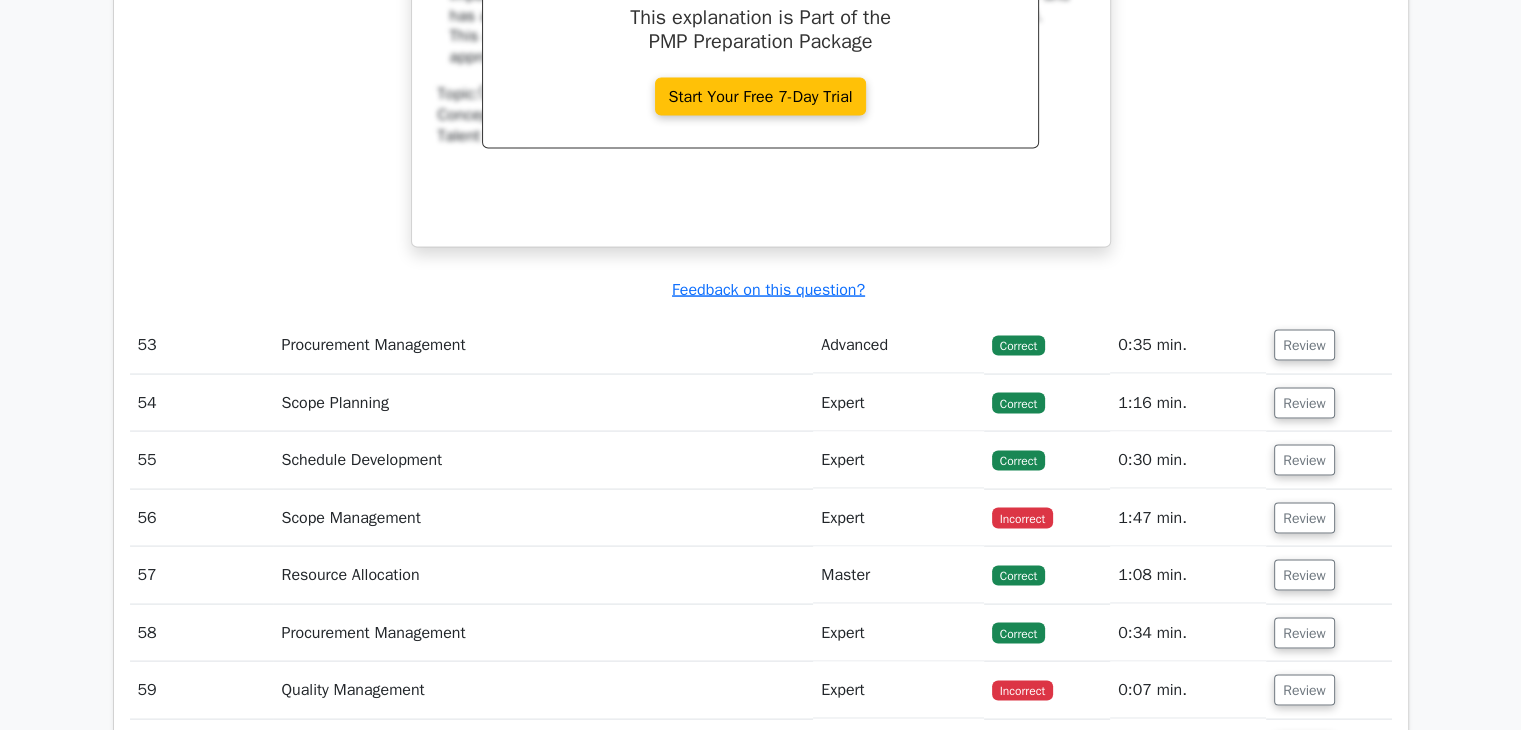 scroll, scrollTop: 57300, scrollLeft: 0, axis: vertical 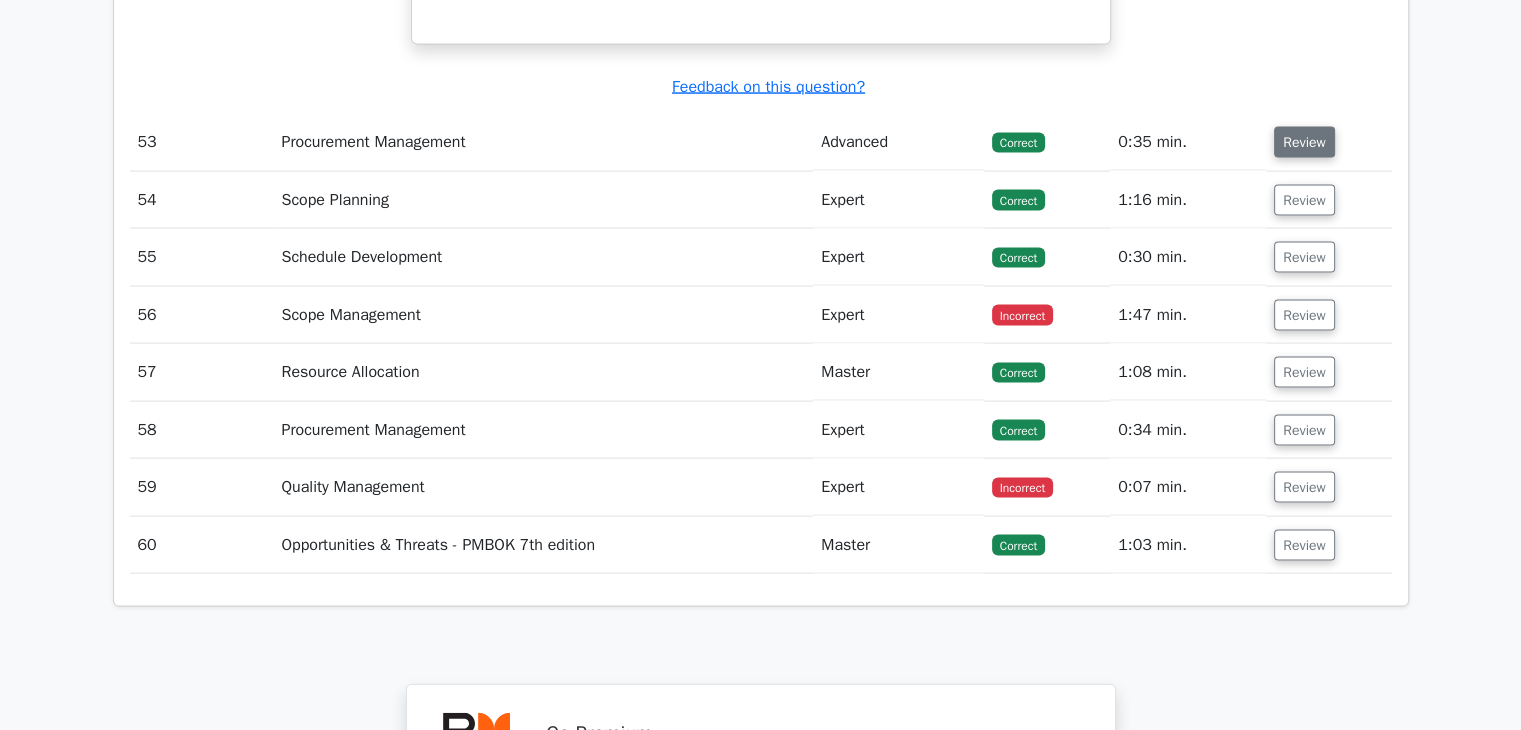 click on "Review" at bounding box center (1304, 142) 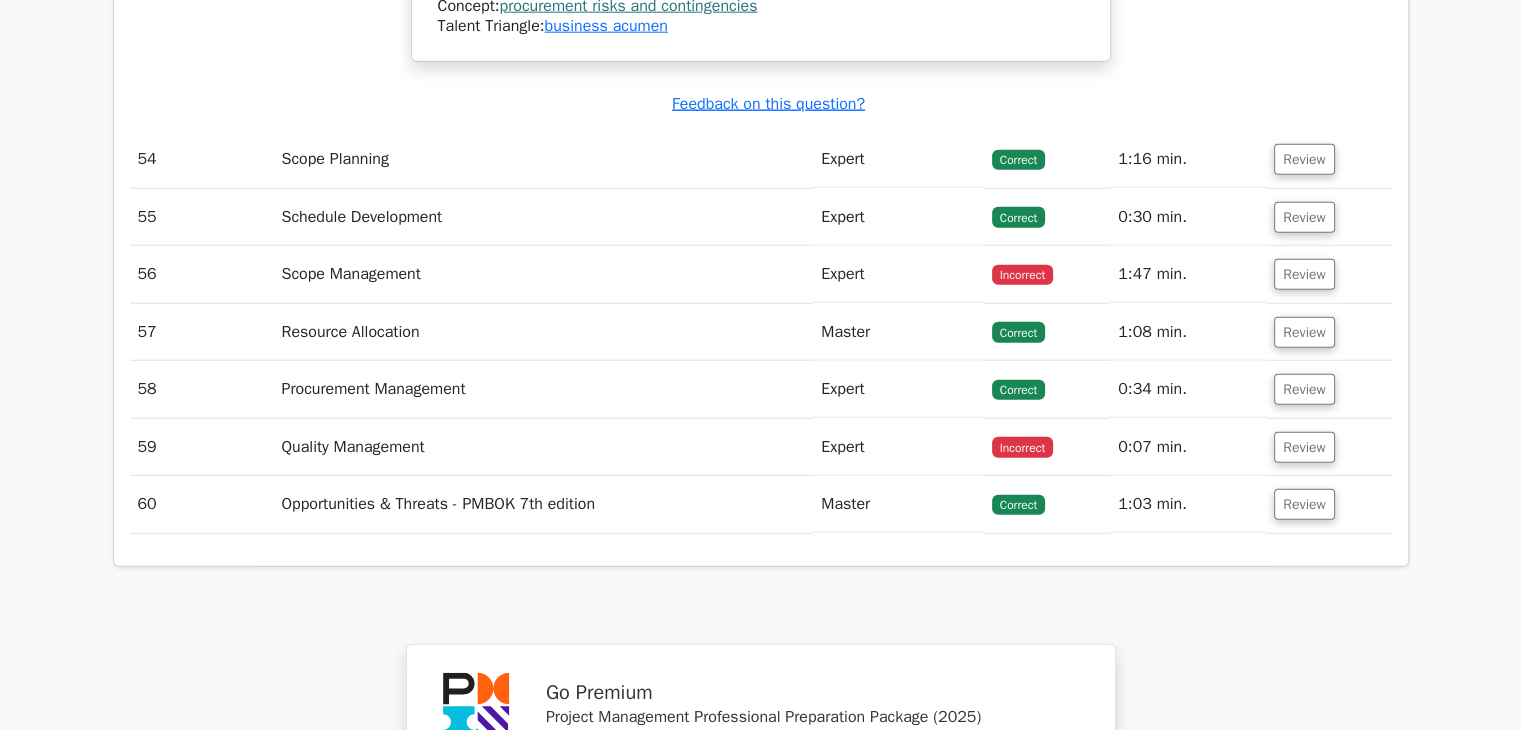 scroll, scrollTop: 58400, scrollLeft: 0, axis: vertical 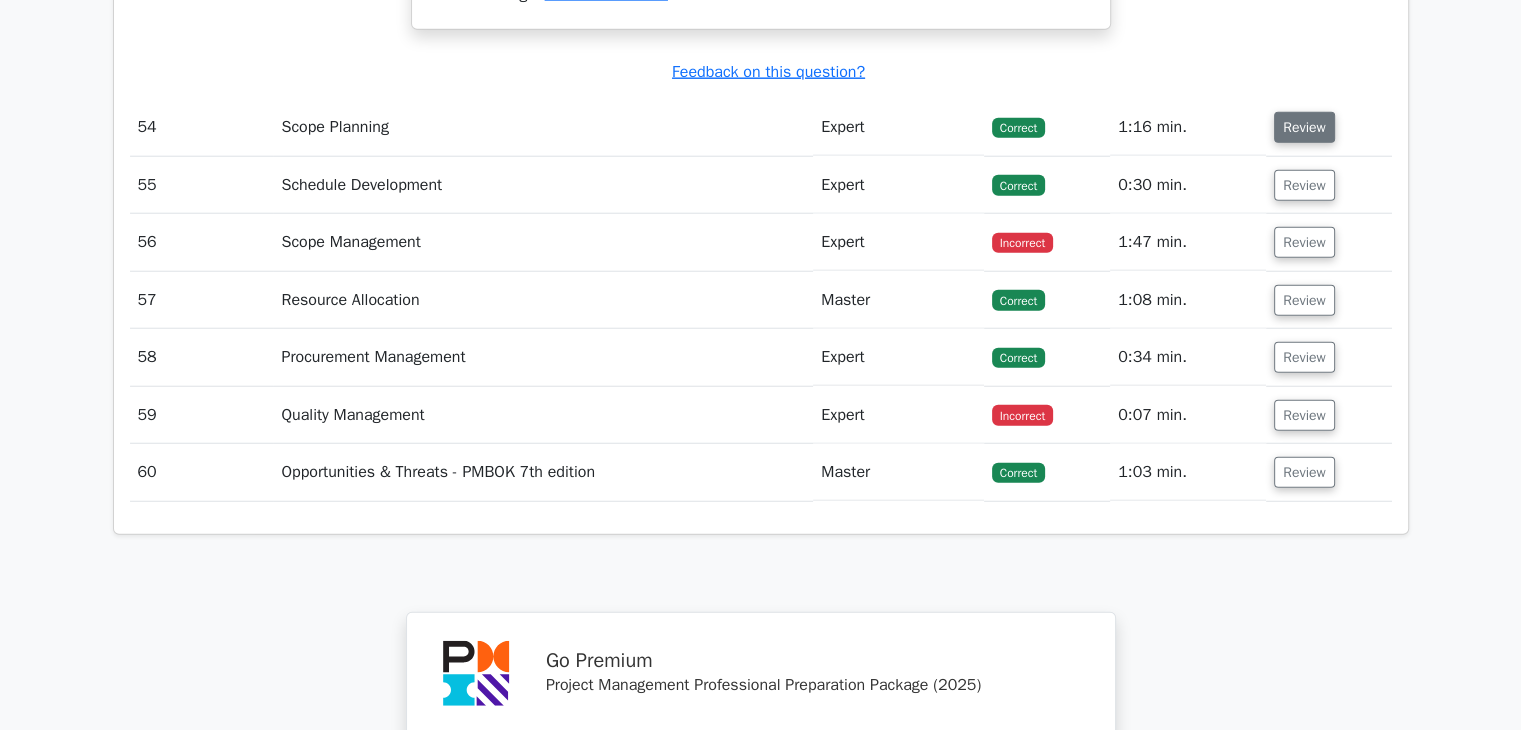 click on "Review" at bounding box center [1304, 127] 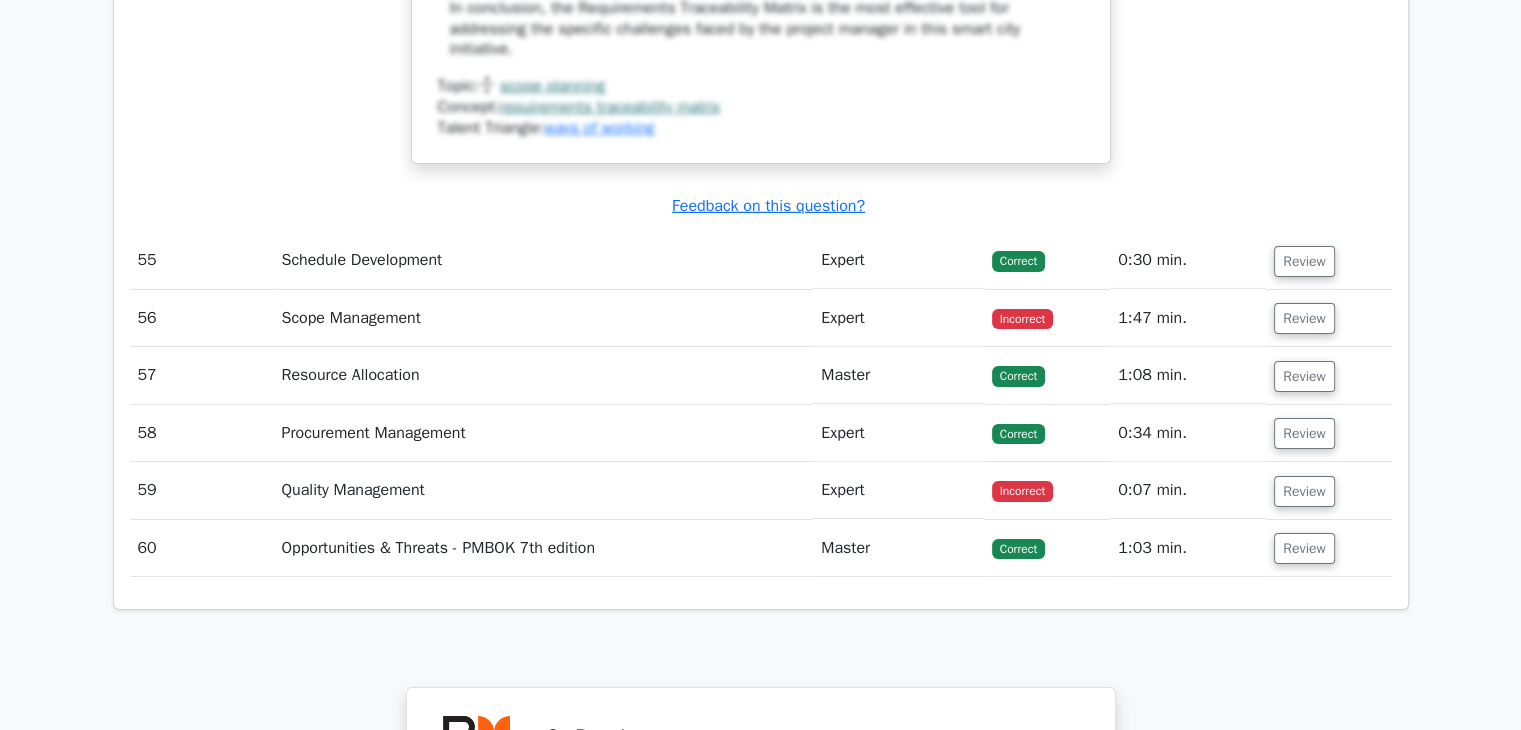 scroll, scrollTop: 59800, scrollLeft: 0, axis: vertical 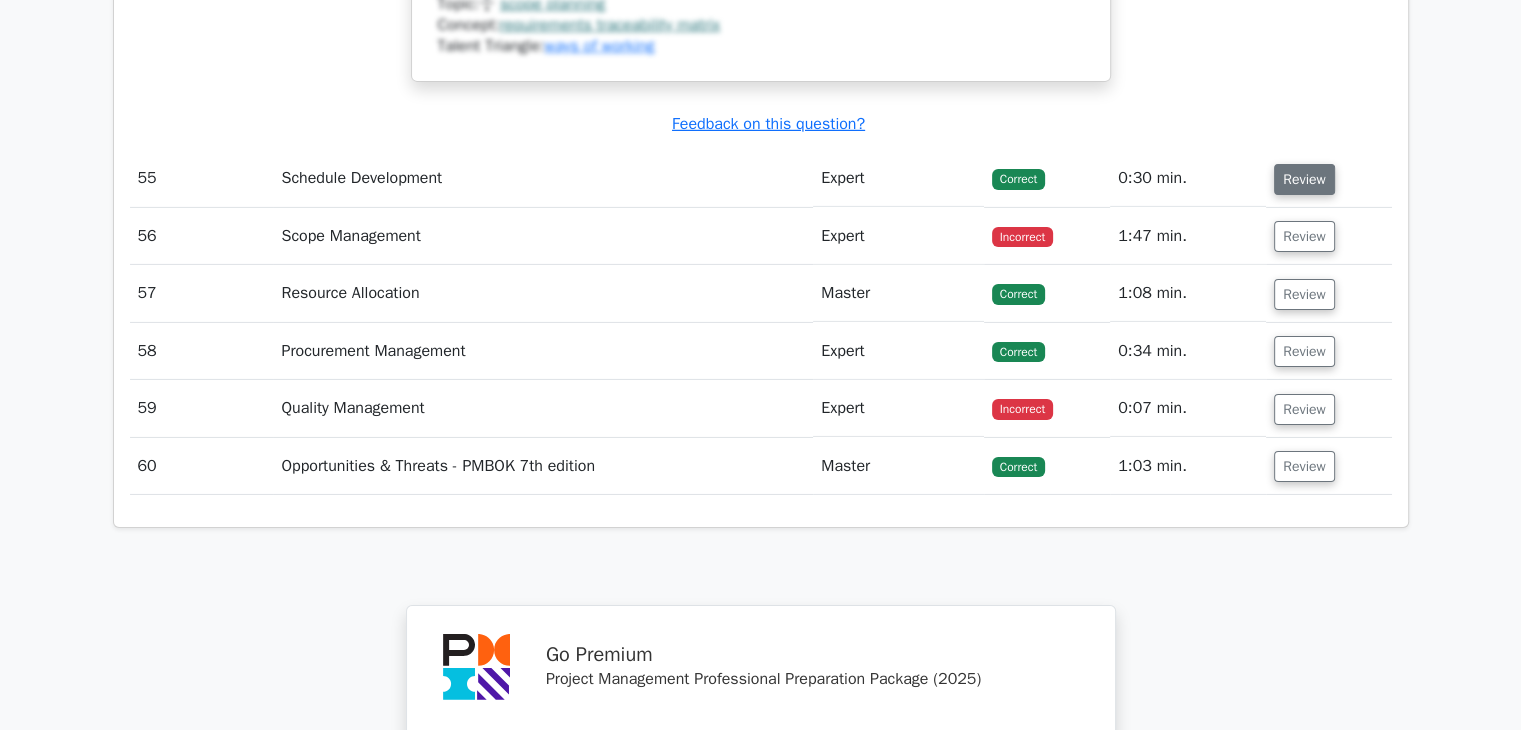 click on "Review" at bounding box center (1304, 179) 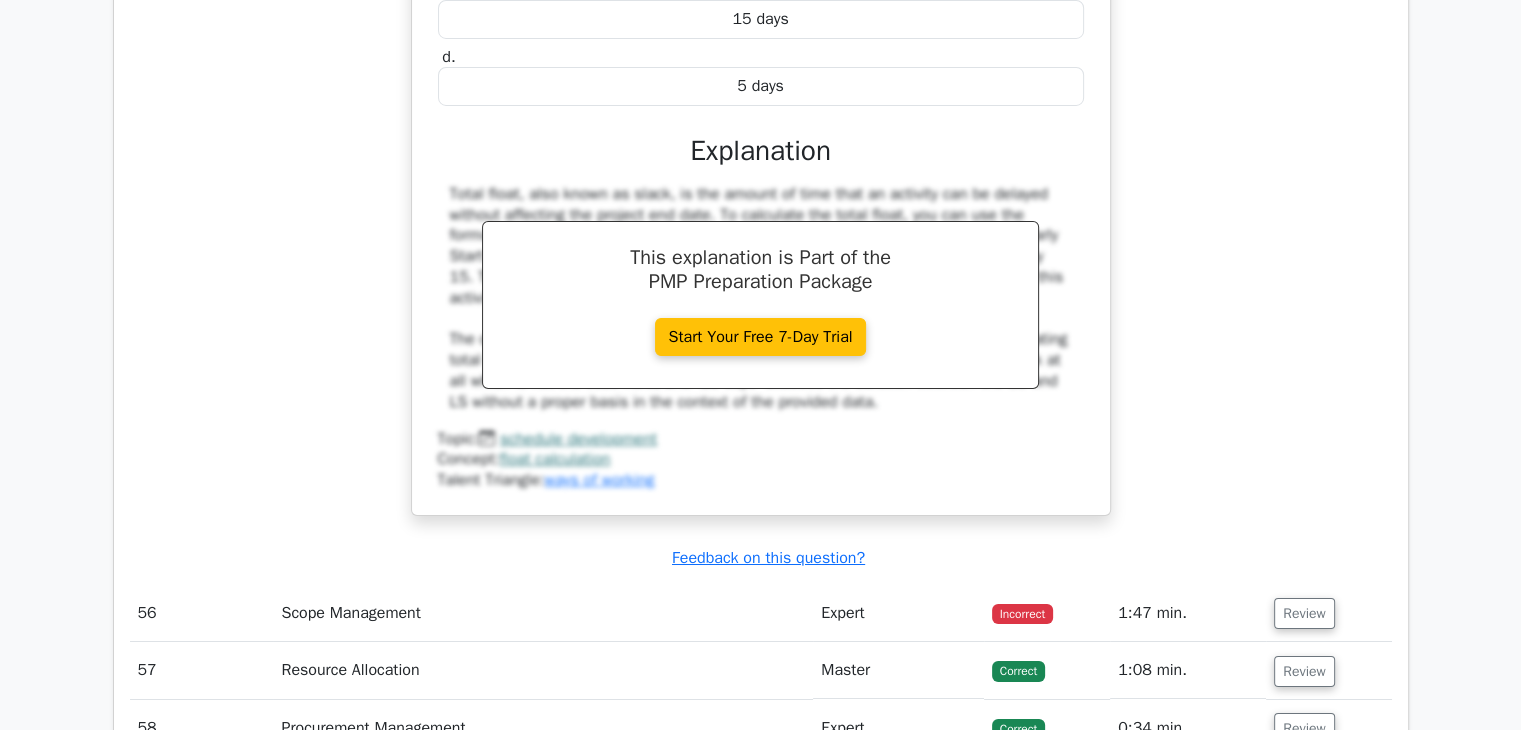 scroll, scrollTop: 60700, scrollLeft: 0, axis: vertical 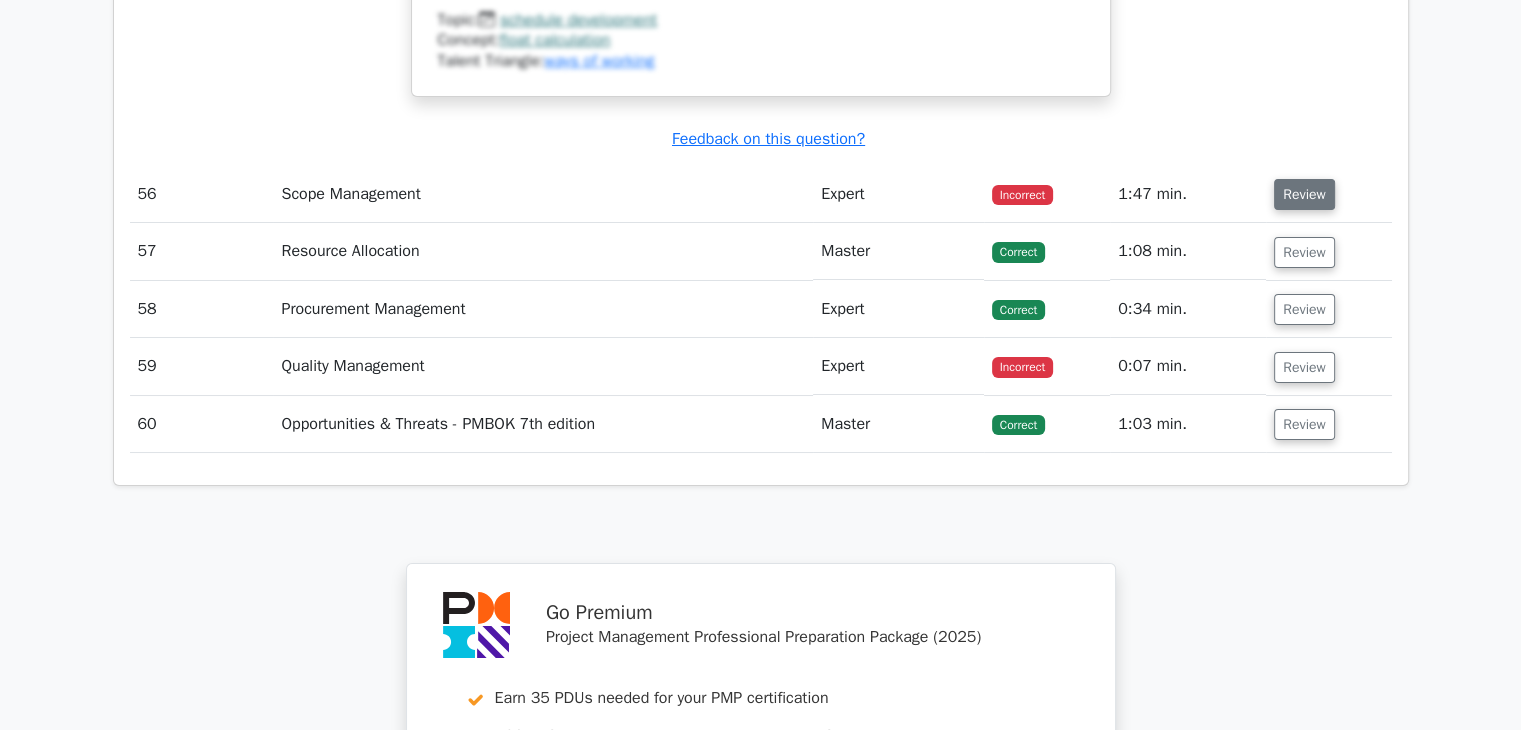 click on "Review" at bounding box center [1304, 194] 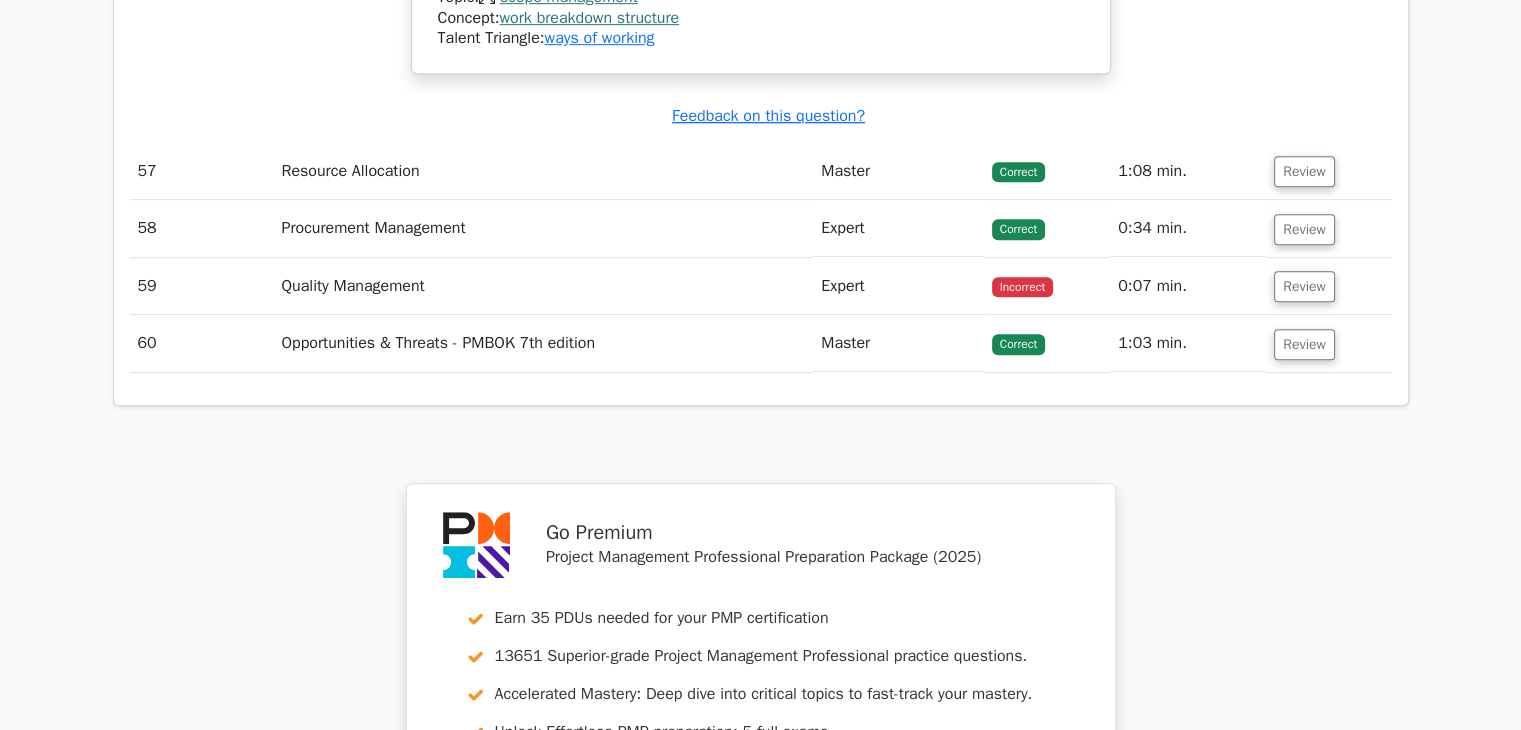 scroll, scrollTop: 62000, scrollLeft: 0, axis: vertical 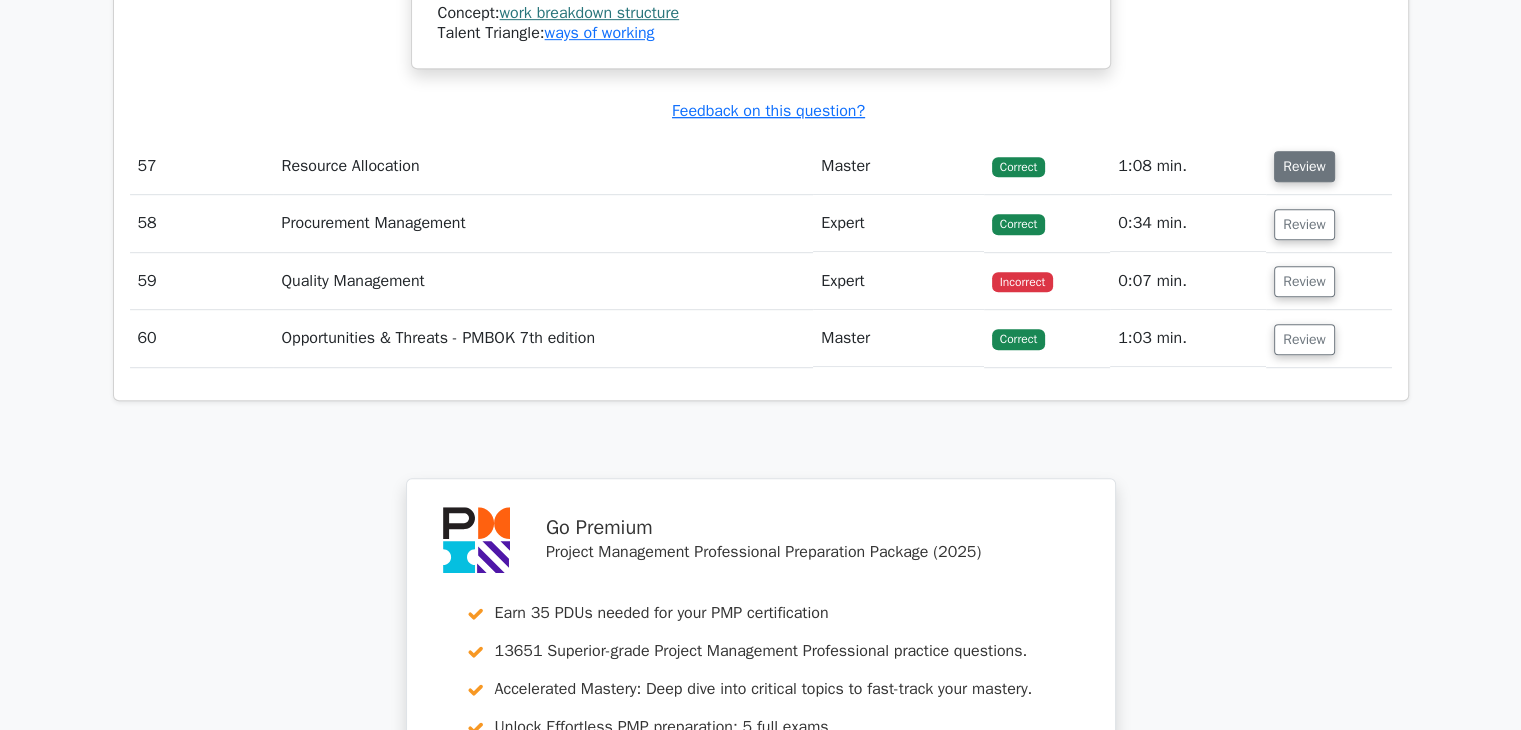 click on "Review" at bounding box center [1304, 166] 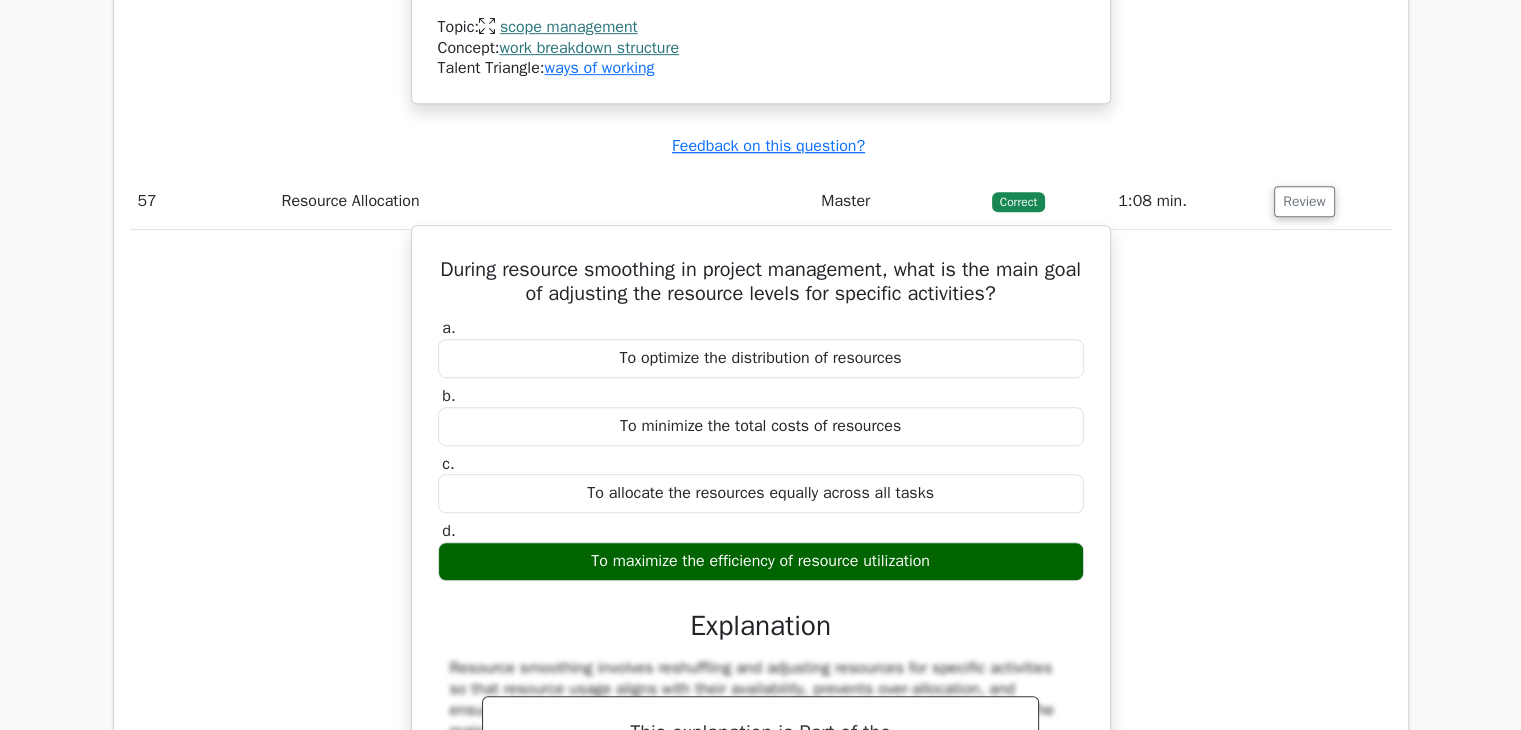 scroll, scrollTop: 62000, scrollLeft: 0, axis: vertical 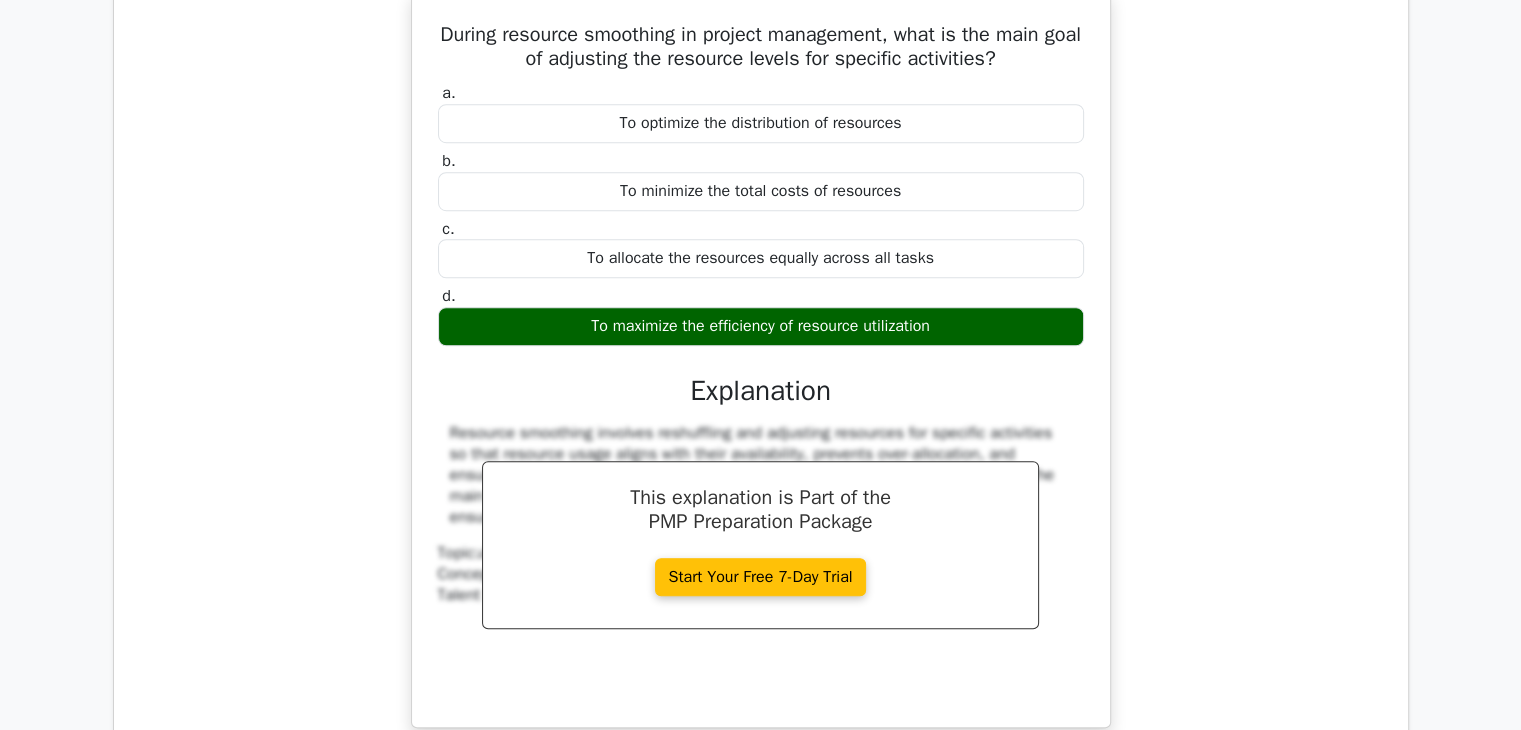 drag, startPoint x: 453, startPoint y: 185, endPoint x: 959, endPoint y: 467, distance: 579.2754 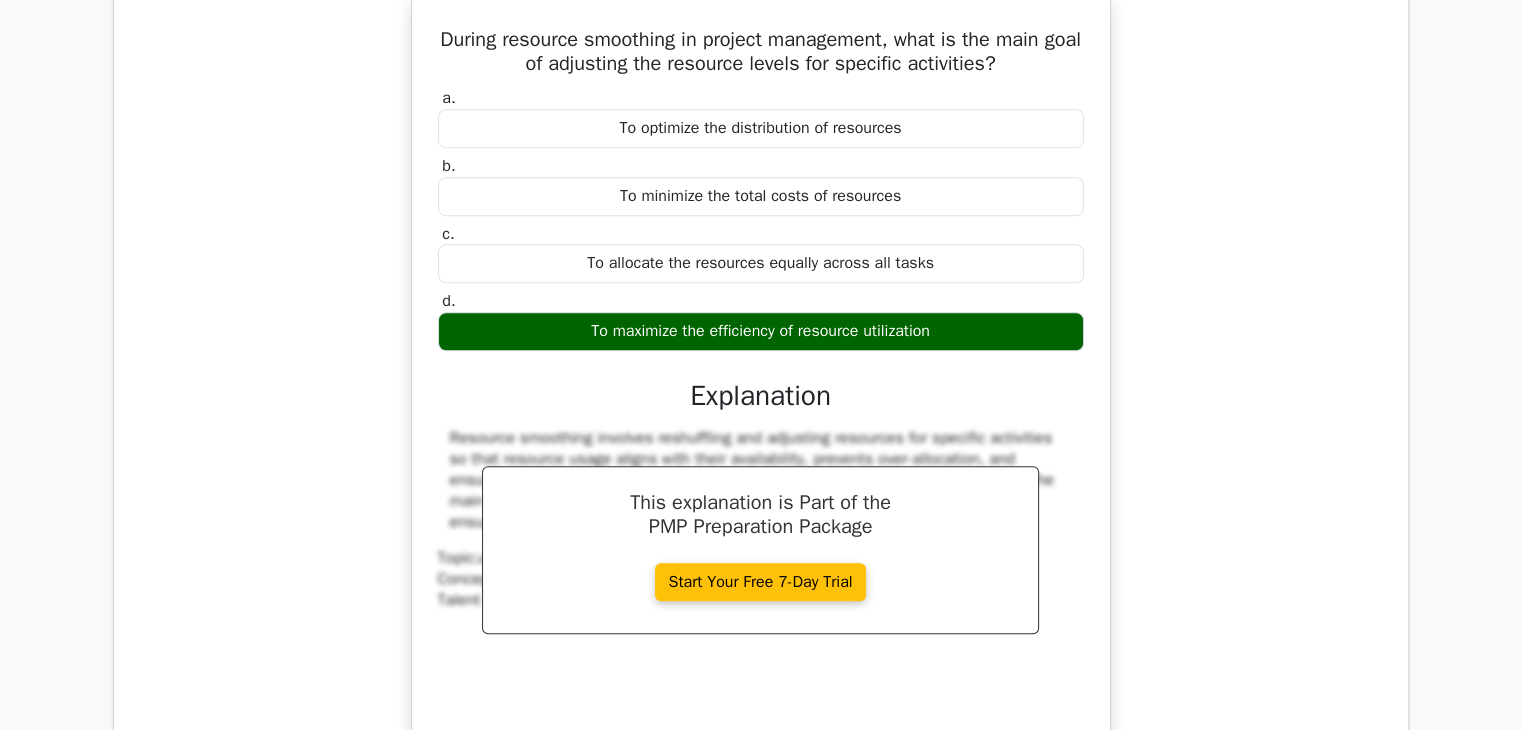 click on "During resource smoothing in project management, what is the main goal of adjusting the resource levels for specific activities?
a.
To optimize the distribution of resources
b.
c." at bounding box center (761, 376) 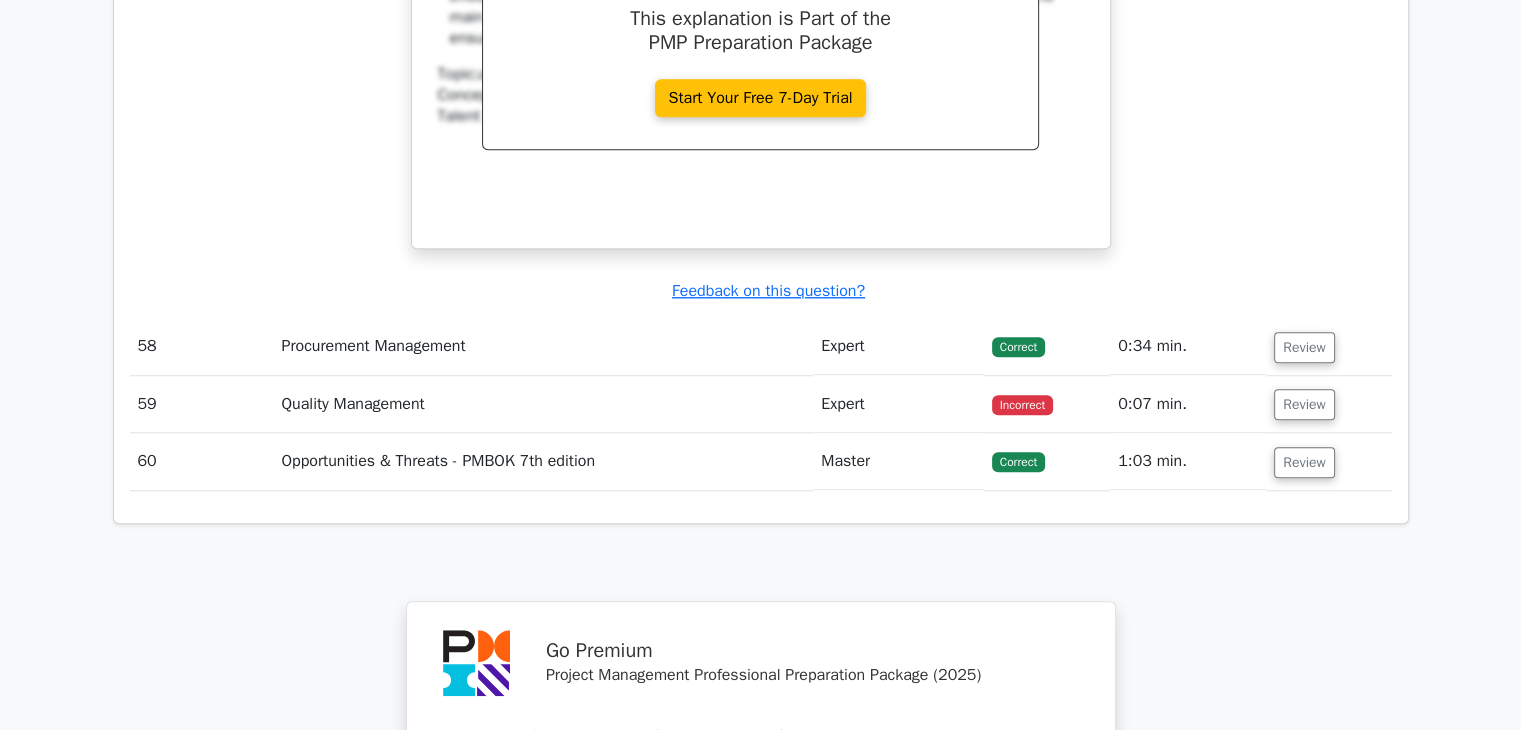 scroll, scrollTop: 62800, scrollLeft: 0, axis: vertical 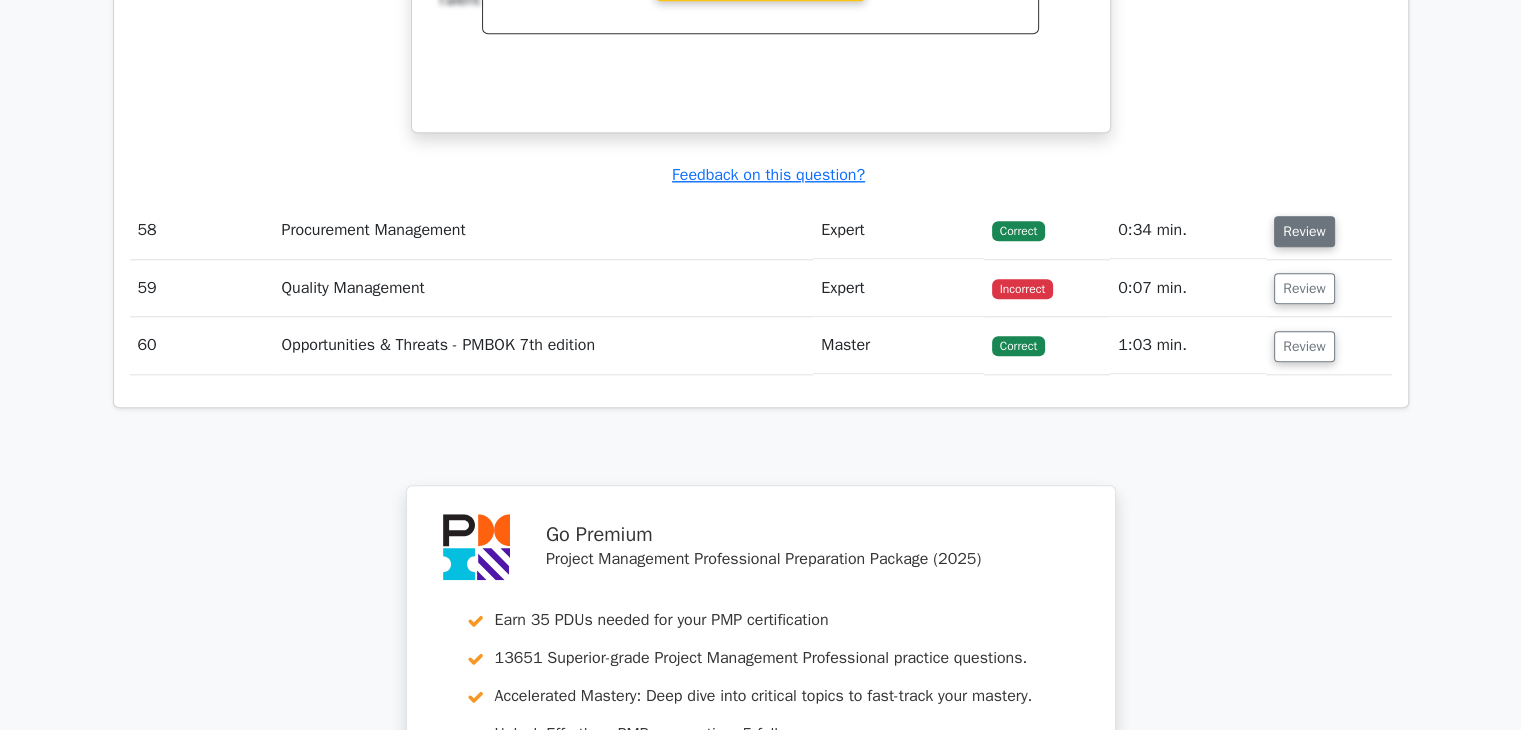click on "Review" at bounding box center [1304, 231] 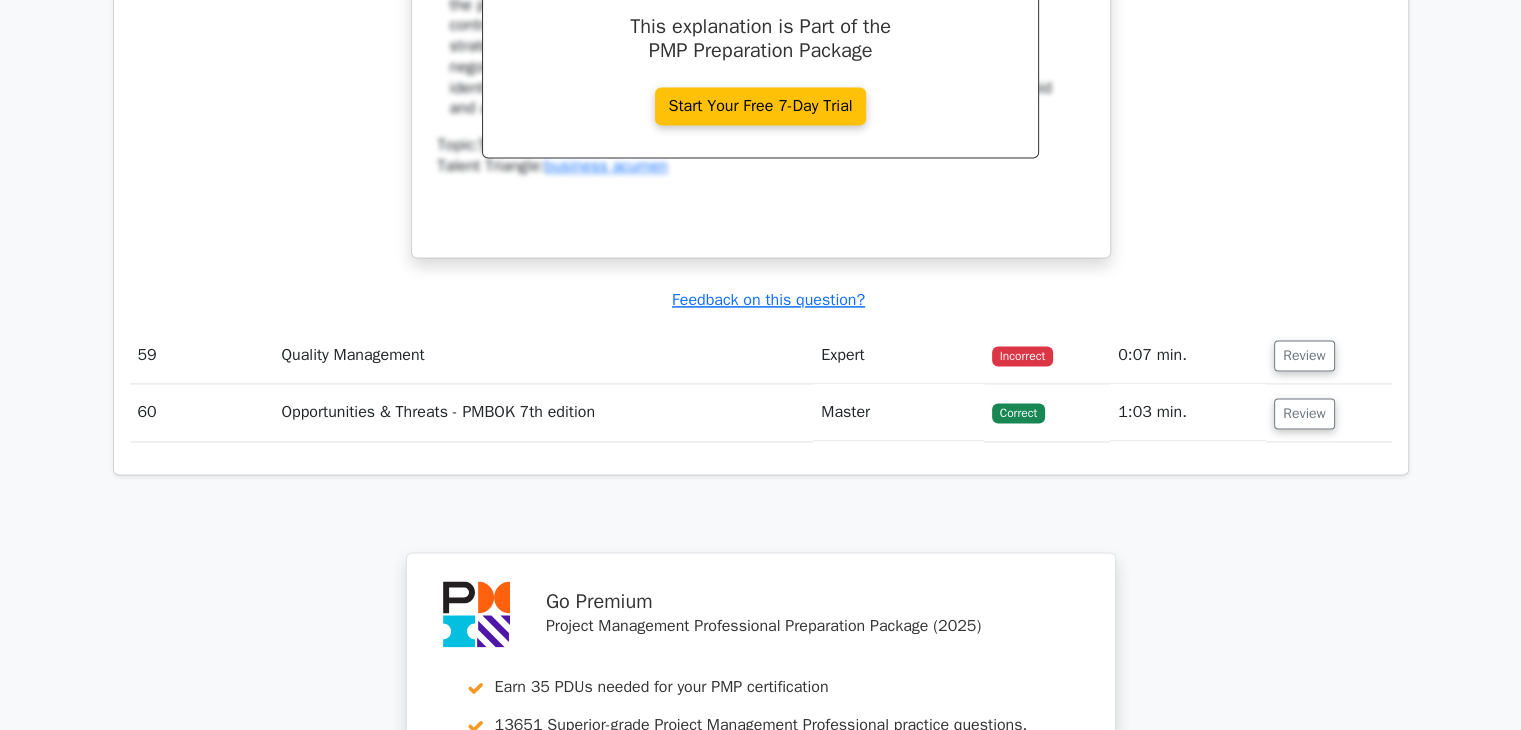 scroll, scrollTop: 63600, scrollLeft: 0, axis: vertical 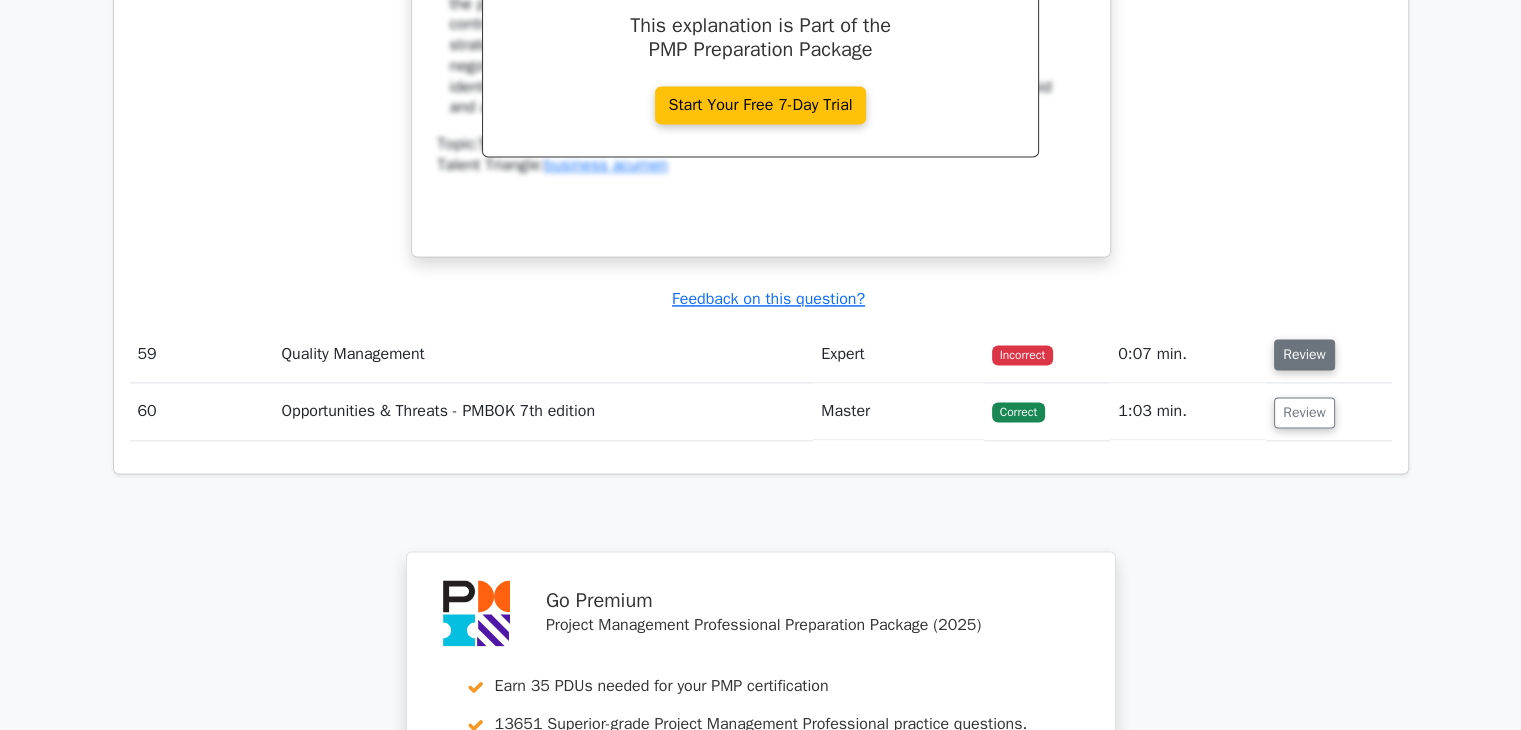 click on "Review" at bounding box center [1304, 354] 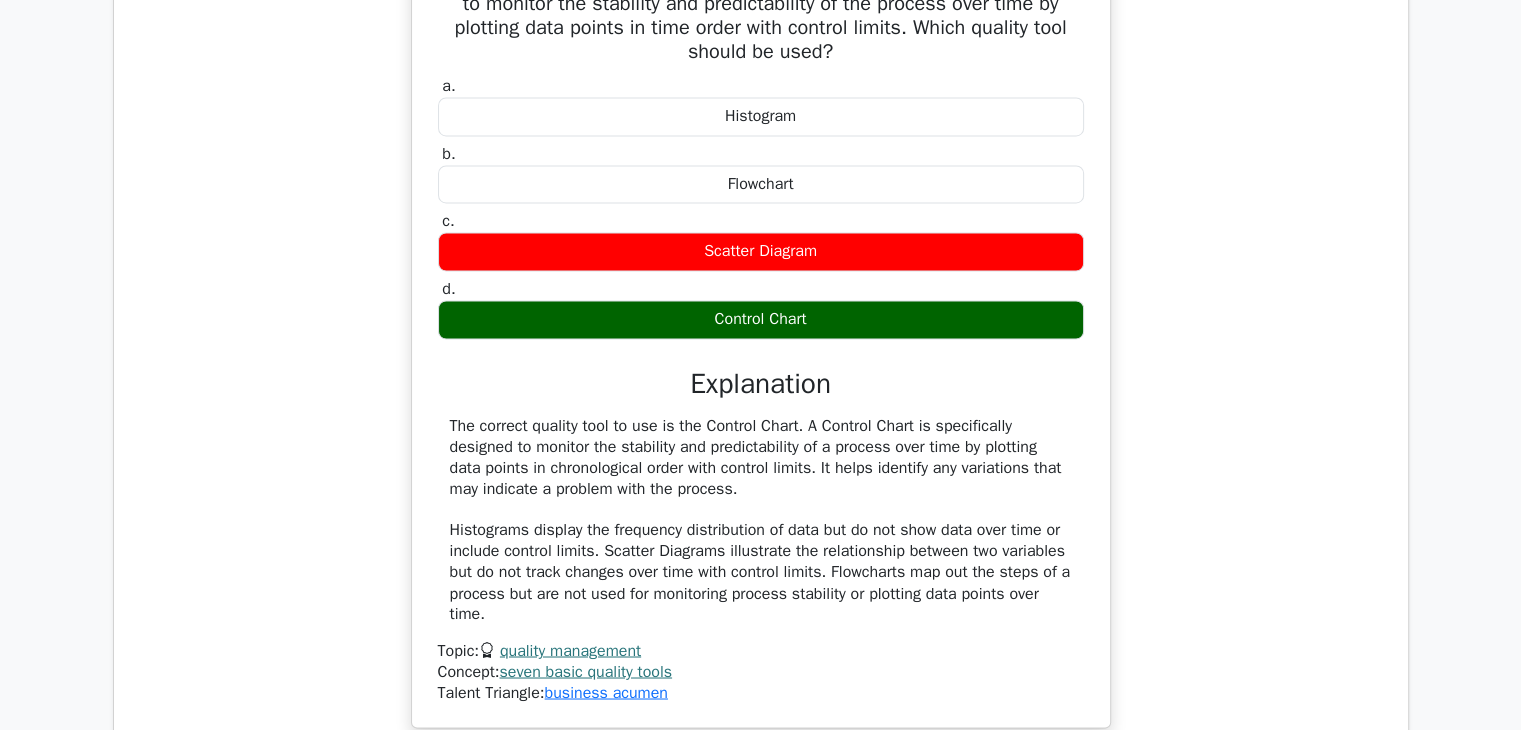 scroll, scrollTop: 64000, scrollLeft: 0, axis: vertical 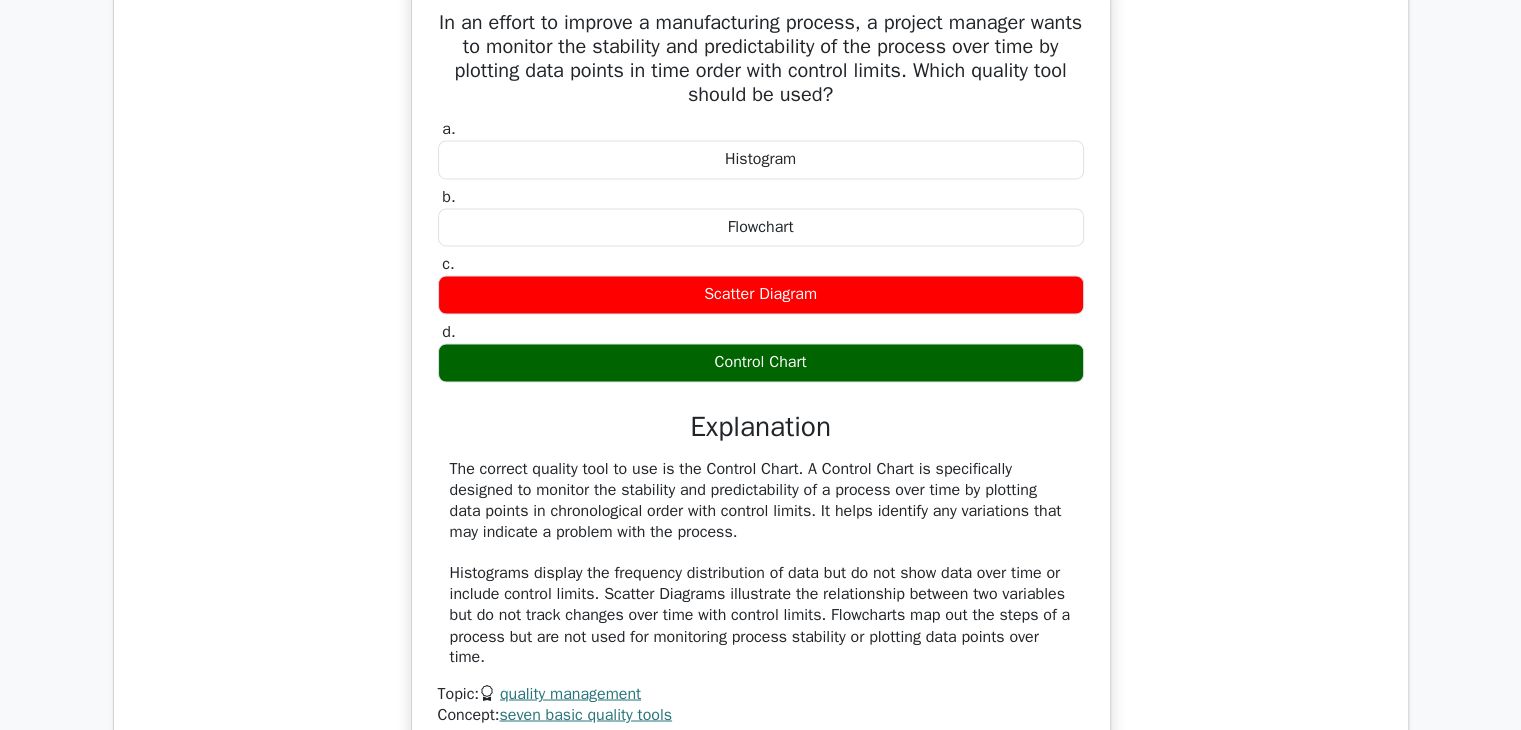 drag, startPoint x: 705, startPoint y: 498, endPoint x: 816, endPoint y: 490, distance: 111.28792 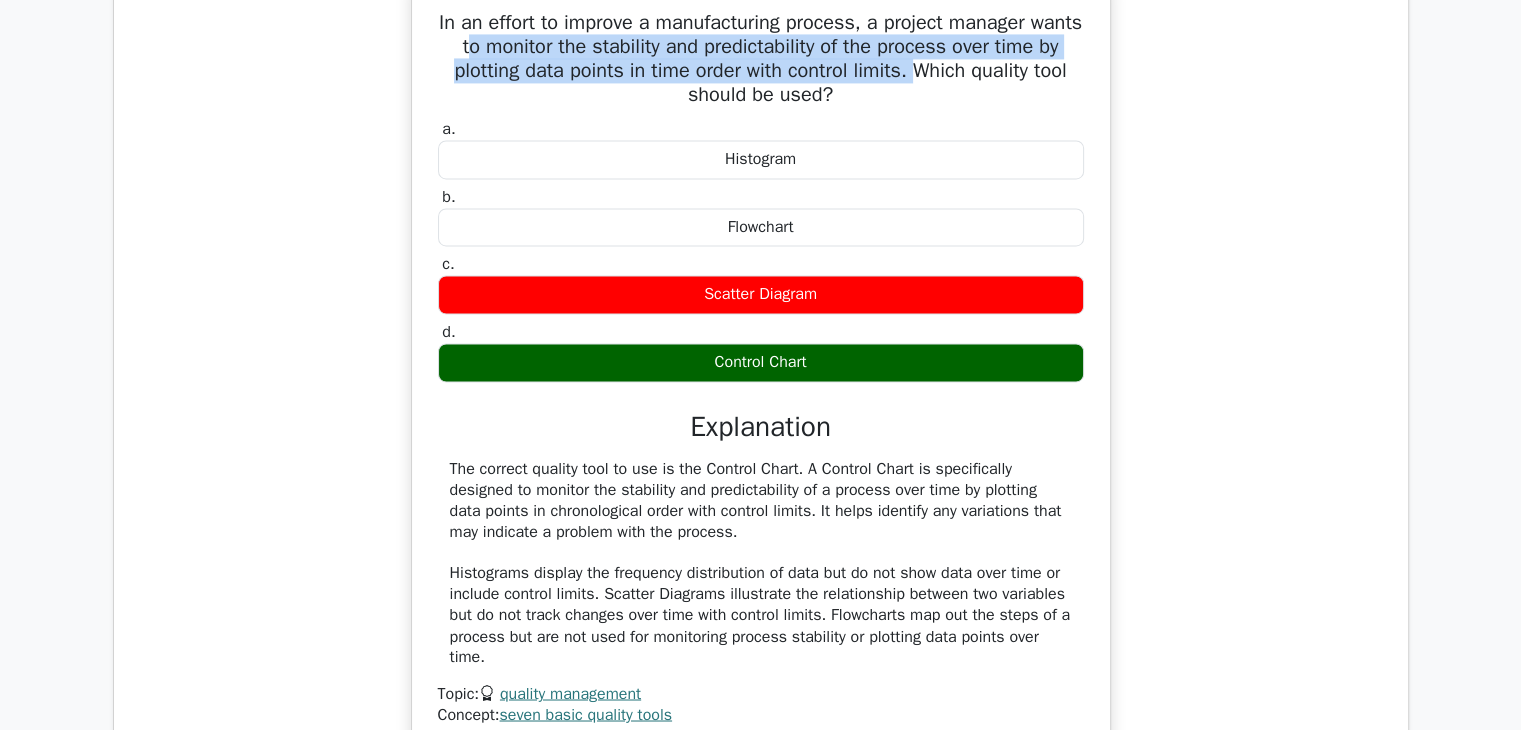 drag, startPoint x: 517, startPoint y: 190, endPoint x: 1010, endPoint y: 220, distance: 493.91193 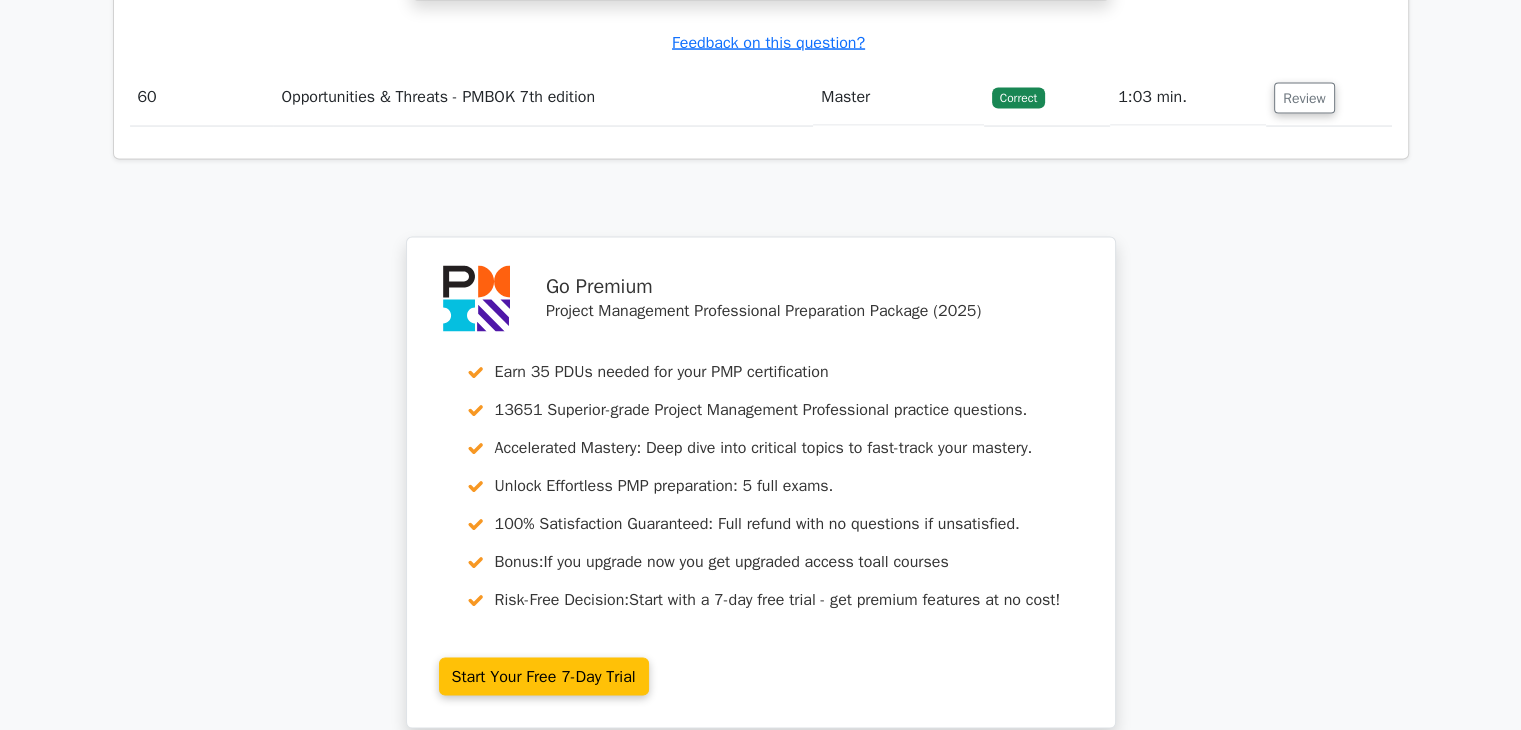 scroll, scrollTop: 64800, scrollLeft: 0, axis: vertical 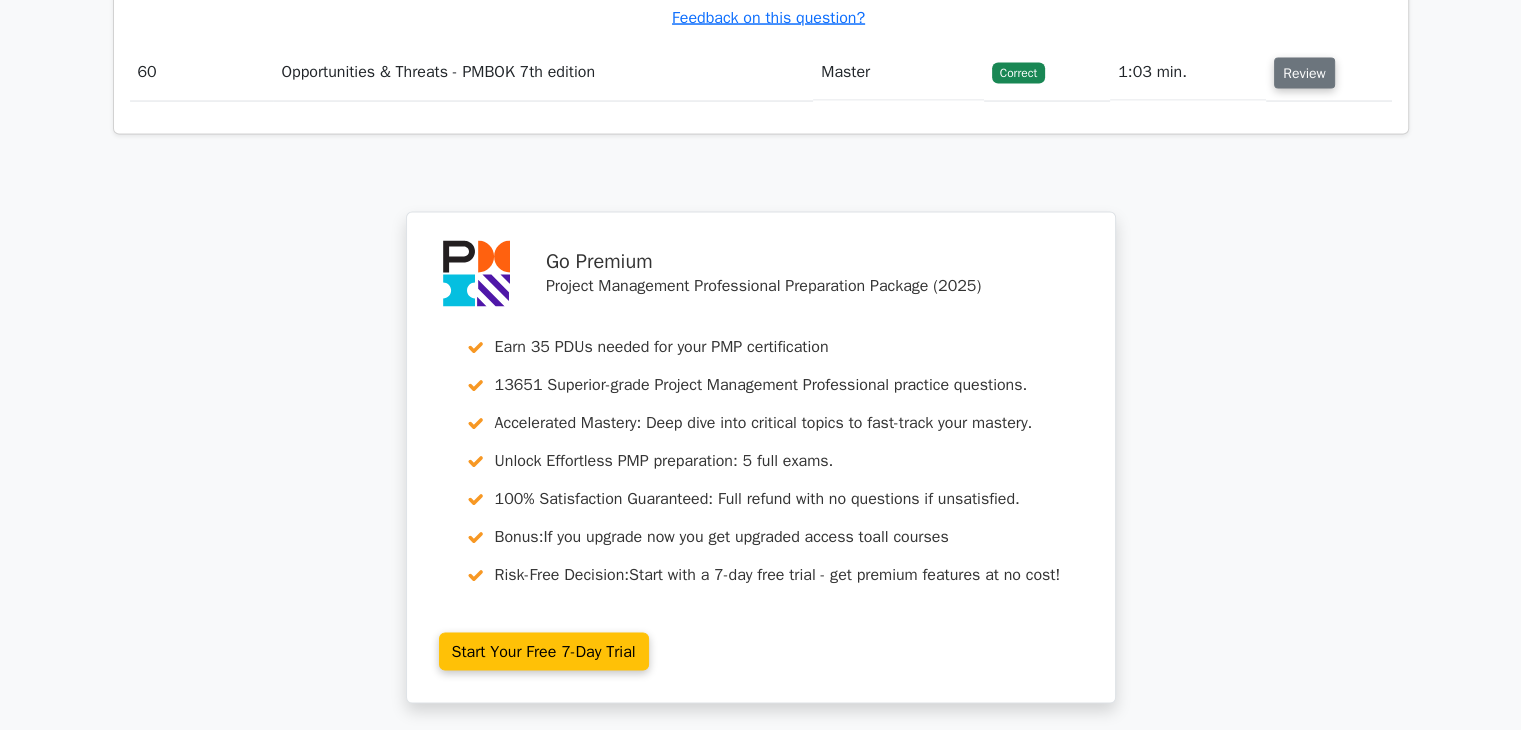click on "Review" at bounding box center (1304, 73) 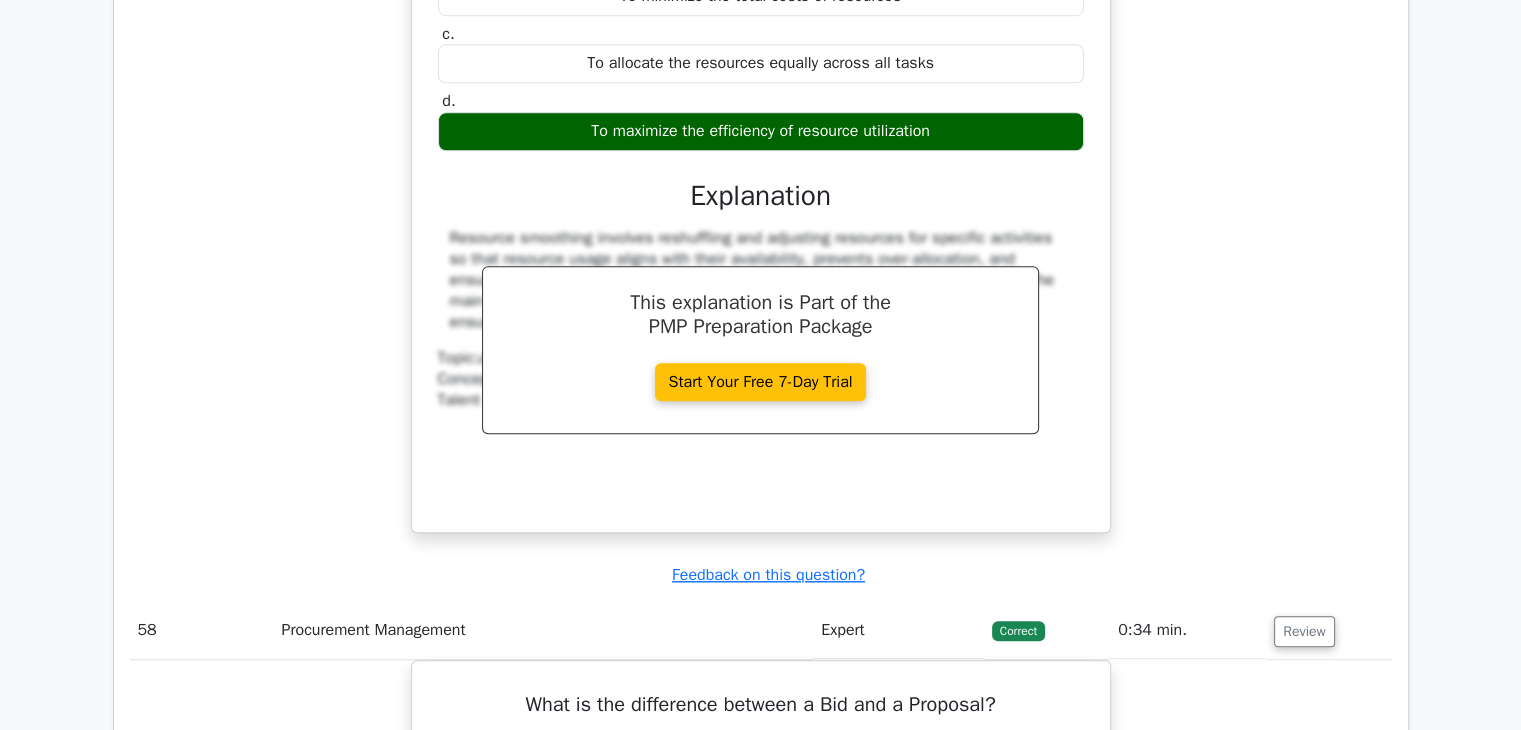 scroll, scrollTop: 62200, scrollLeft: 0, axis: vertical 